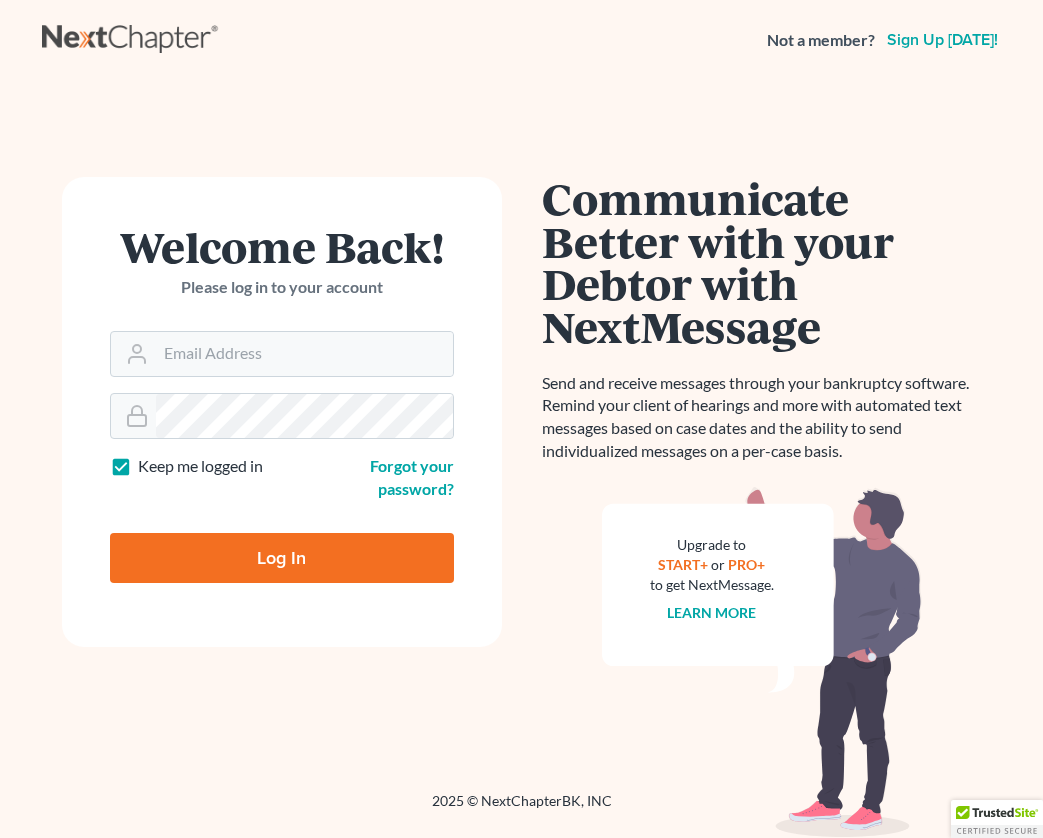 scroll, scrollTop: 0, scrollLeft: 0, axis: both 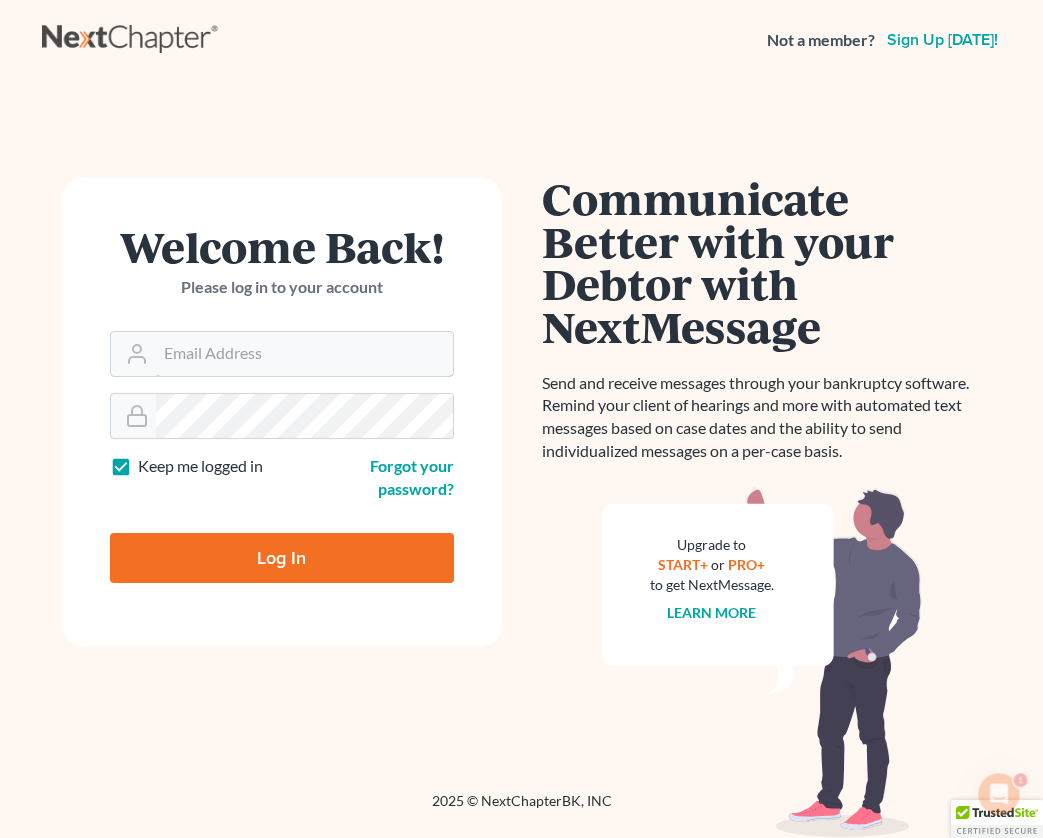 type on "[EMAIL_ADDRESS][DOMAIN_NAME]" 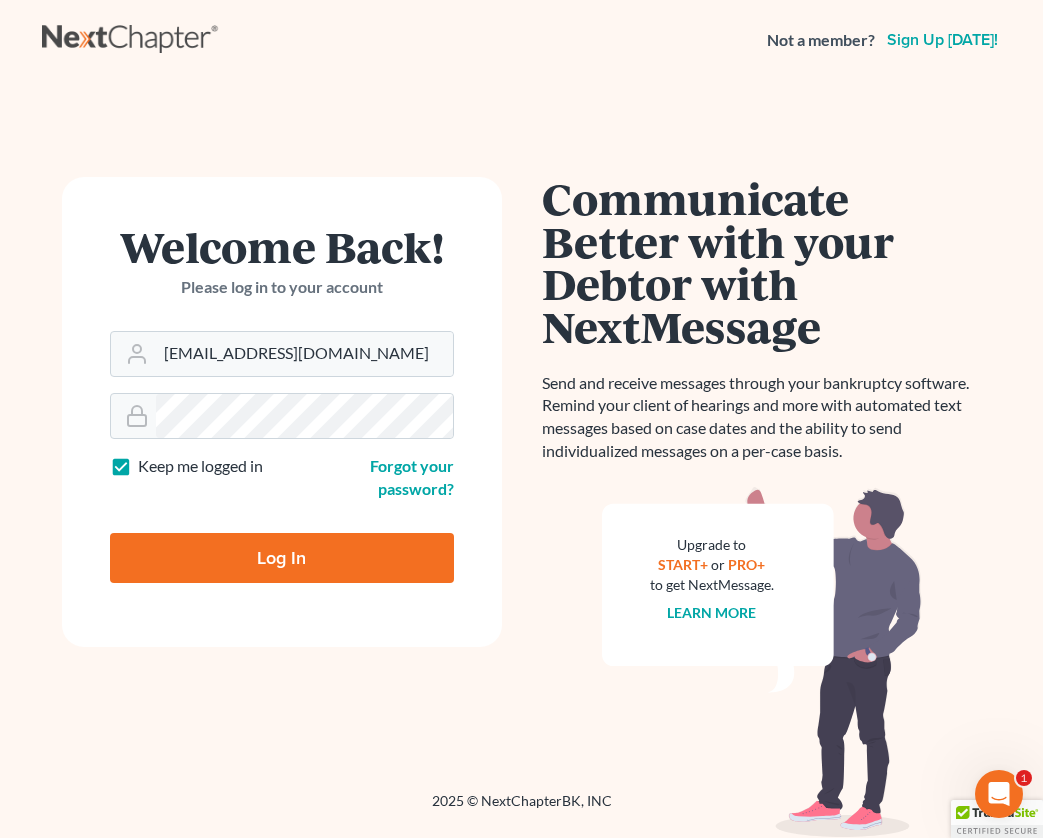 click on "Log In" at bounding box center (282, 558) 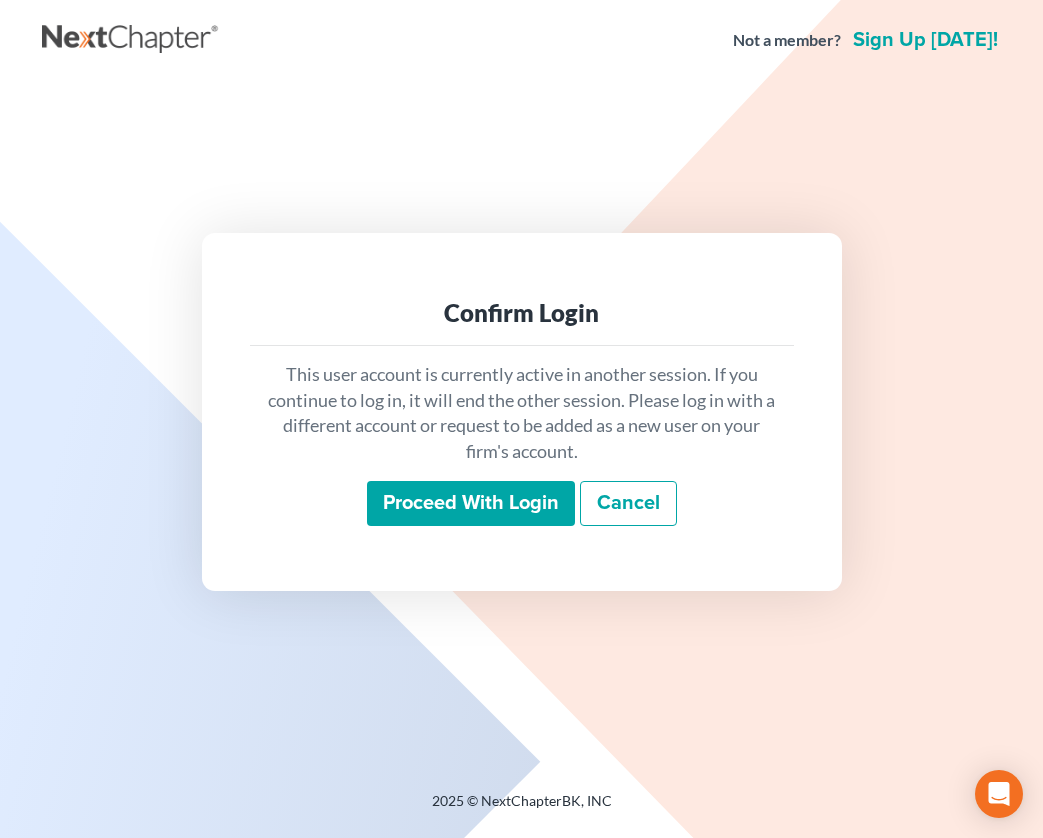 scroll, scrollTop: 0, scrollLeft: 0, axis: both 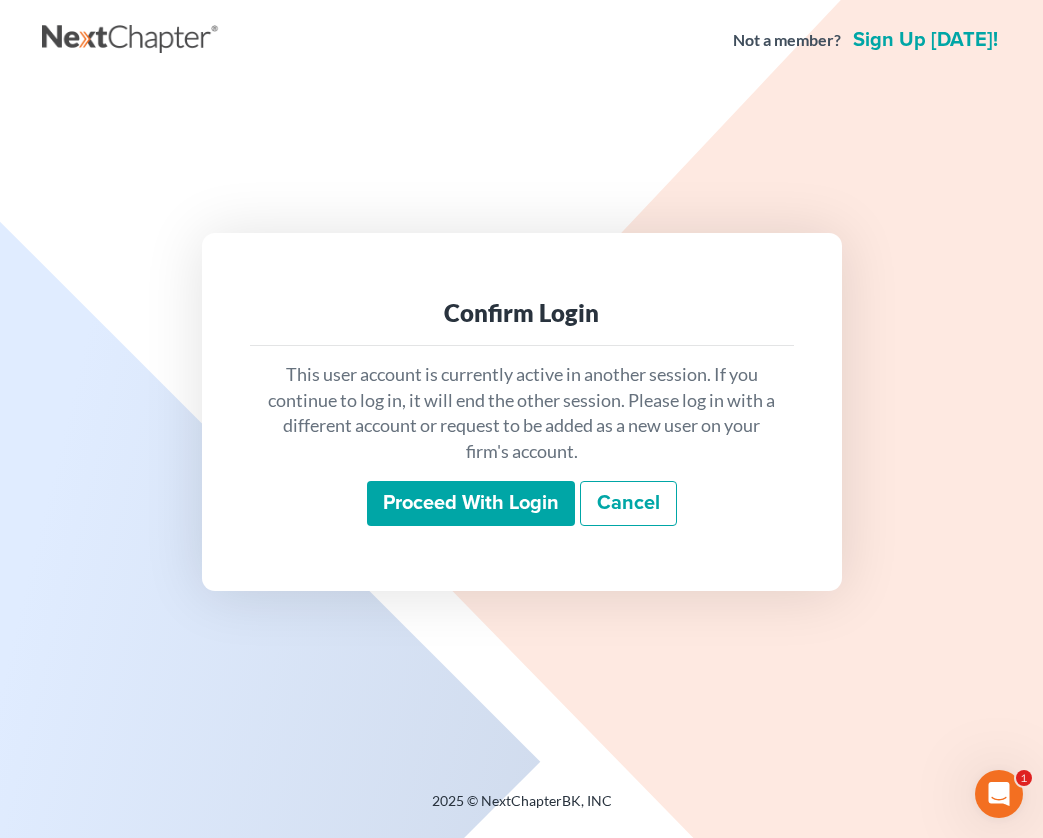 click on "Proceed with login" at bounding box center (471, 504) 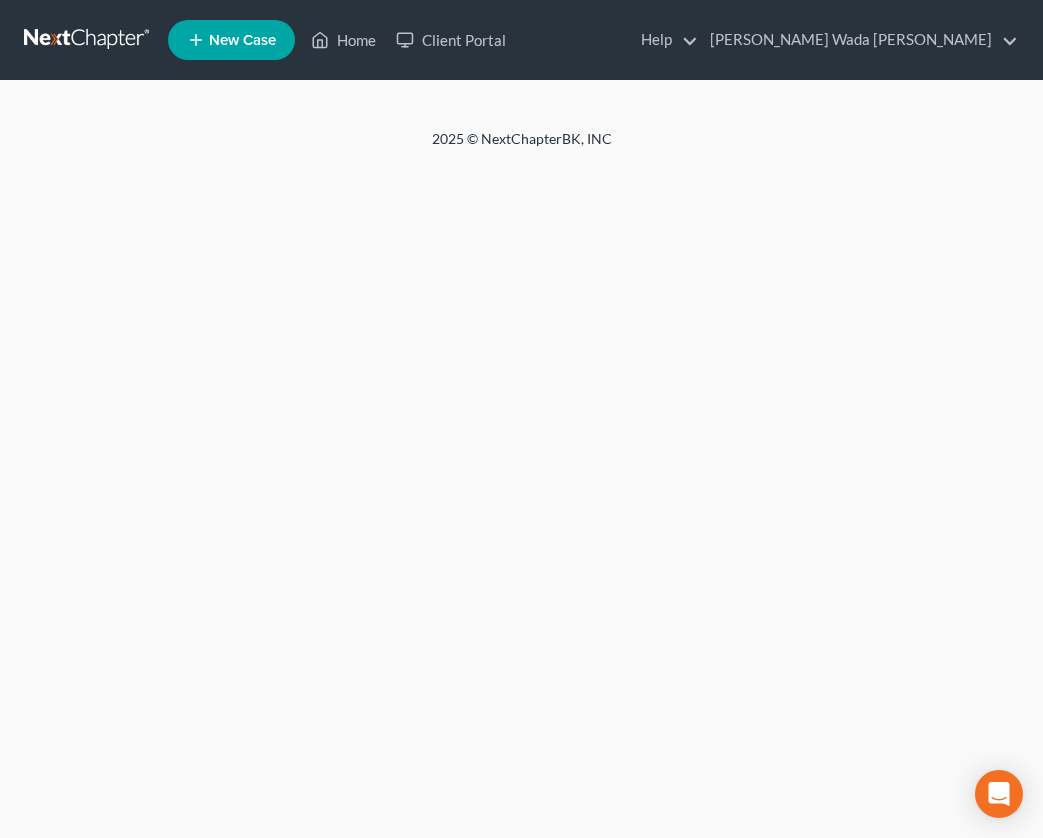 scroll, scrollTop: 0, scrollLeft: 0, axis: both 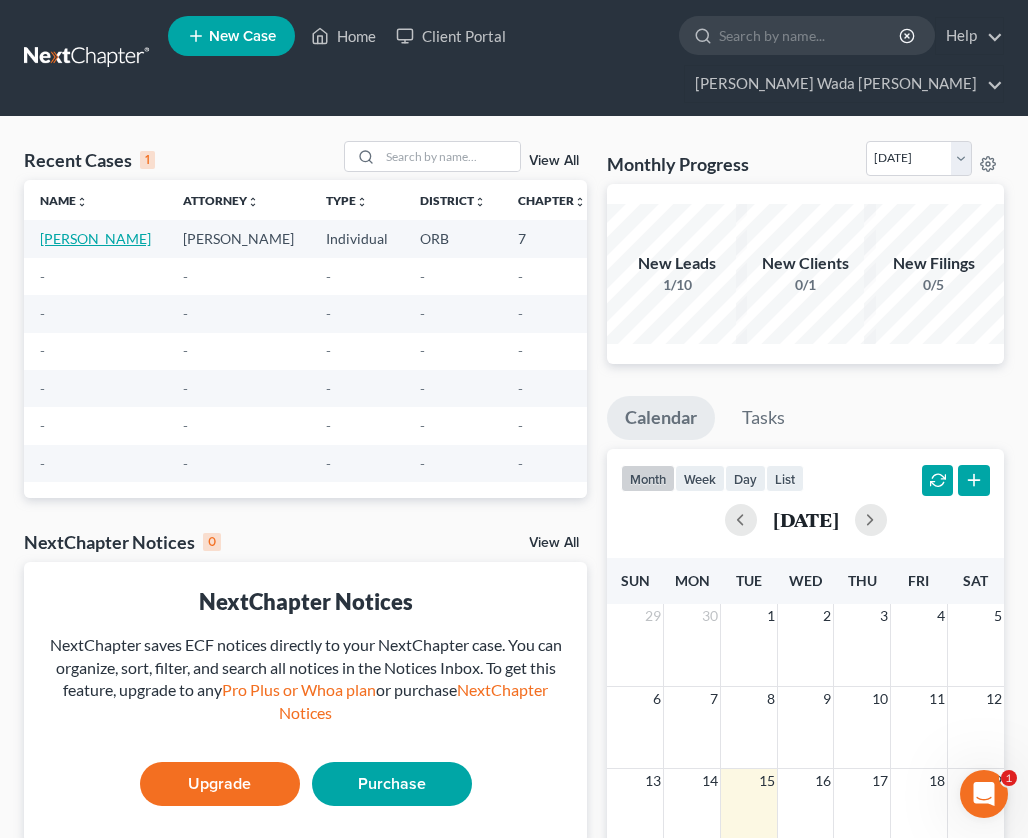 click on "[PERSON_NAME]" at bounding box center [95, 238] 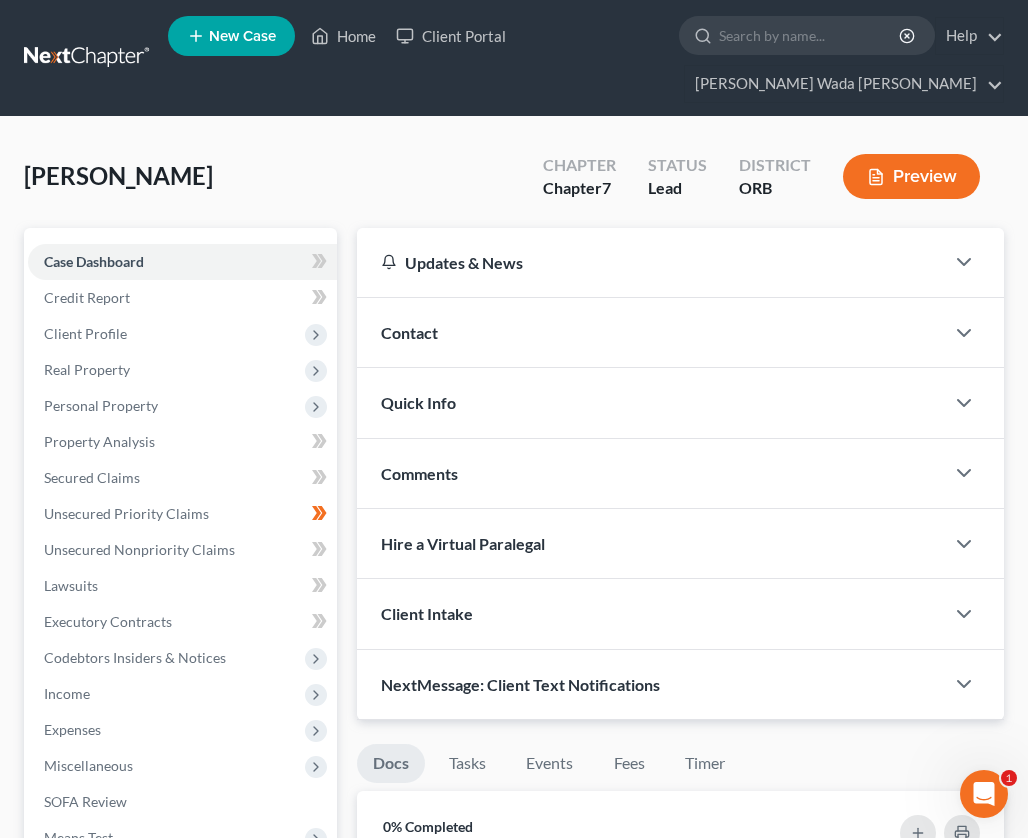 click on "Preview" at bounding box center (911, 176) 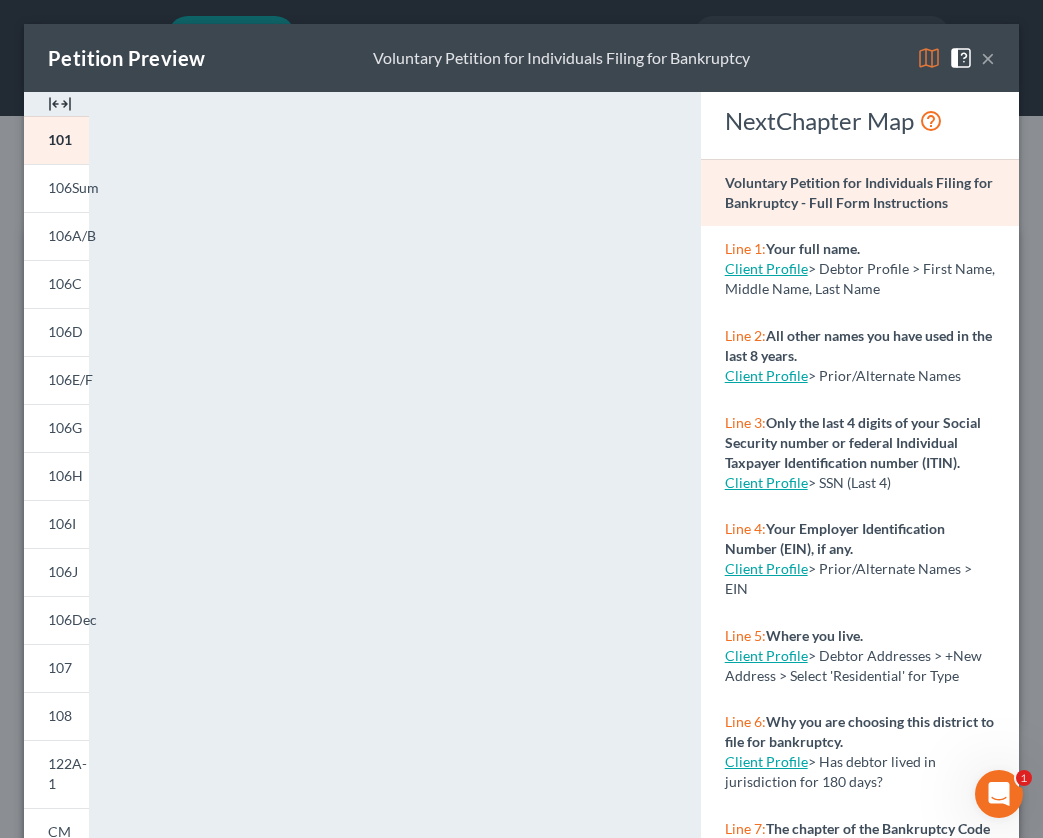 scroll, scrollTop: 290, scrollLeft: 0, axis: vertical 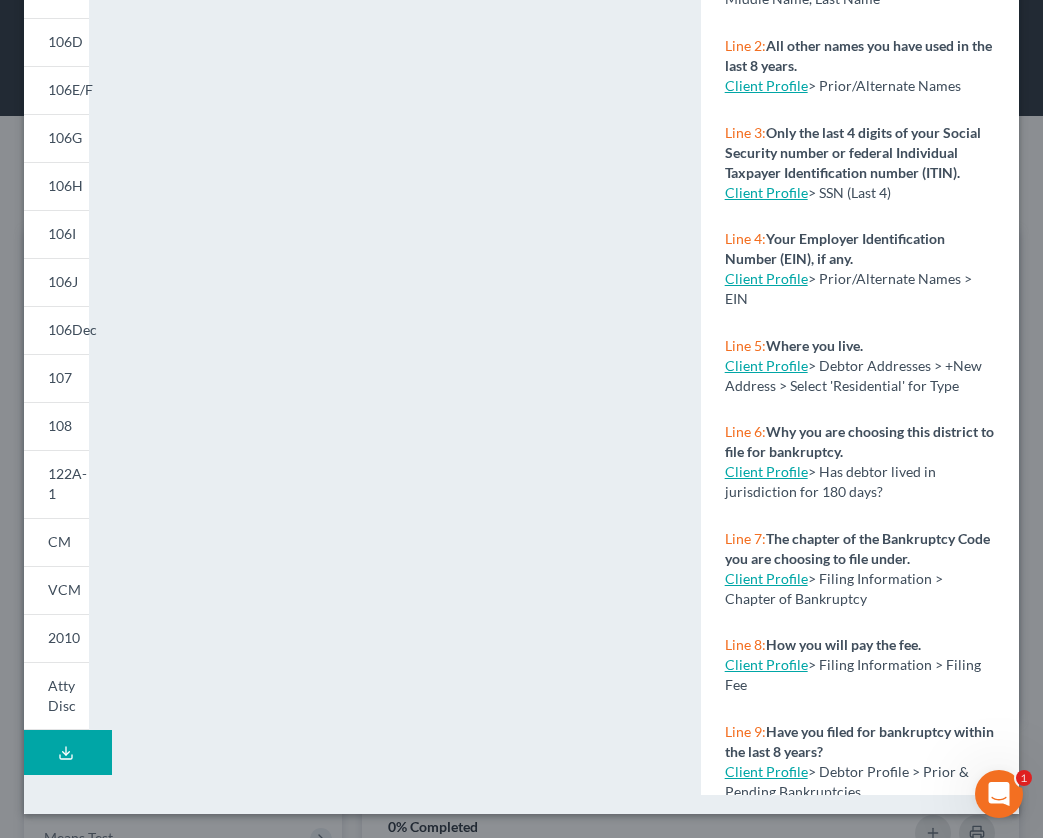 click 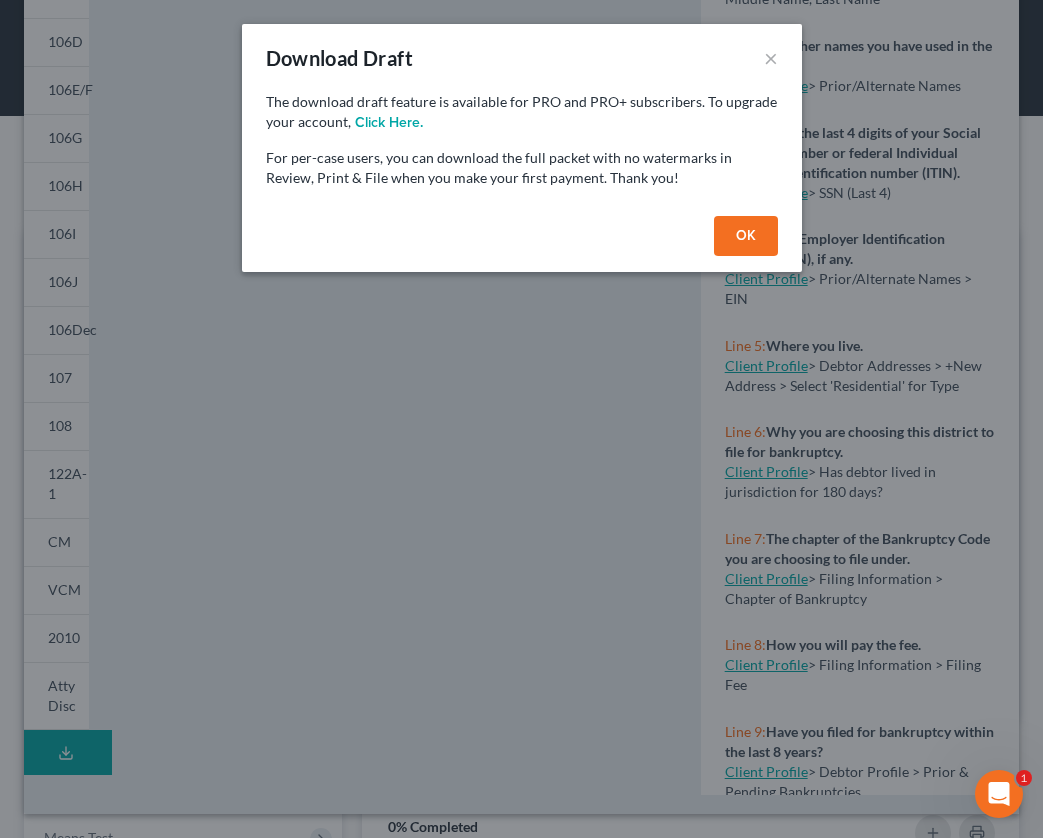 click on "OK" at bounding box center [746, 236] 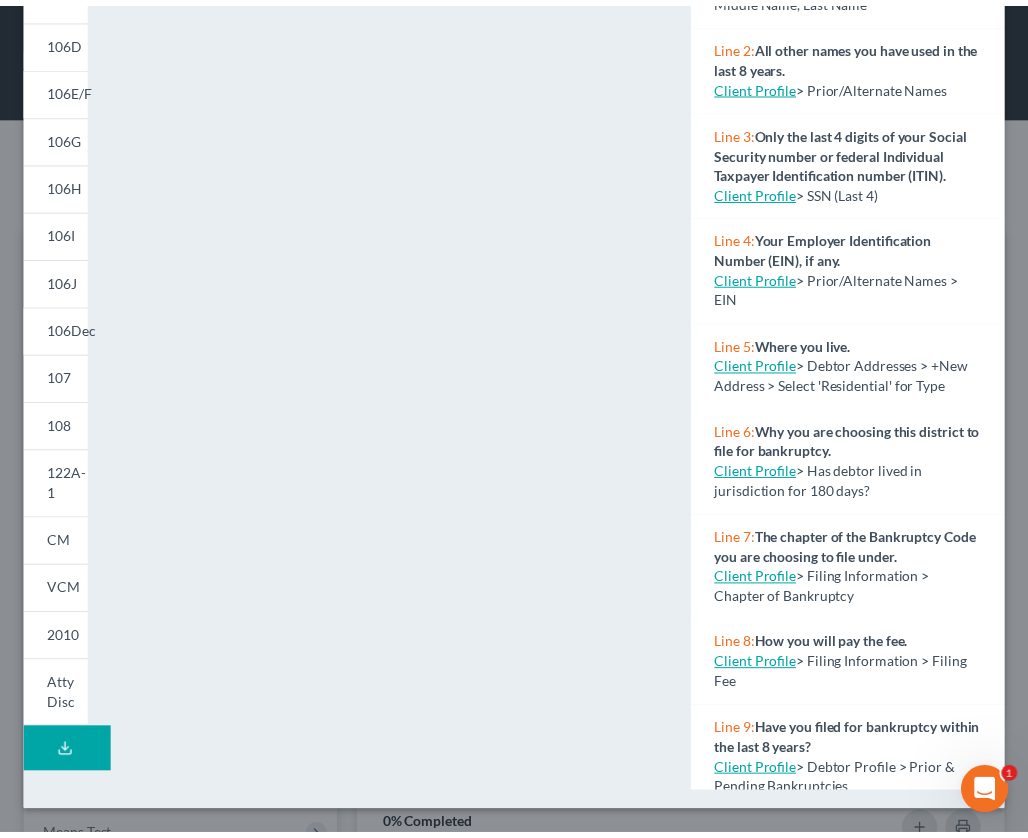 scroll, scrollTop: 0, scrollLeft: 0, axis: both 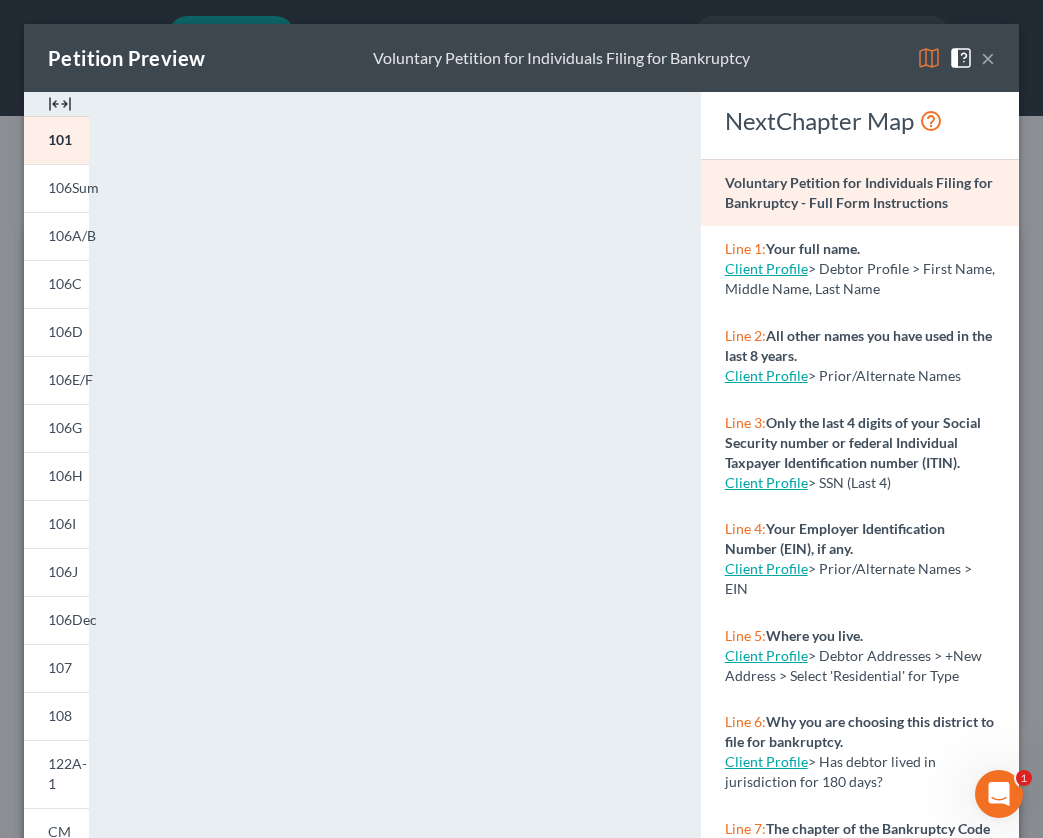 click on "Petition Preview Voluntary Petition for Individuals Filing for Bankruptcy ×" at bounding box center (521, 58) 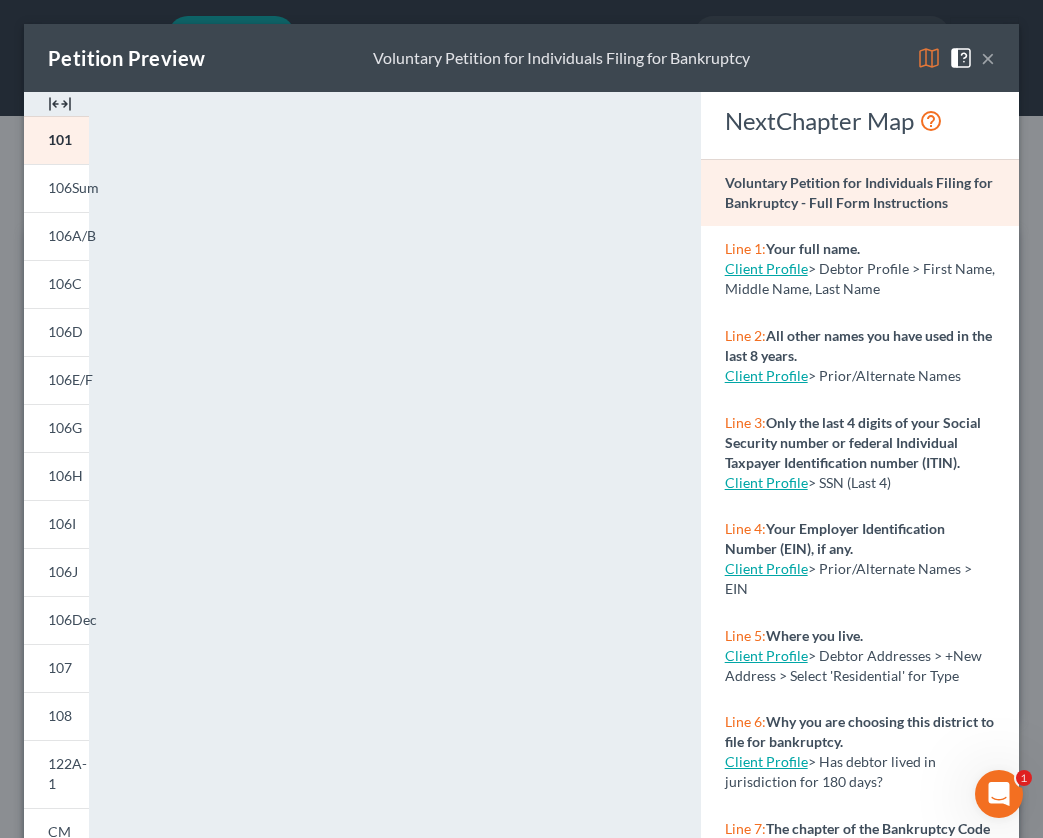 click on "×" at bounding box center (988, 58) 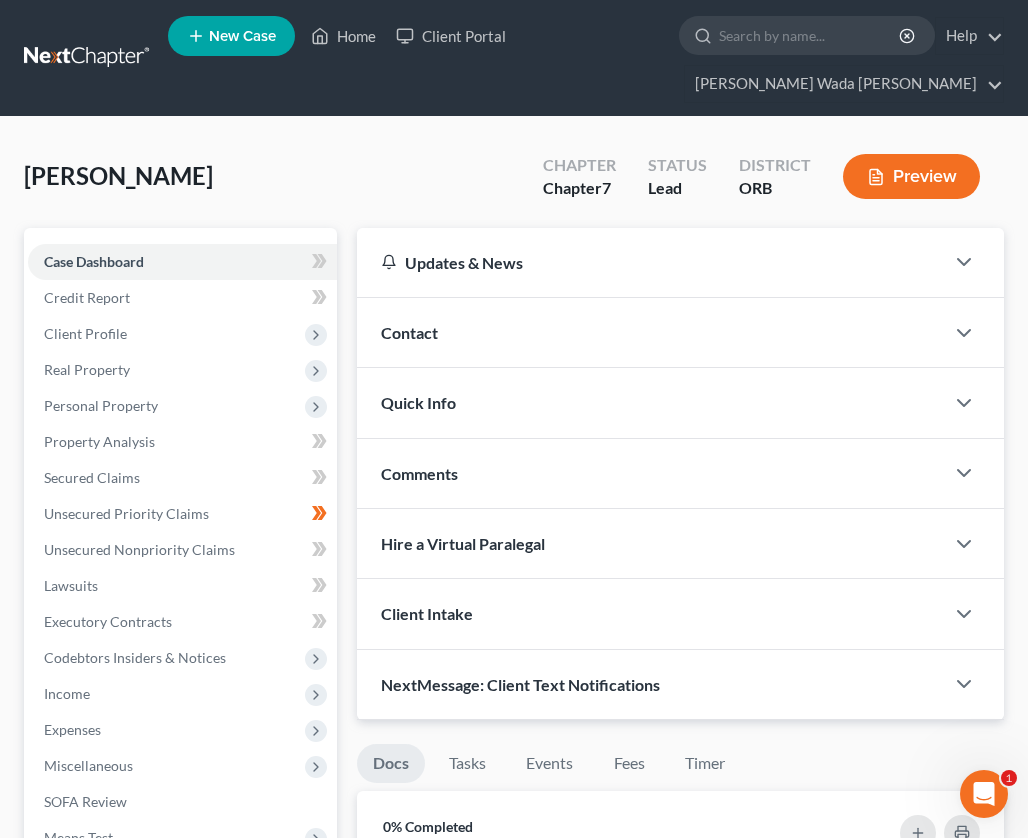 scroll, scrollTop: 500, scrollLeft: 0, axis: vertical 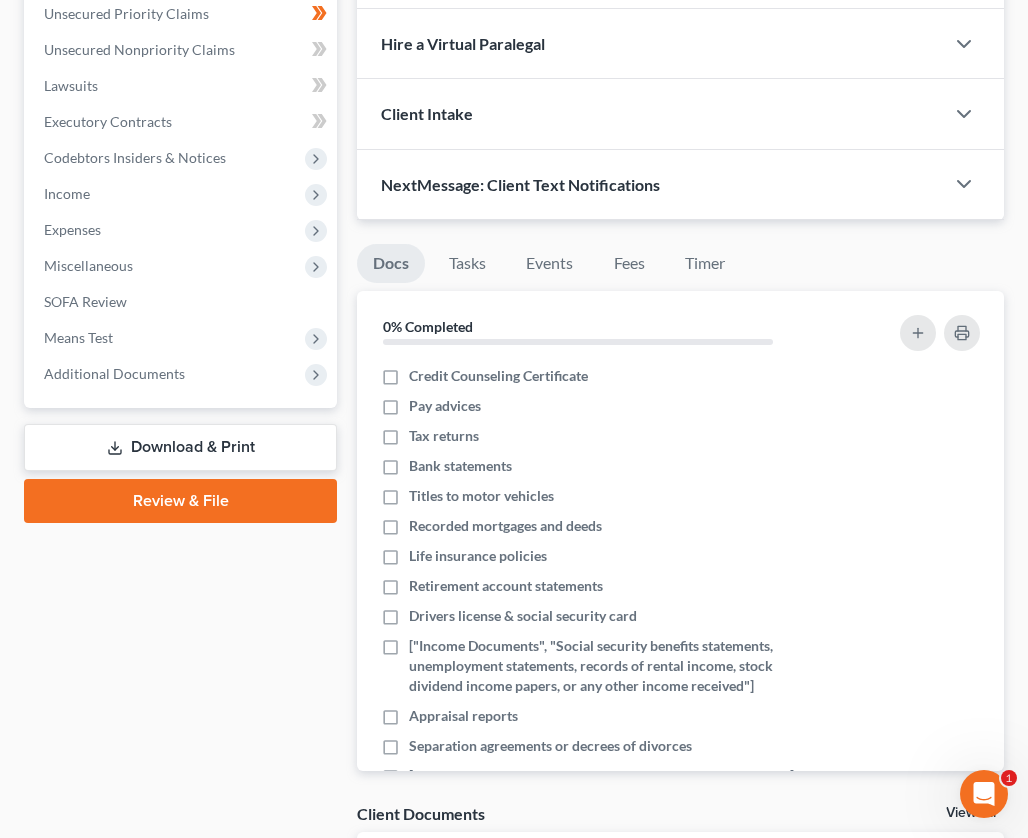 click on "Download & Print" at bounding box center (180, 447) 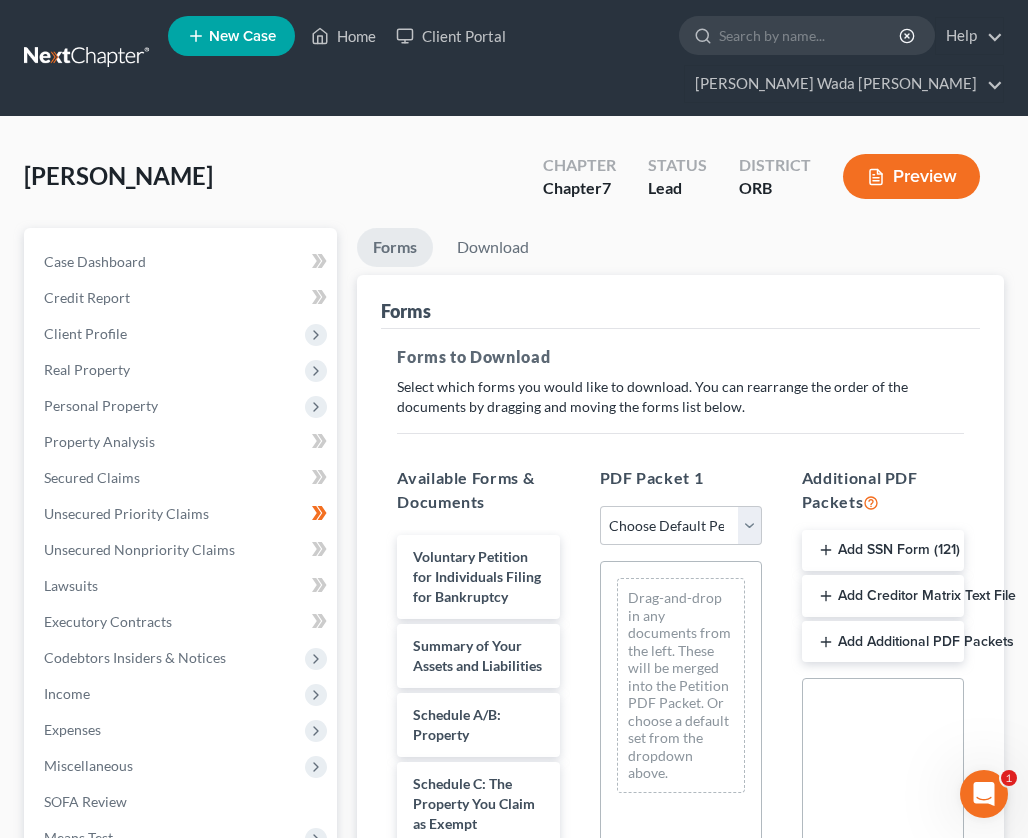 scroll, scrollTop: 300, scrollLeft: 0, axis: vertical 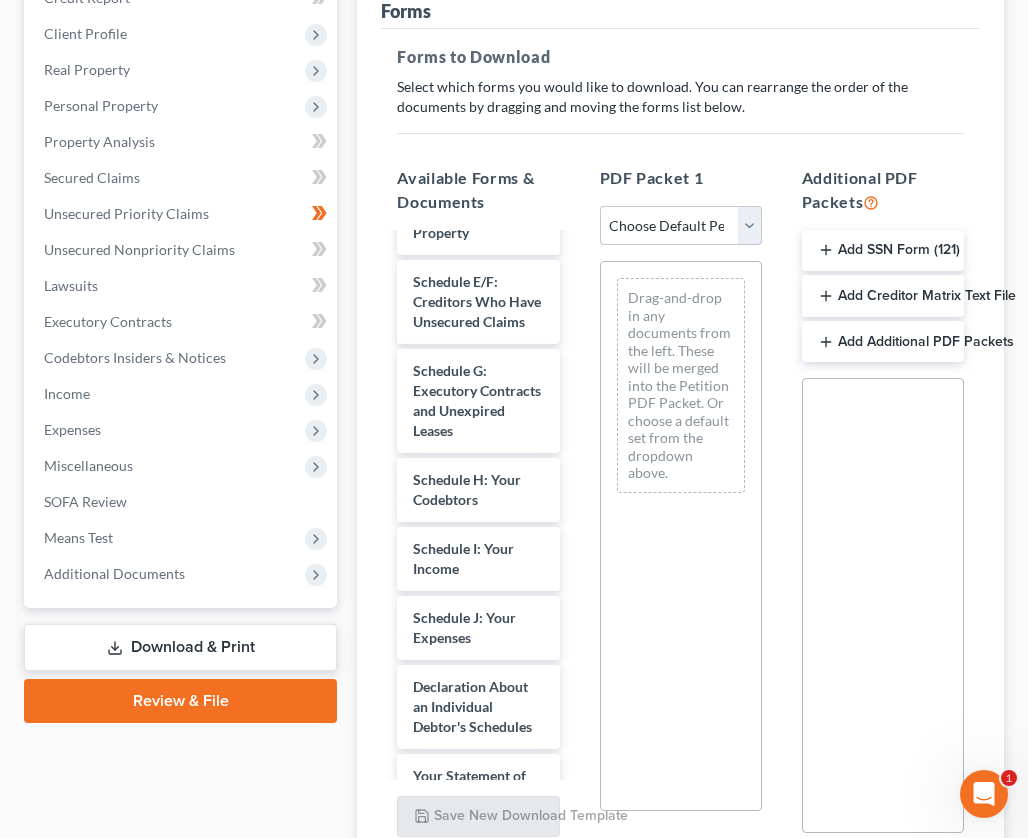 click on "Choose Default Petition PDF Packet Complete Bankruptcy Petition (all forms and schedules) Emergency Filing Forms (Petition and Creditor List Only) Amended Forms Signature Pages Only" at bounding box center (681, 226) 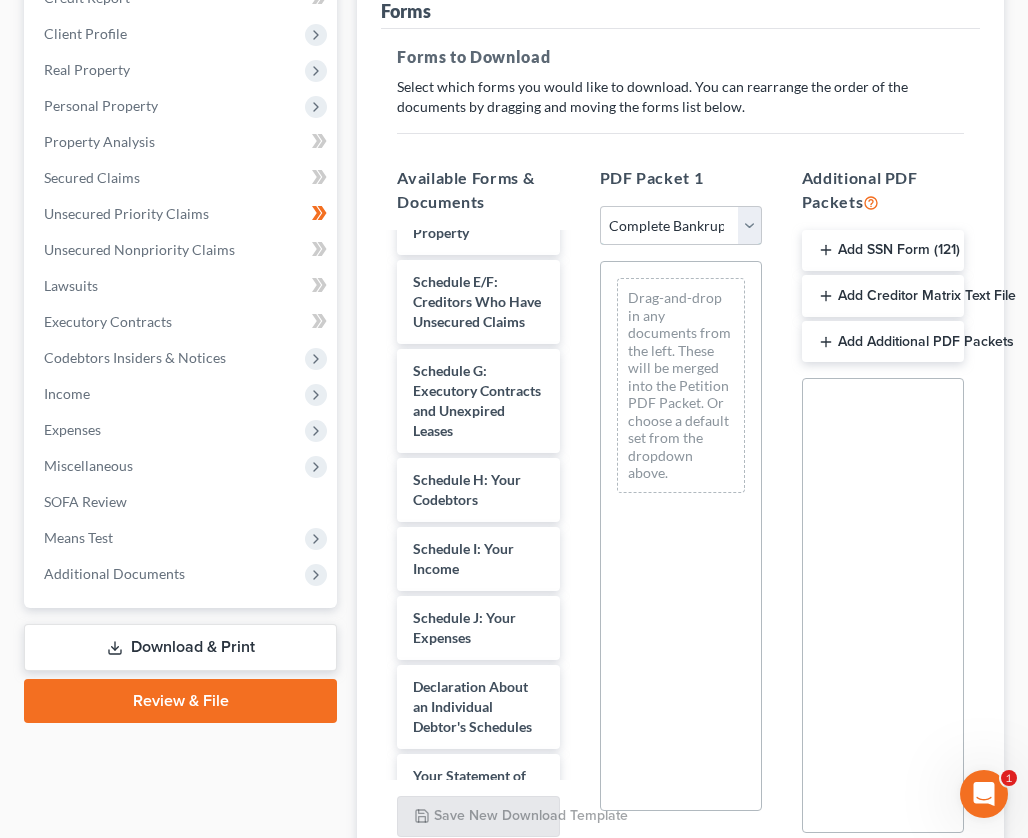 click on "Choose Default Petition PDF Packet Complete Bankruptcy Petition (all forms and schedules) Emergency Filing Forms (Petition and Creditor List Only) Amended Forms Signature Pages Only" at bounding box center (681, 226) 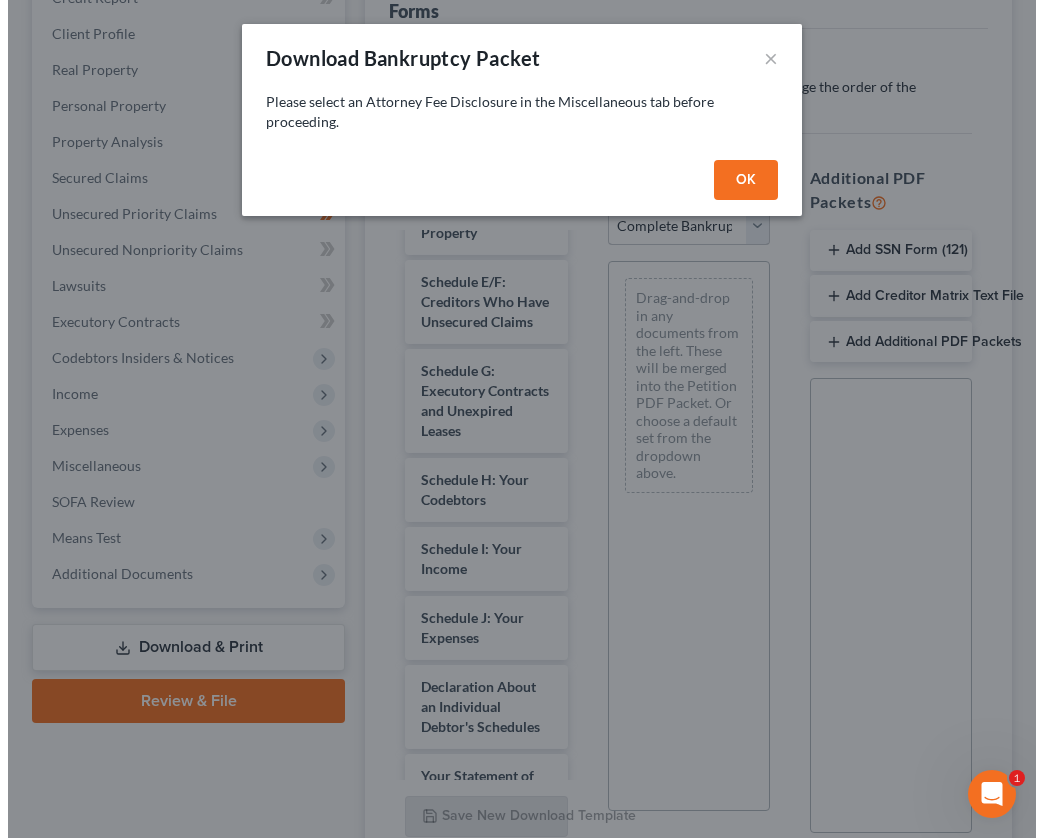 scroll, scrollTop: 264, scrollLeft: 0, axis: vertical 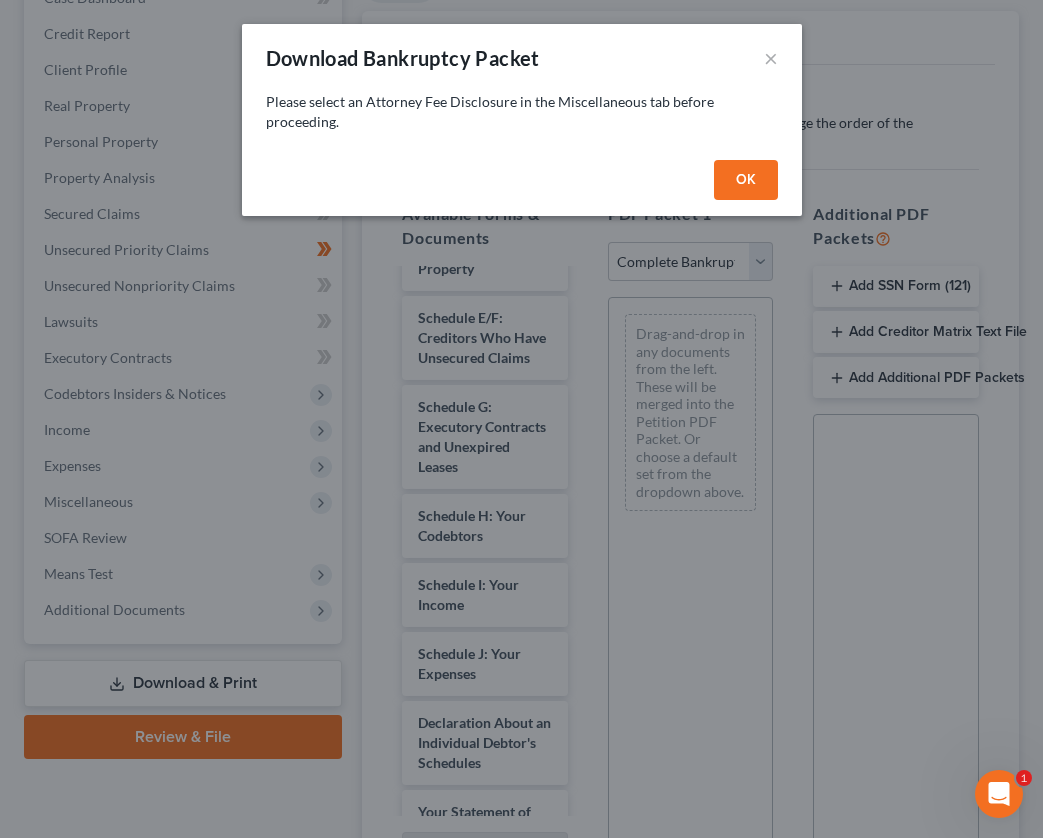 click on "OK" at bounding box center [746, 180] 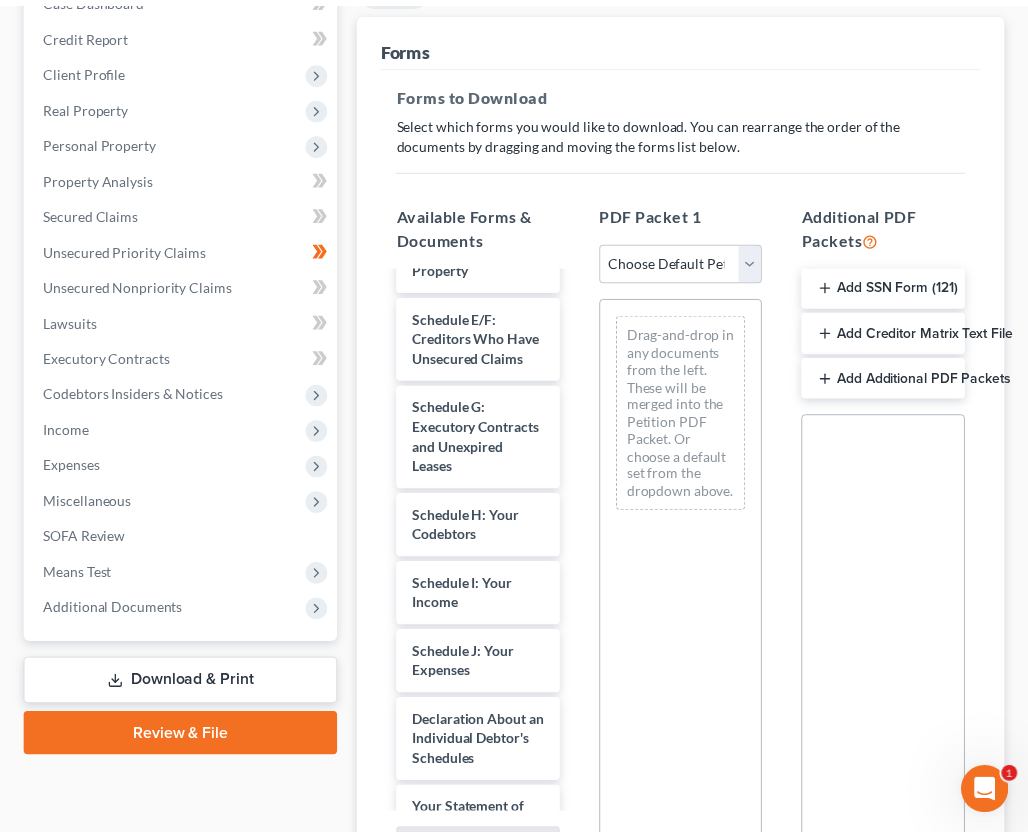 scroll, scrollTop: 300, scrollLeft: 0, axis: vertical 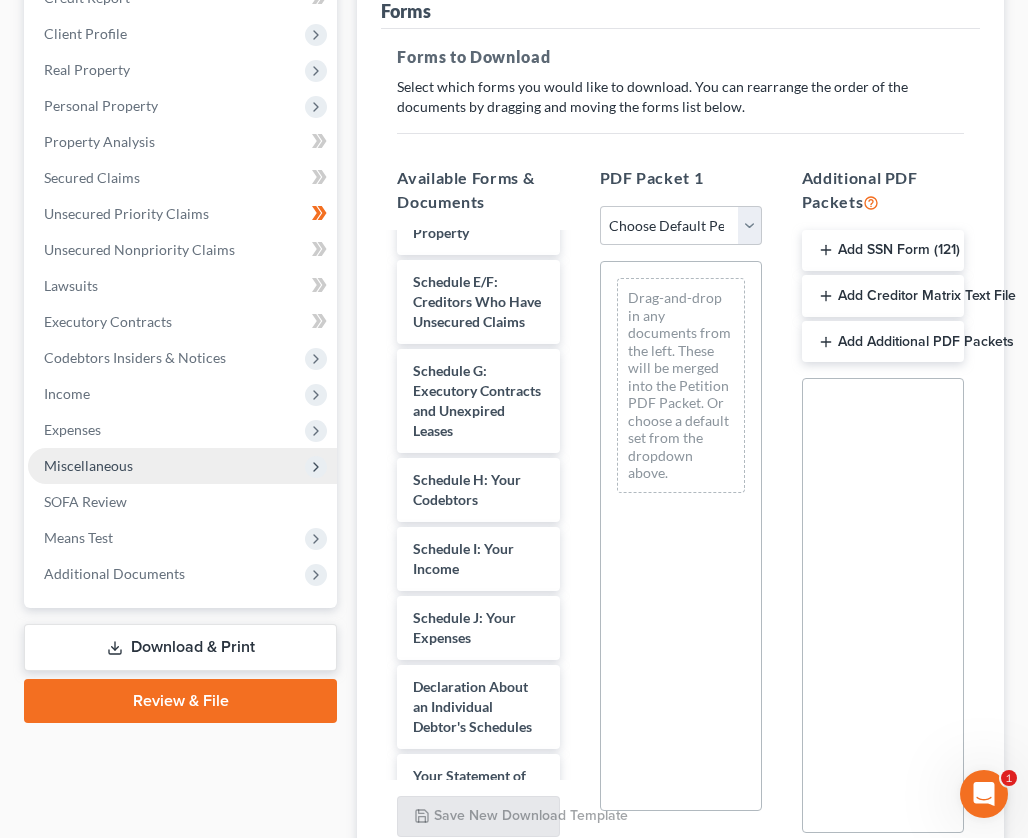 click on "Miscellaneous" at bounding box center (182, 466) 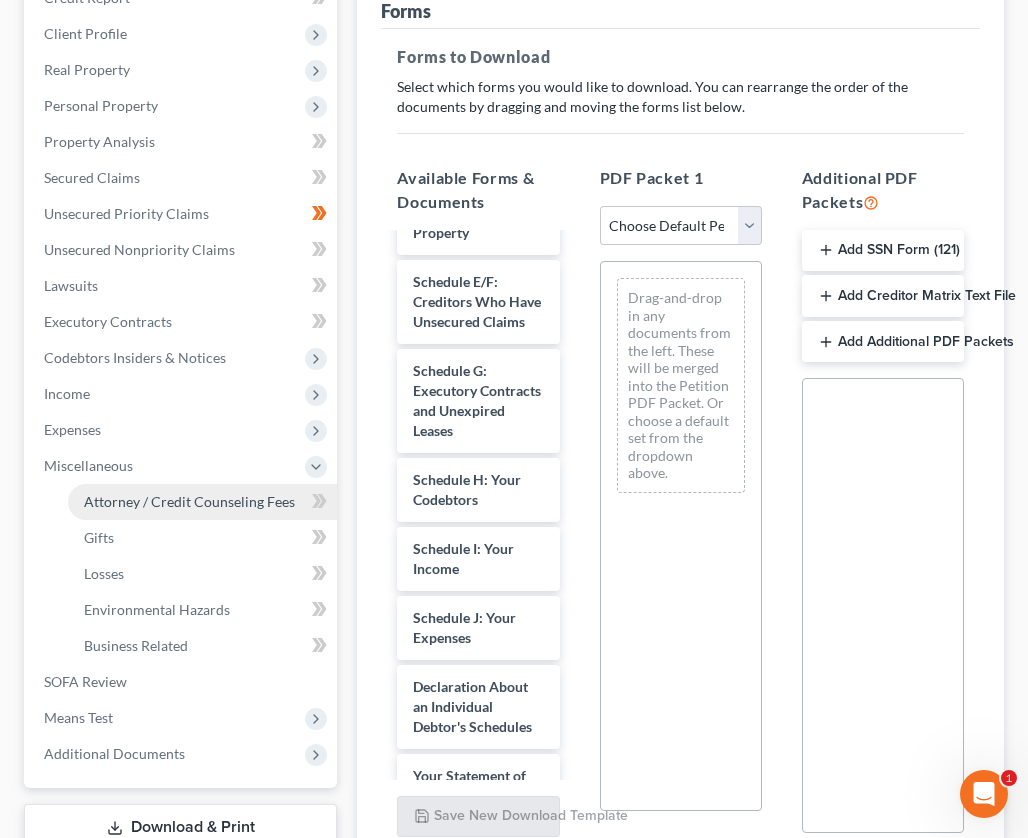 click on "Attorney / Credit Counseling Fees" at bounding box center [189, 501] 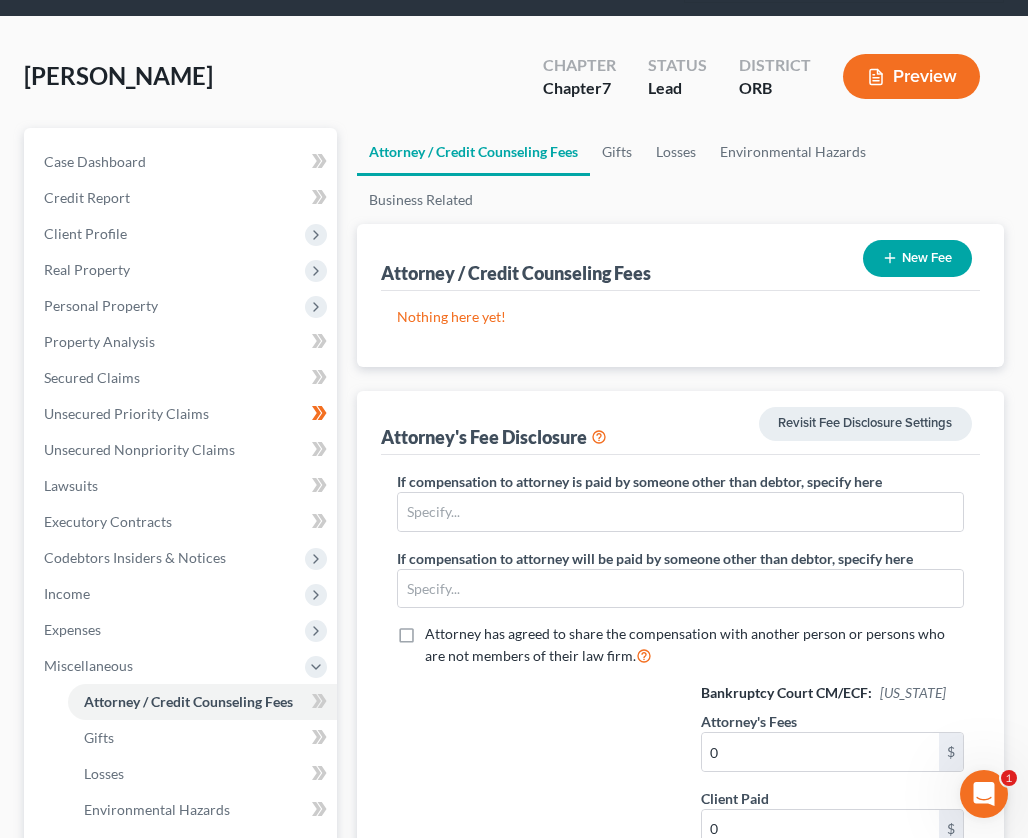 scroll, scrollTop: 200, scrollLeft: 0, axis: vertical 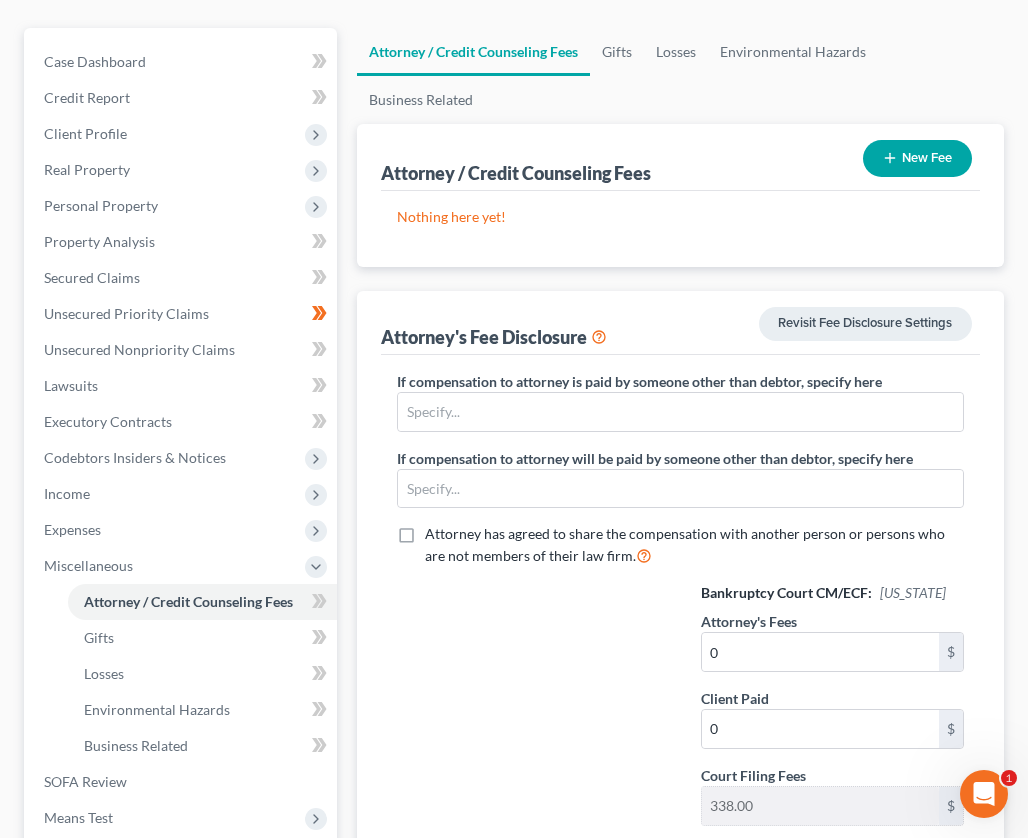 click on "New Fee" at bounding box center [917, 158] 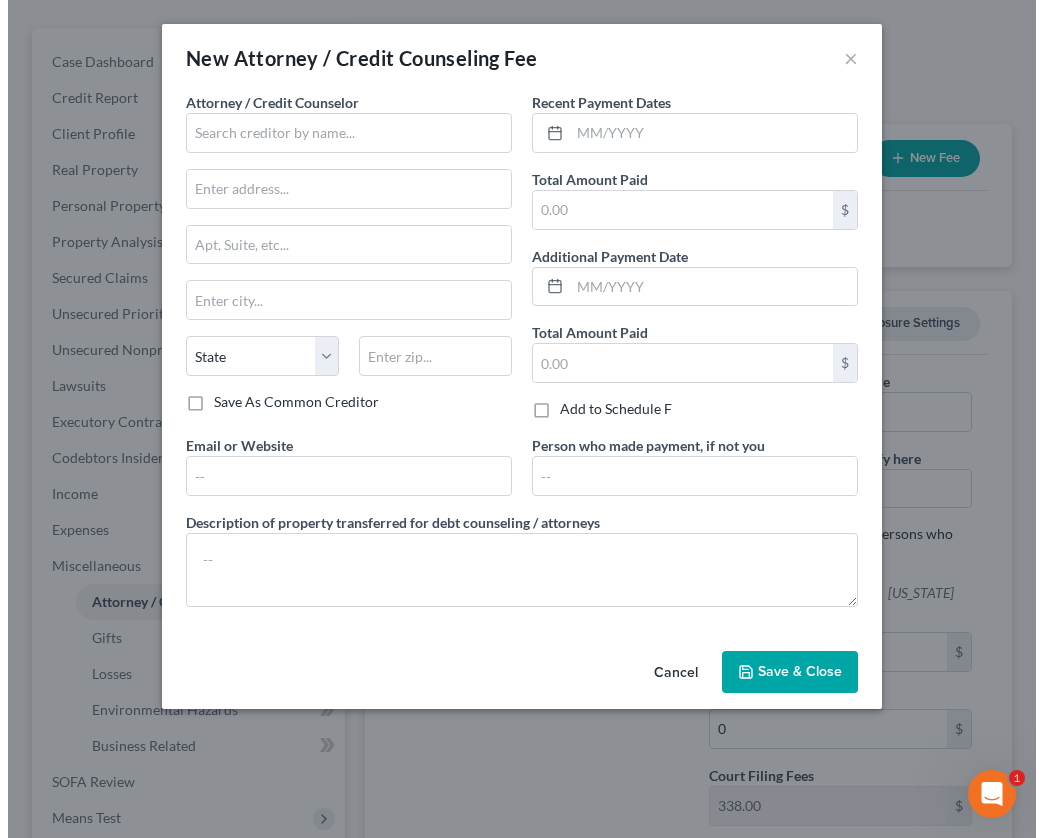 scroll, scrollTop: 164, scrollLeft: 0, axis: vertical 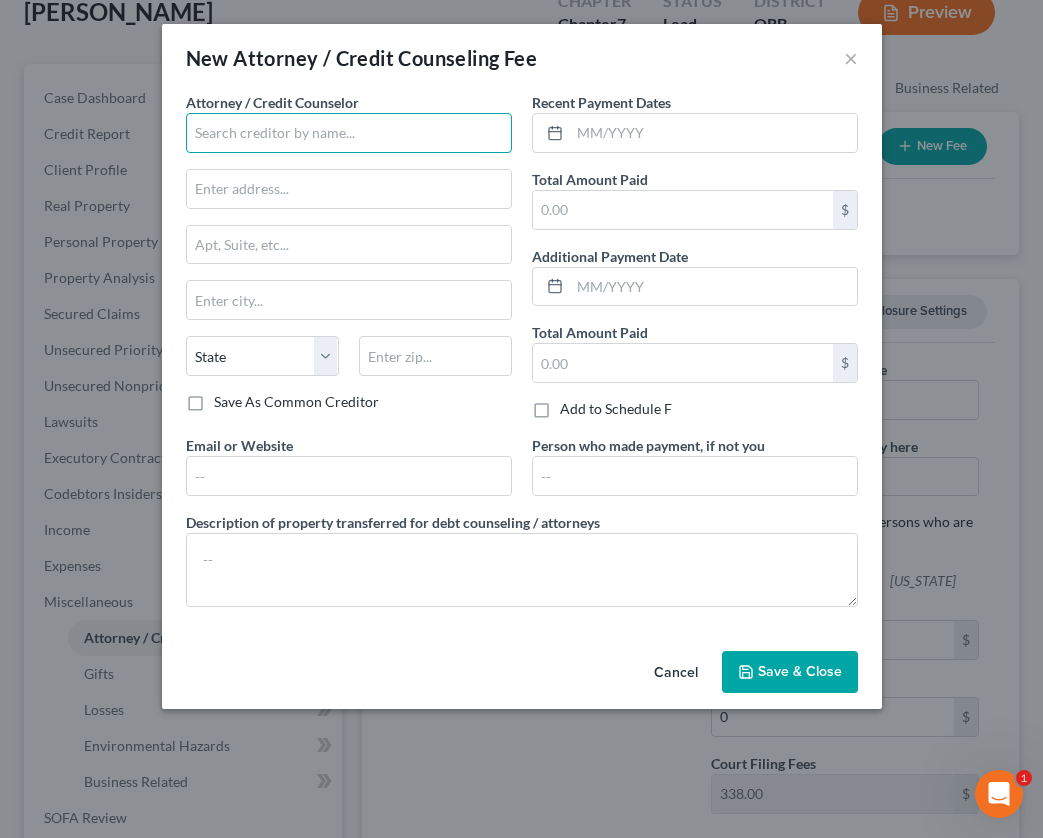 click at bounding box center (349, 133) 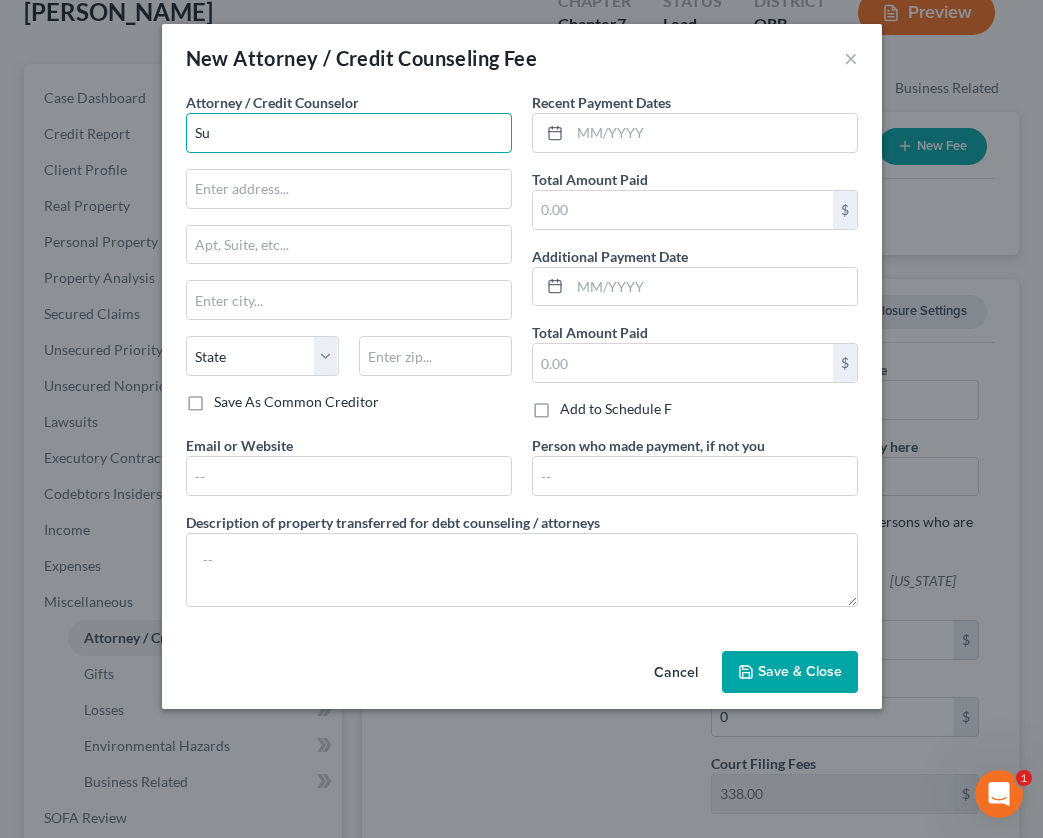 click on "Su" at bounding box center (349, 133) 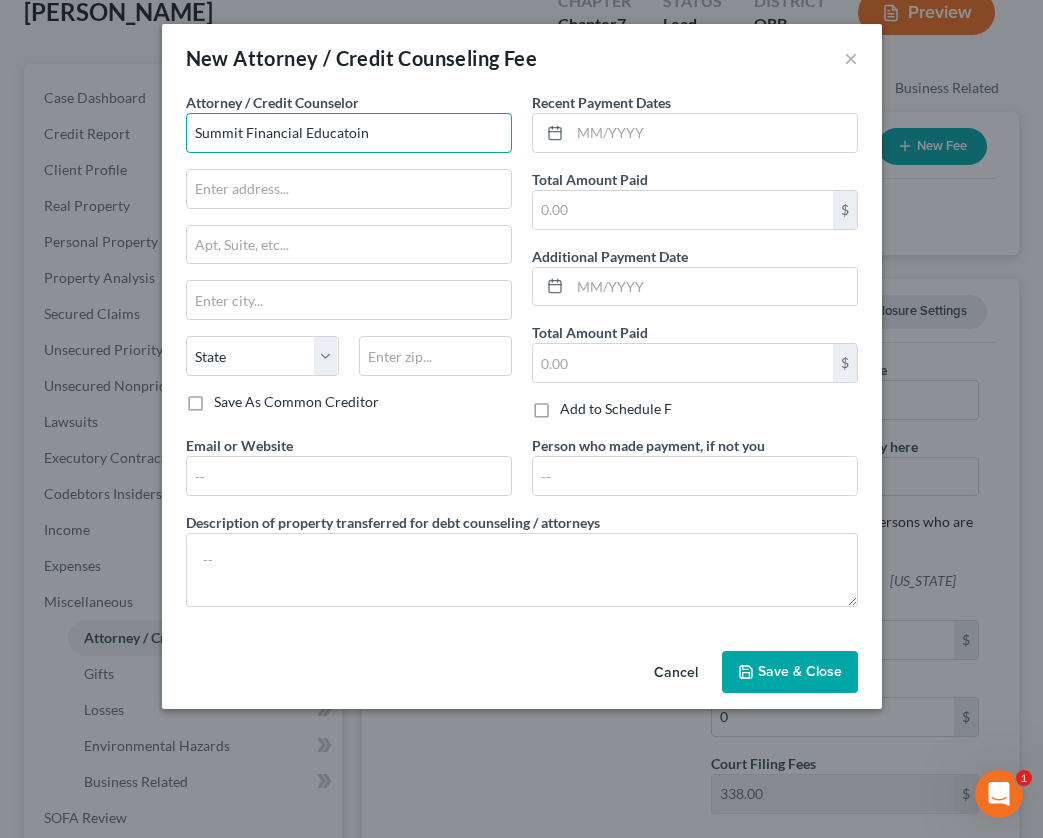 type on "0" 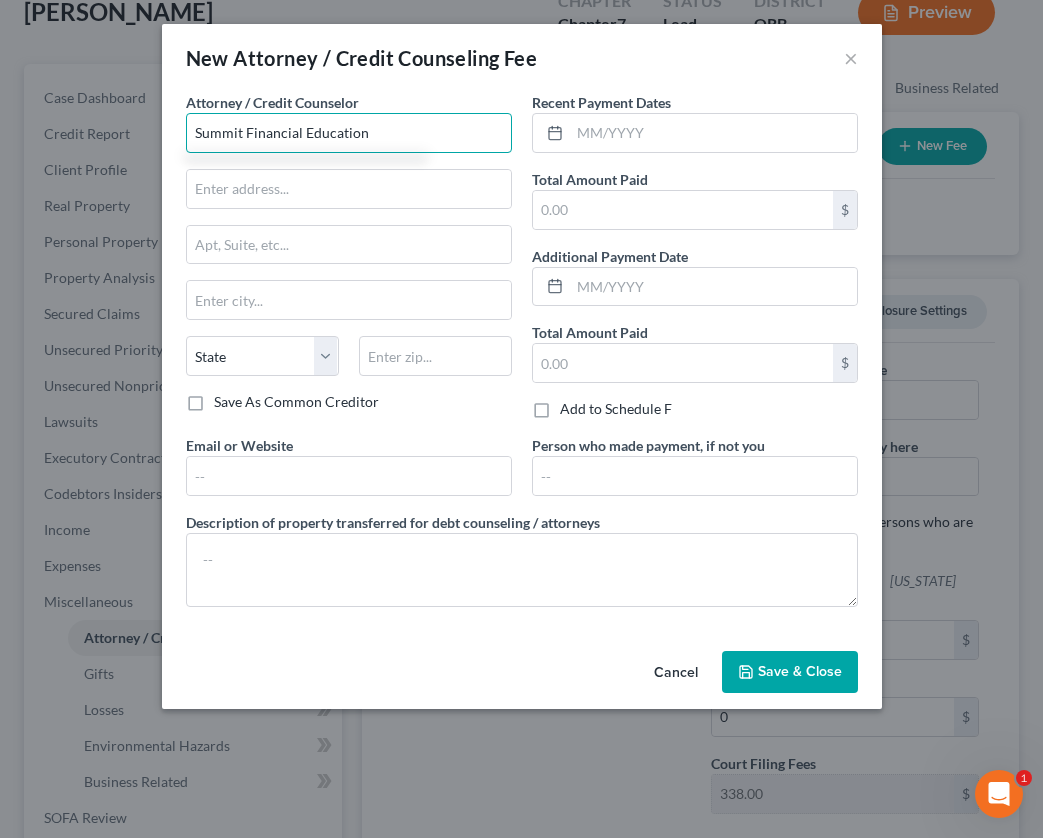 type on "Summit Financial Education" 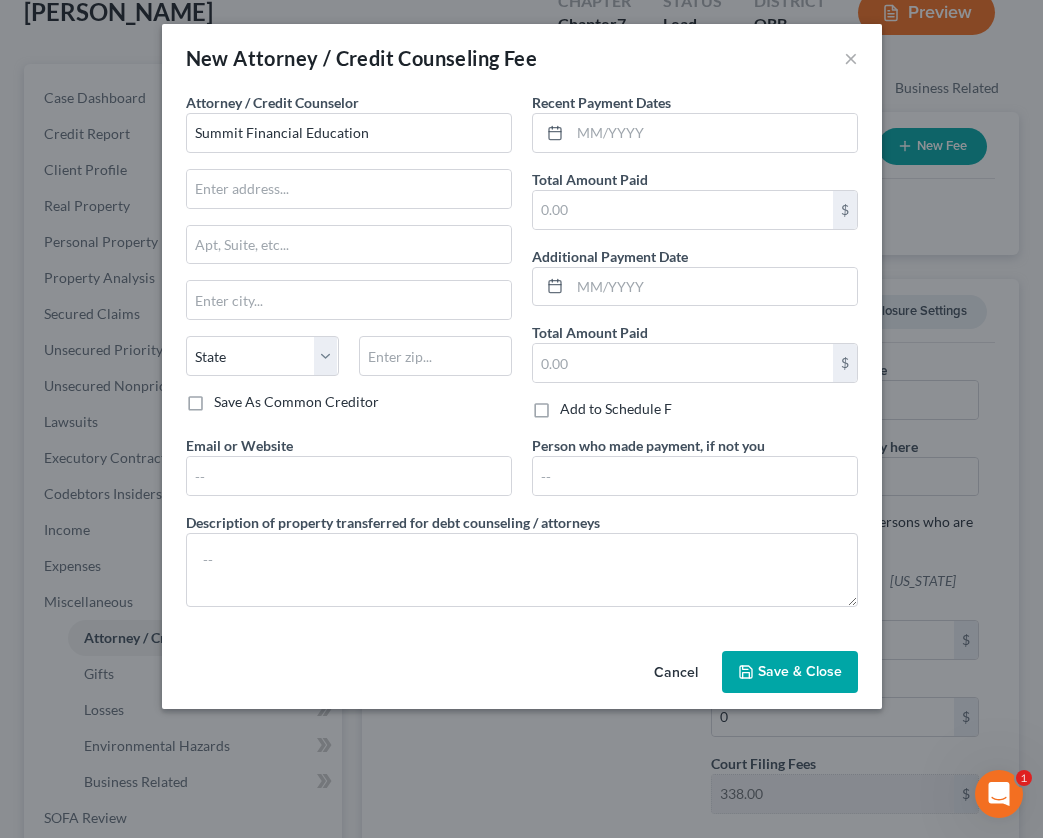 click on "Attorney / Credit Counselor *    Summit Financial Education                      State [US_STATE] AK AR AZ [GEOGRAPHIC_DATA] CO [GEOGRAPHIC_DATA] DE [GEOGRAPHIC_DATA] [GEOGRAPHIC_DATA] [GEOGRAPHIC_DATA] GU HI ID [GEOGRAPHIC_DATA] IN [GEOGRAPHIC_DATA] [GEOGRAPHIC_DATA] [GEOGRAPHIC_DATA] LA ME MD [GEOGRAPHIC_DATA] [GEOGRAPHIC_DATA] [GEOGRAPHIC_DATA] [GEOGRAPHIC_DATA] [GEOGRAPHIC_DATA] MT [GEOGRAPHIC_DATA] [GEOGRAPHIC_DATA] [GEOGRAPHIC_DATA] [GEOGRAPHIC_DATA] [GEOGRAPHIC_DATA] [GEOGRAPHIC_DATA] [GEOGRAPHIC_DATA] [GEOGRAPHIC_DATA] [GEOGRAPHIC_DATA] [GEOGRAPHIC_DATA] [GEOGRAPHIC_DATA] [GEOGRAPHIC_DATA] PR [GEOGRAPHIC_DATA] SC SD [GEOGRAPHIC_DATA] [GEOGRAPHIC_DATA] [GEOGRAPHIC_DATA] VI VA [GEOGRAPHIC_DATA] [GEOGRAPHIC_DATA] WV WI WY" at bounding box center (349, 242) 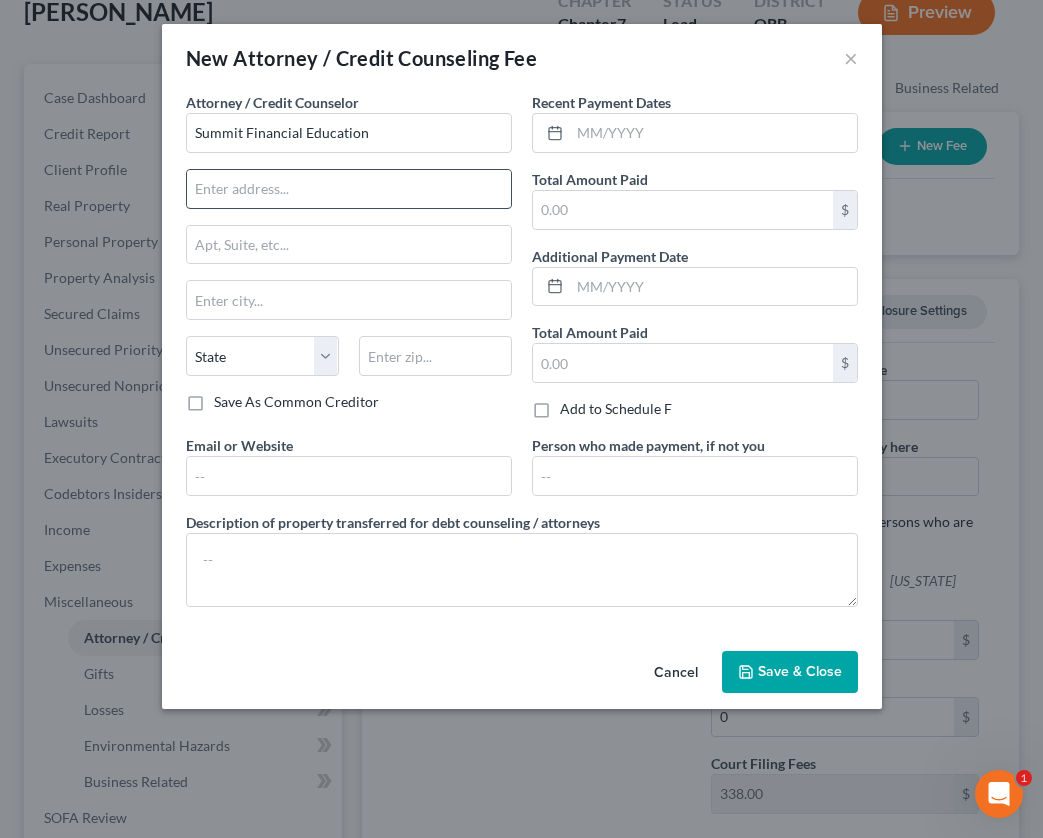 click at bounding box center [349, 189] 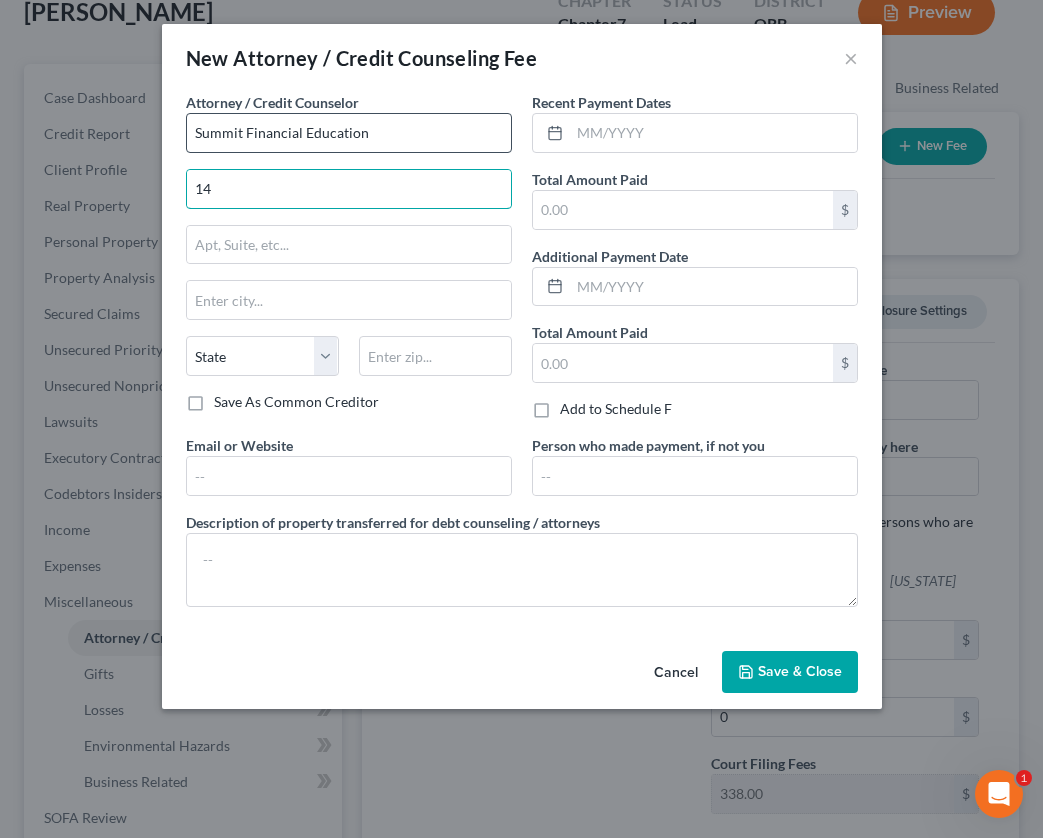 type on "1" 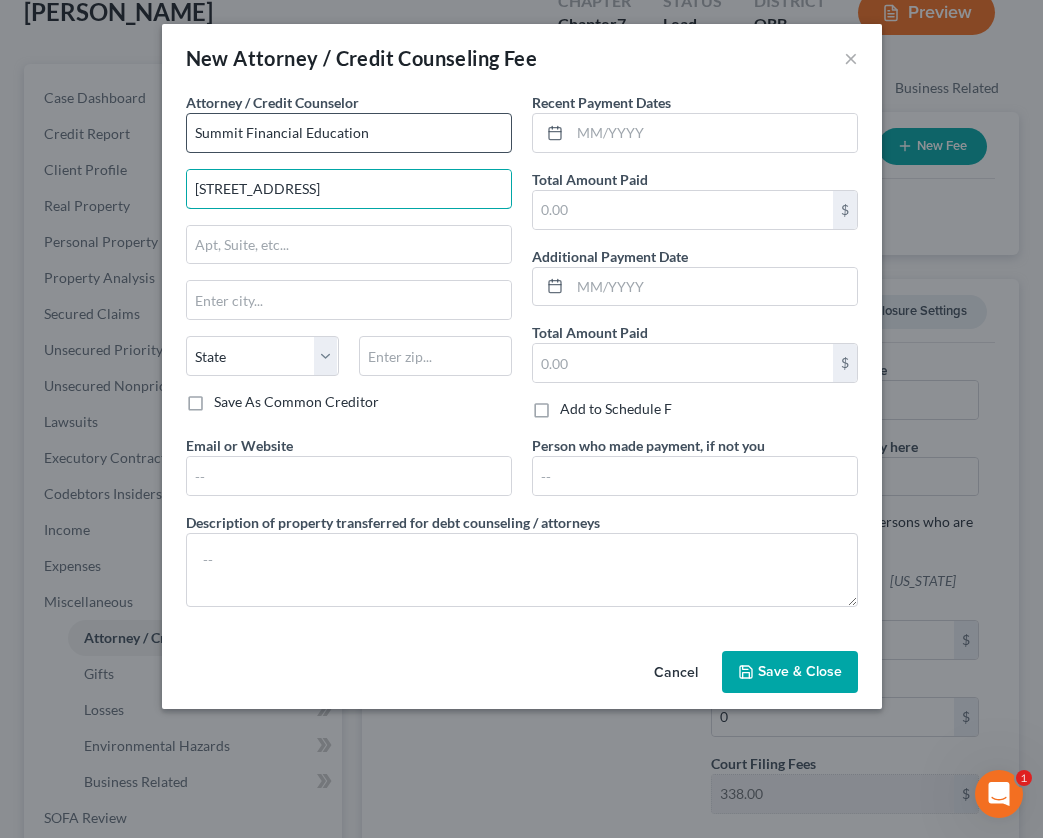 type on "[STREET_ADDRESS]" 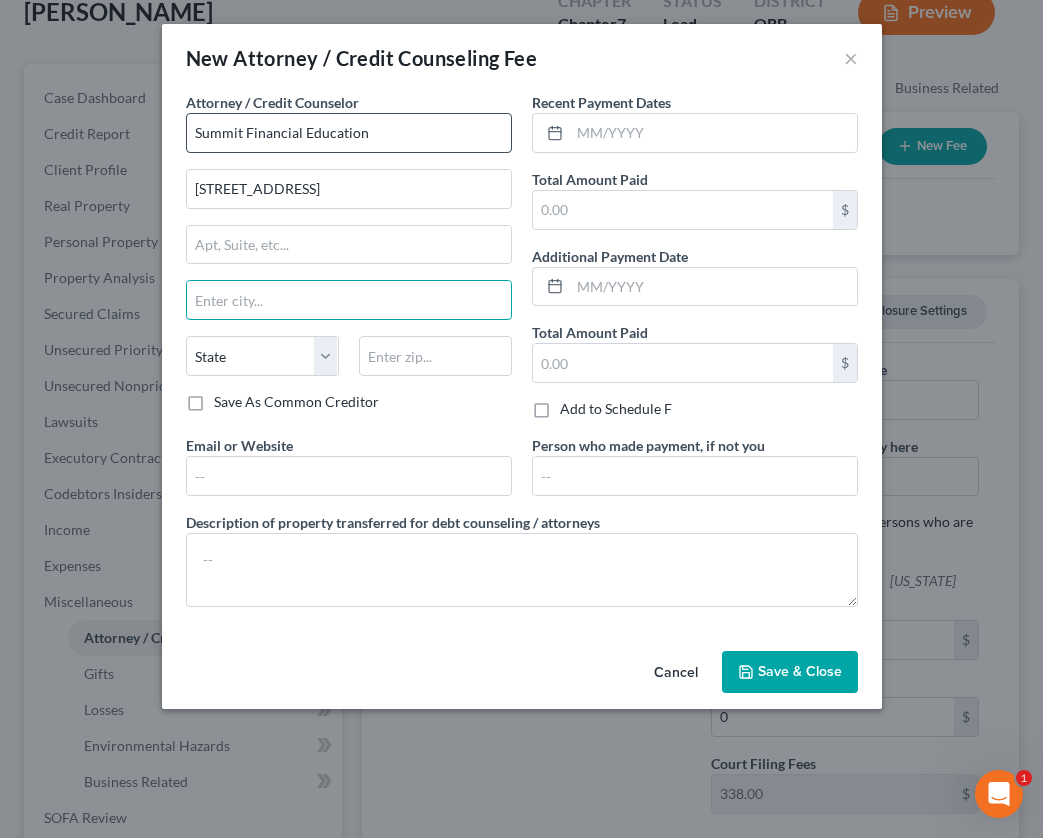 type on "U" 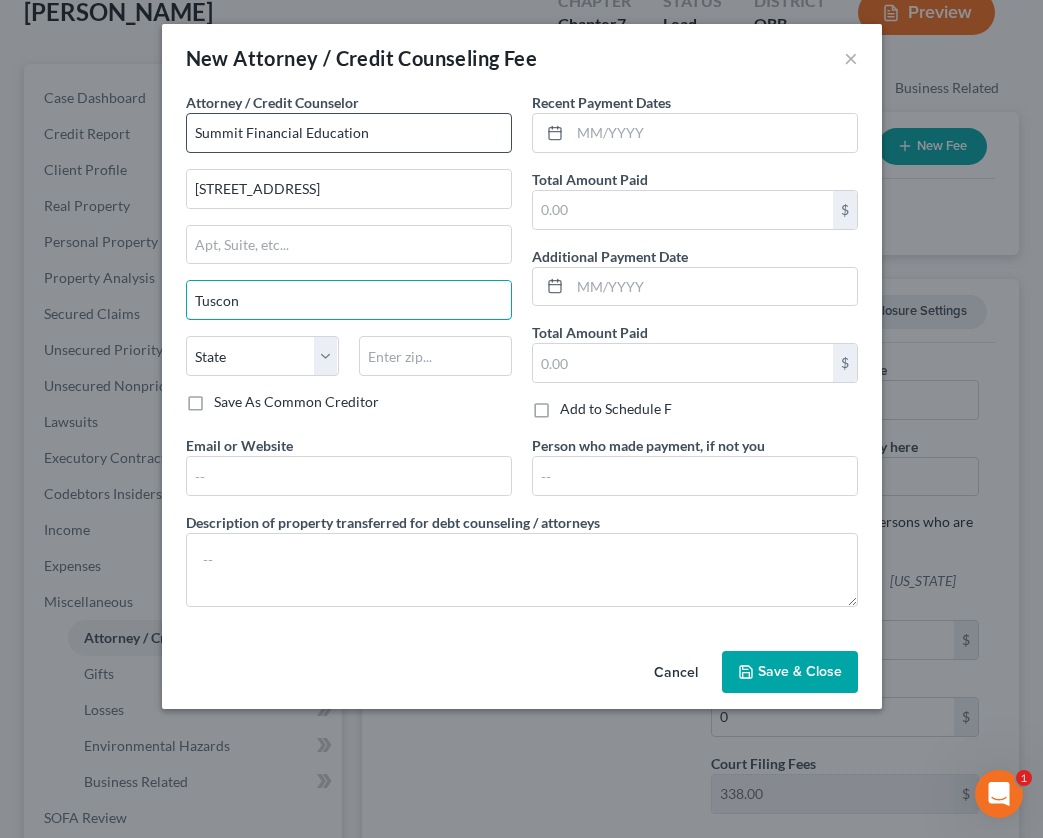type on "Tuscon" 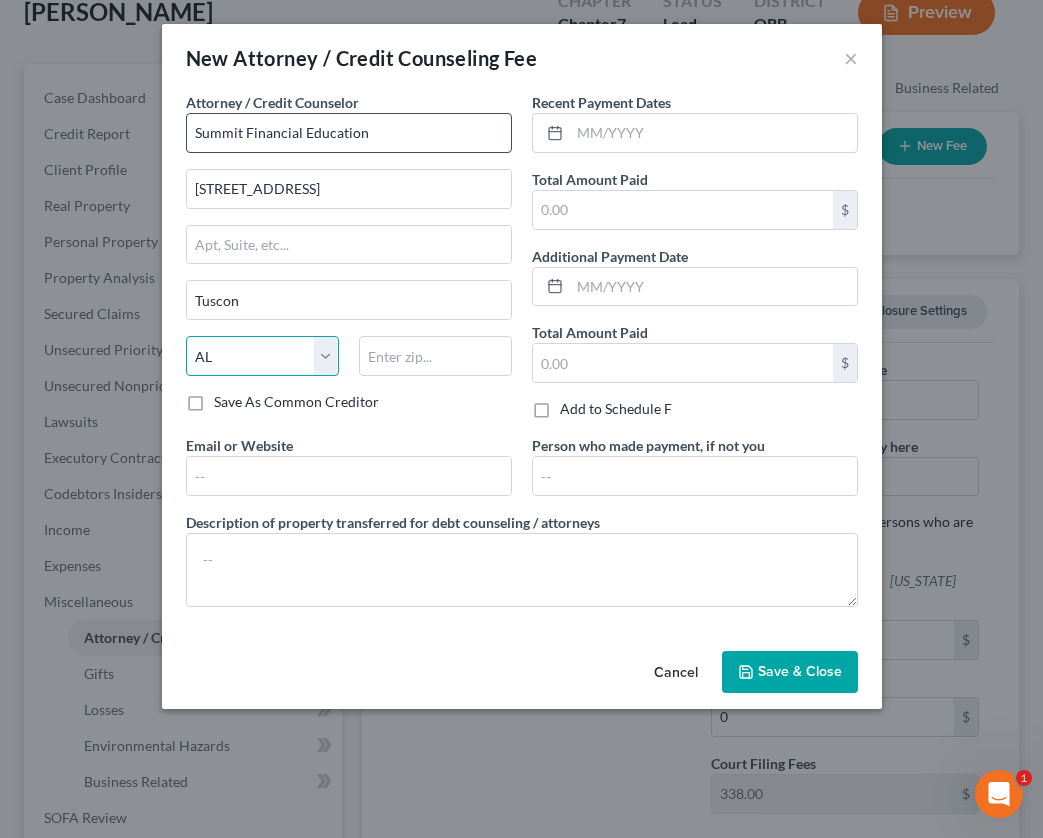 select on "3" 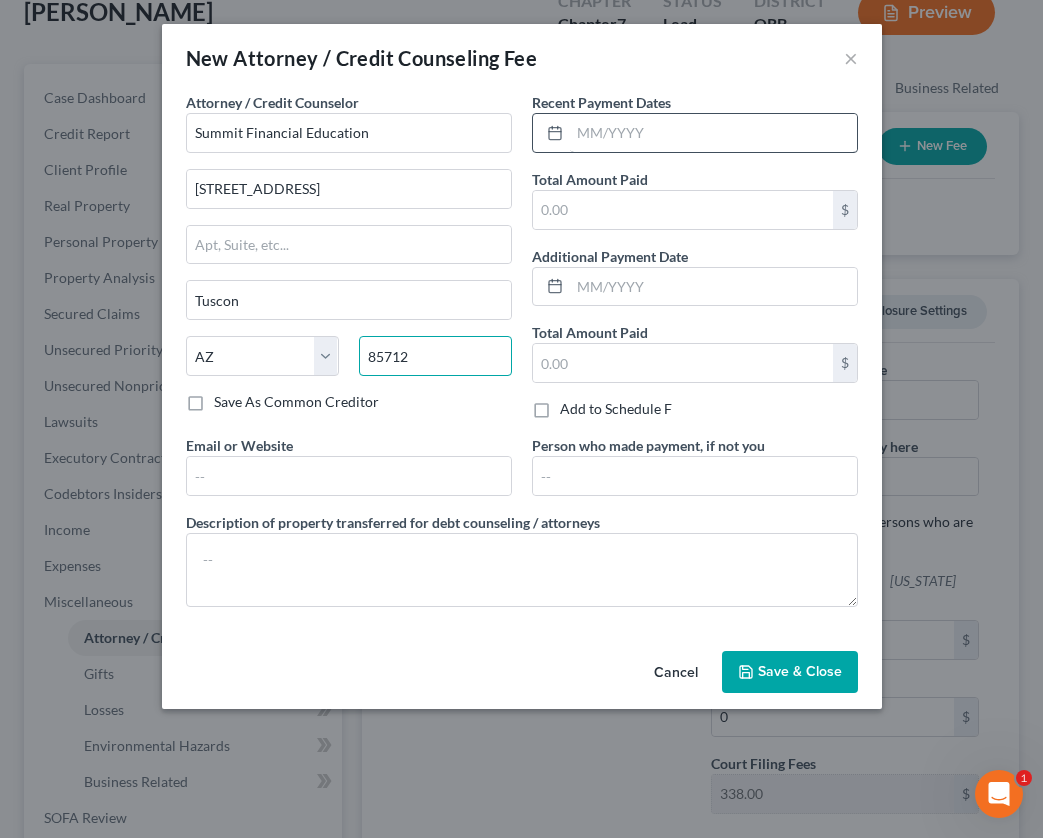 type on "85712" 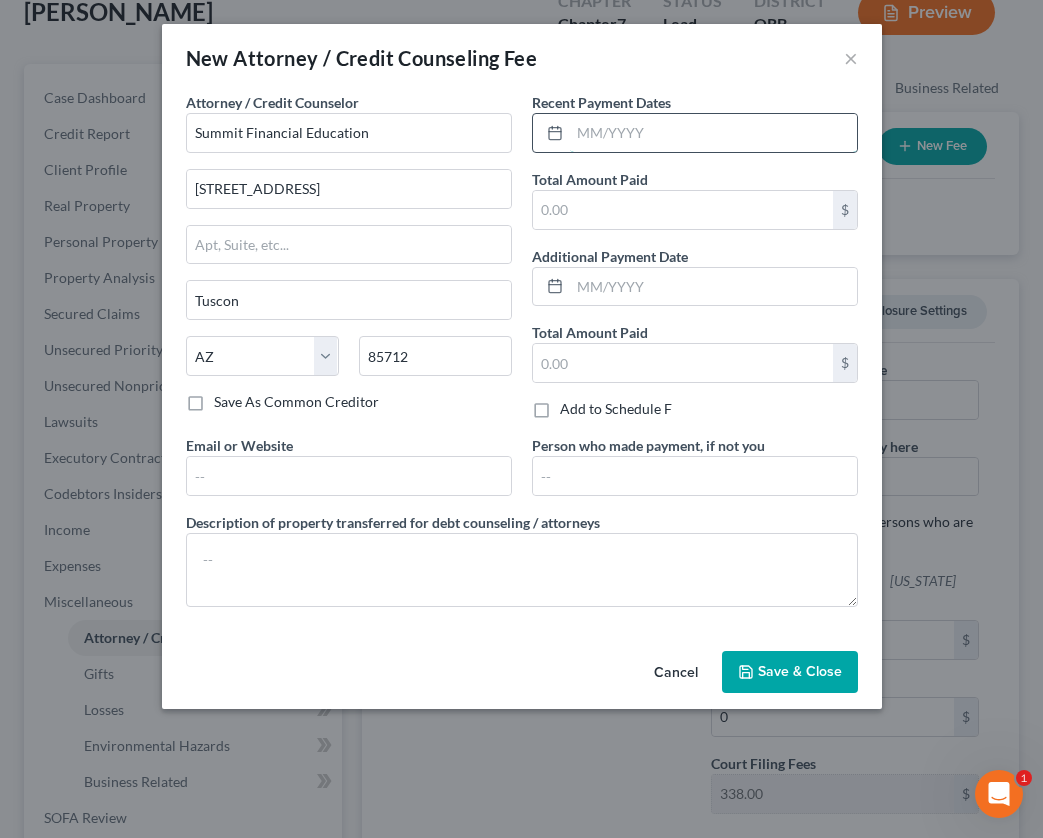 click at bounding box center (713, 133) 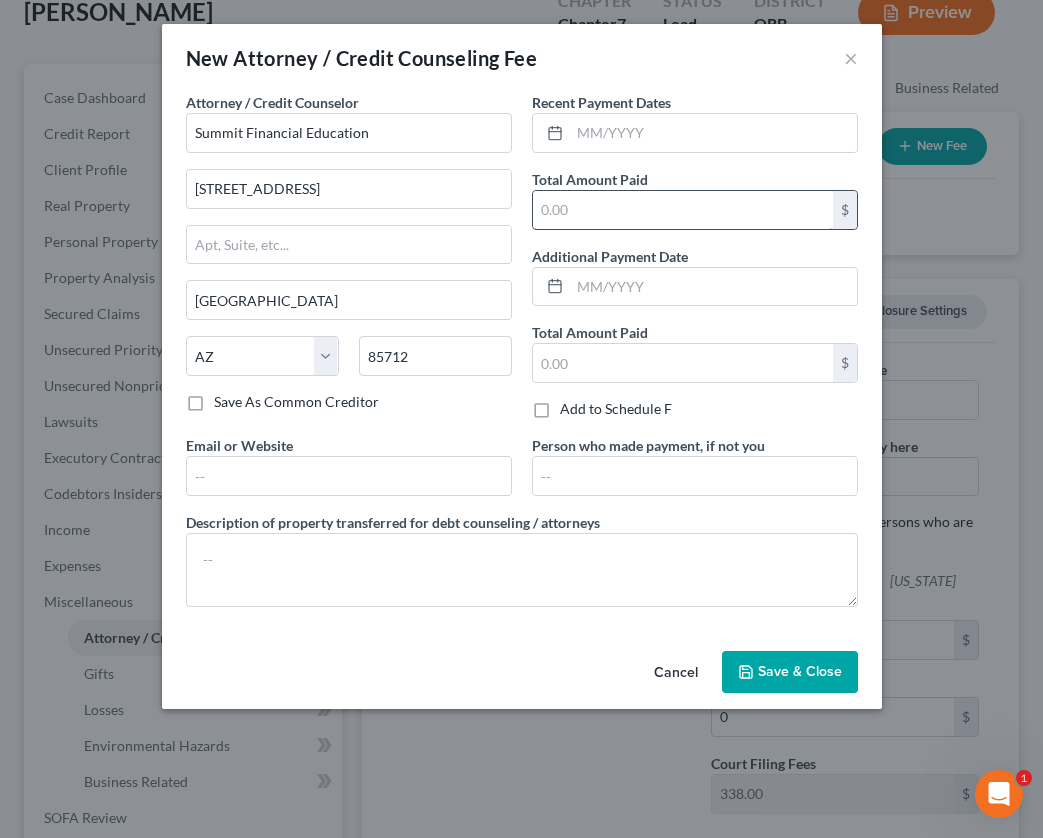 click at bounding box center [683, 210] 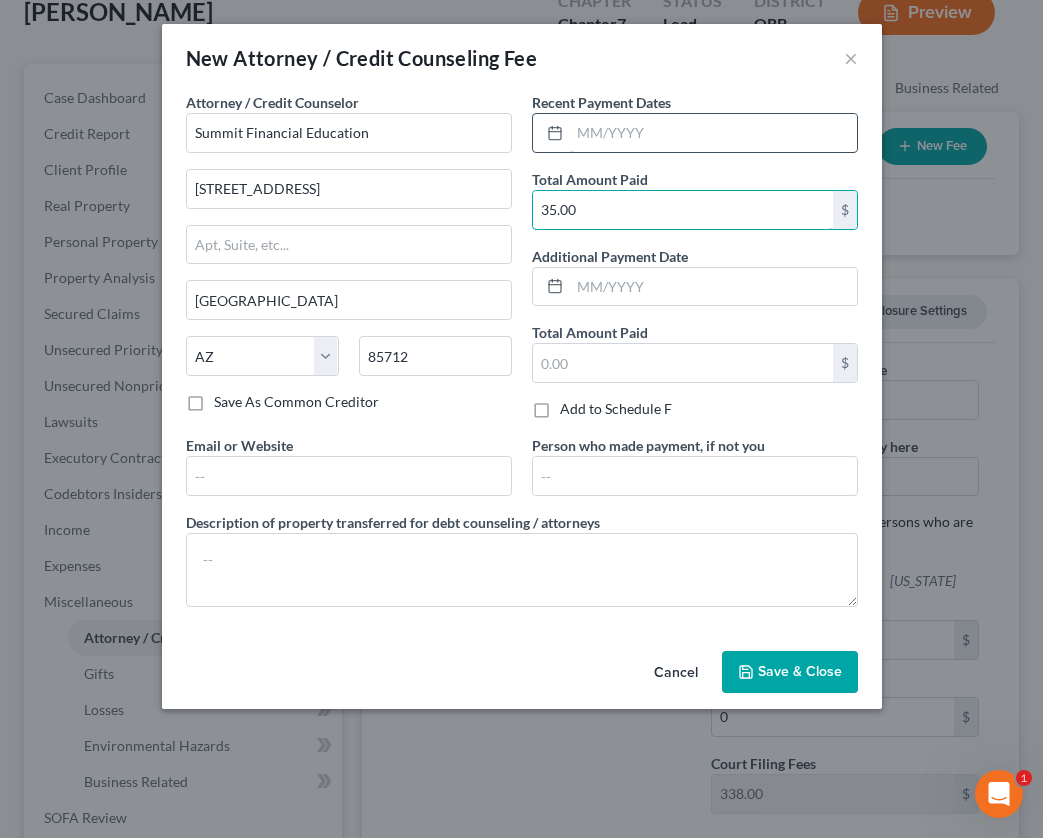 type on "35.00" 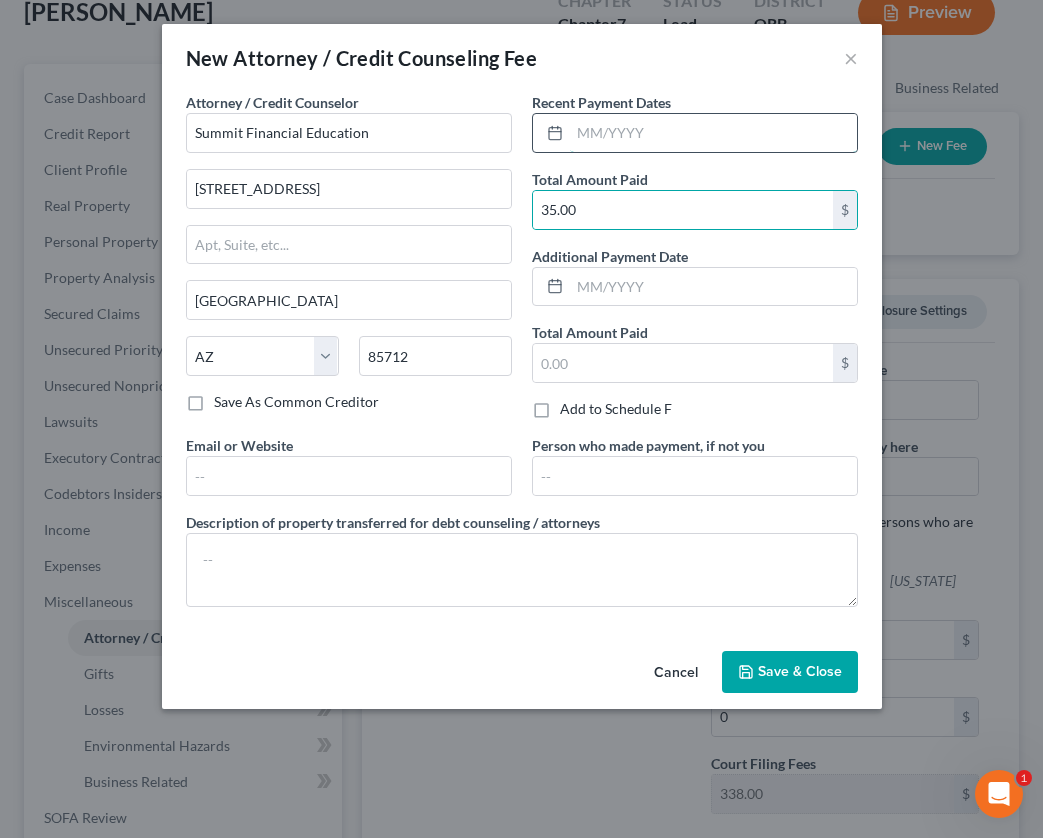 click at bounding box center [713, 133] 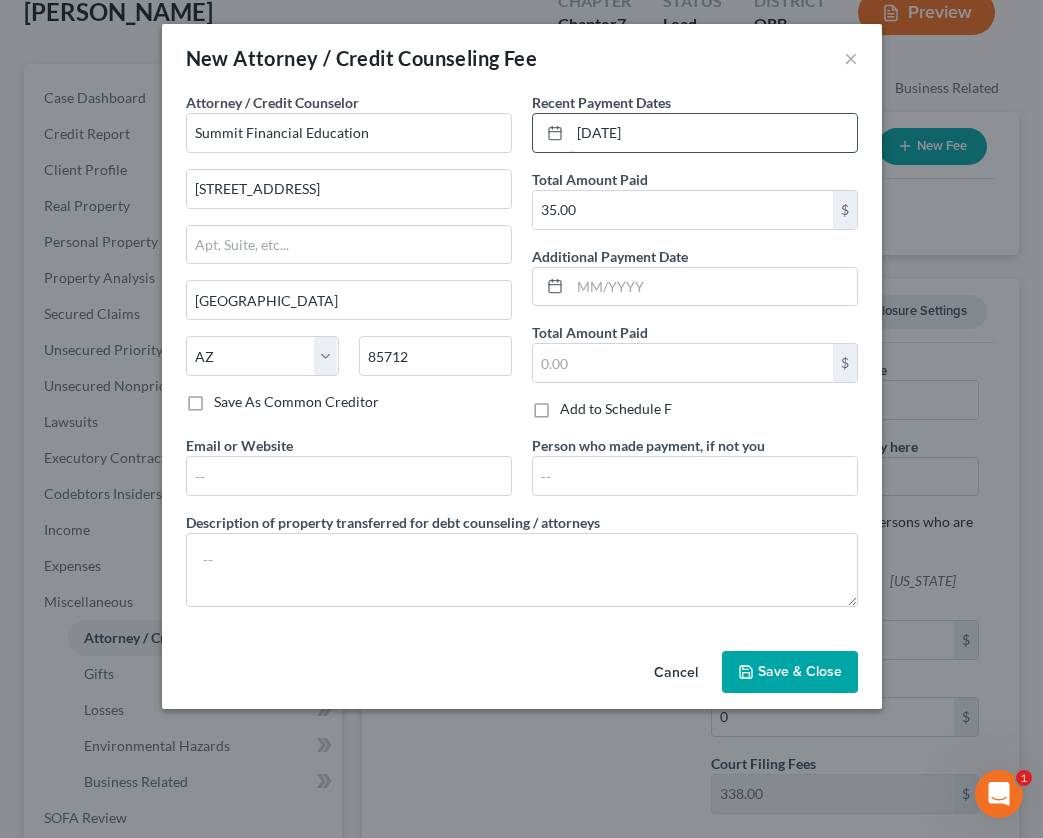 type on "[DATE]" 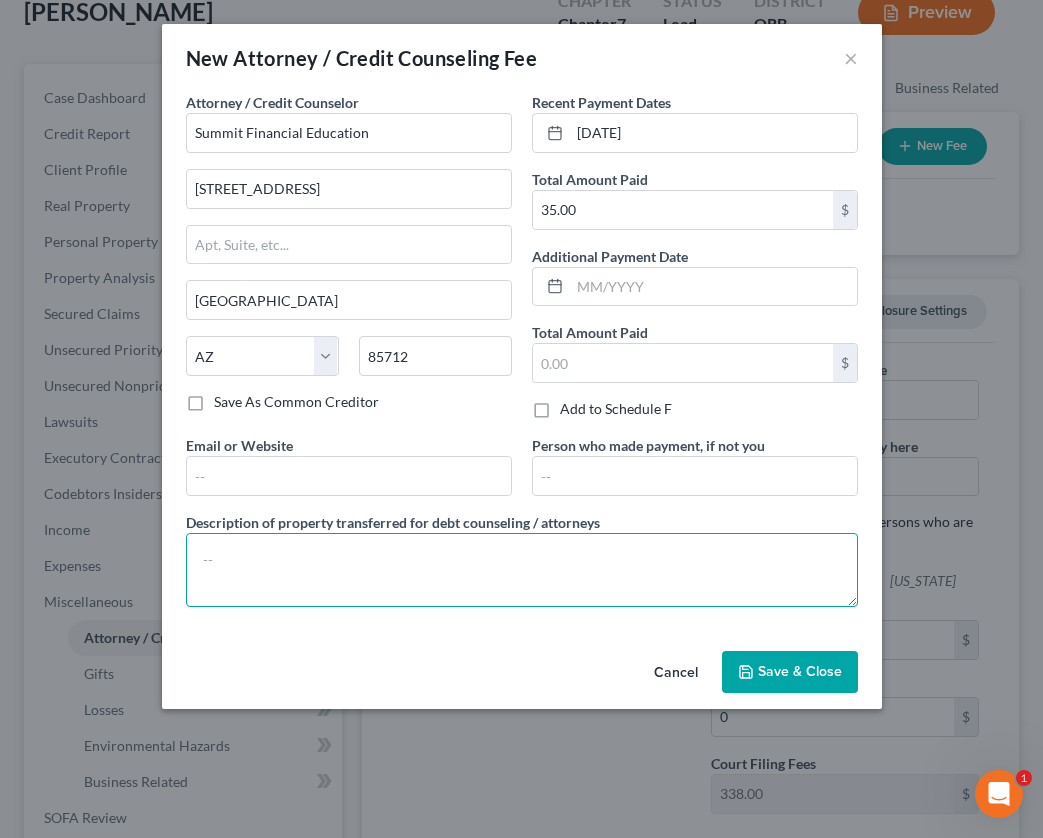 click at bounding box center [522, 570] 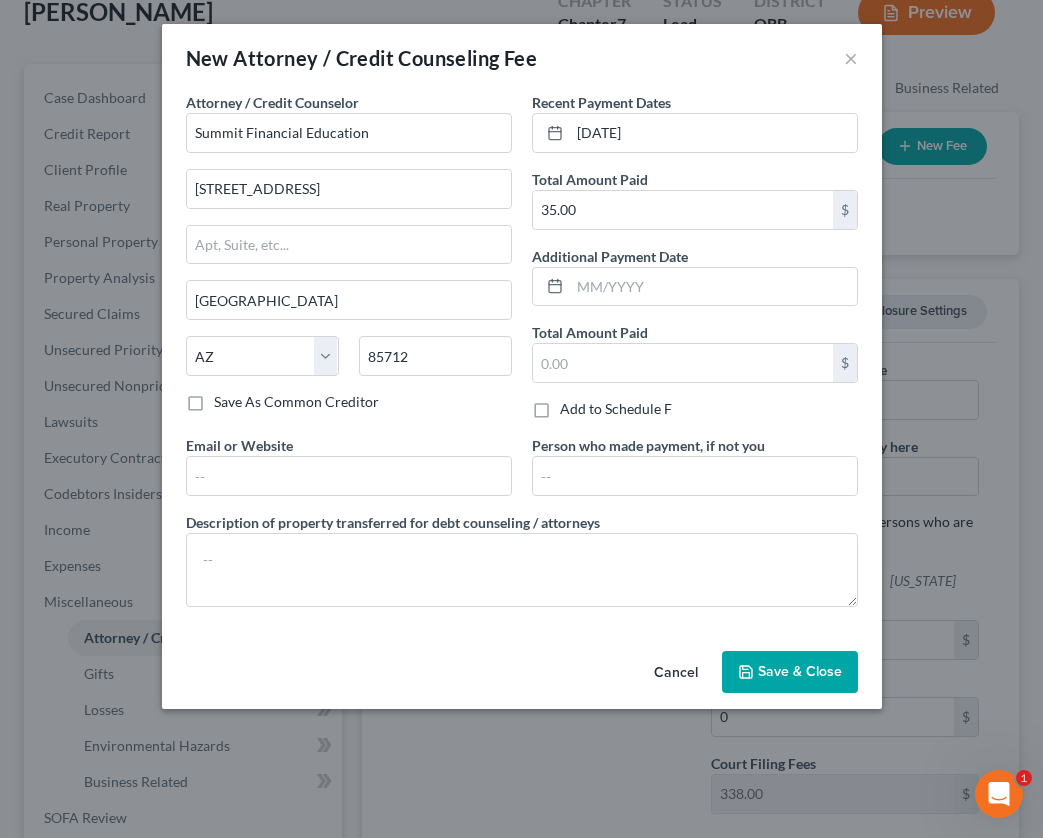click on "Save & Close" at bounding box center [800, 671] 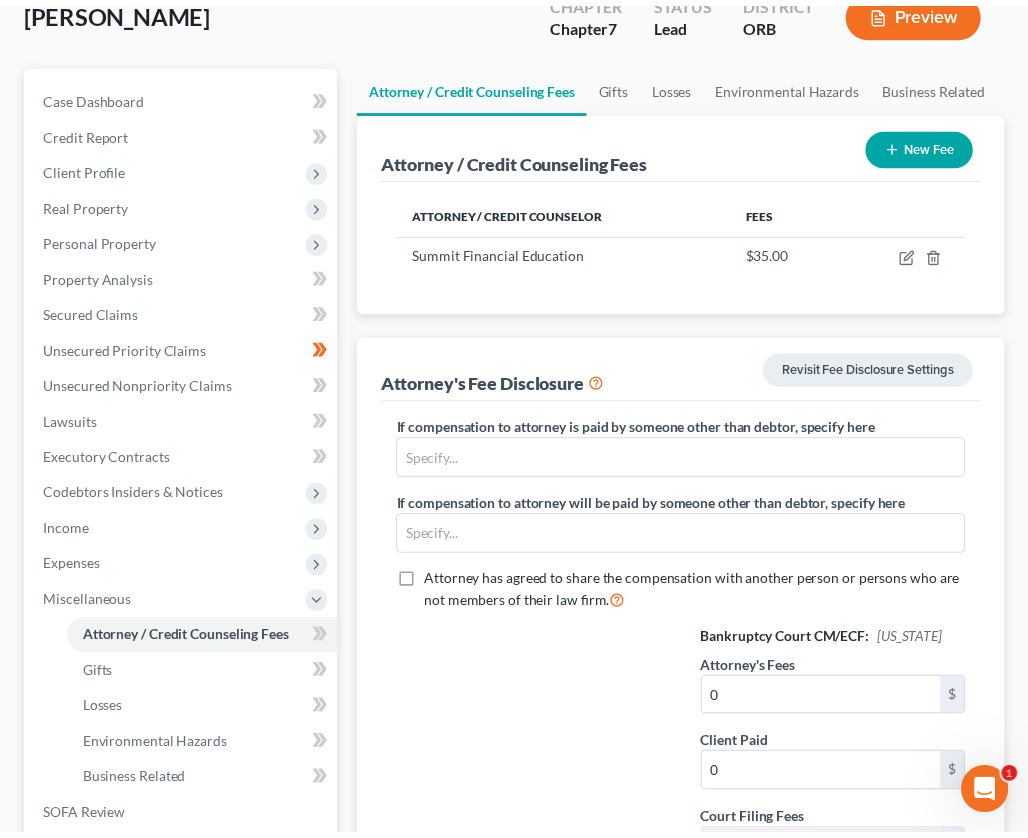 scroll, scrollTop: 200, scrollLeft: 0, axis: vertical 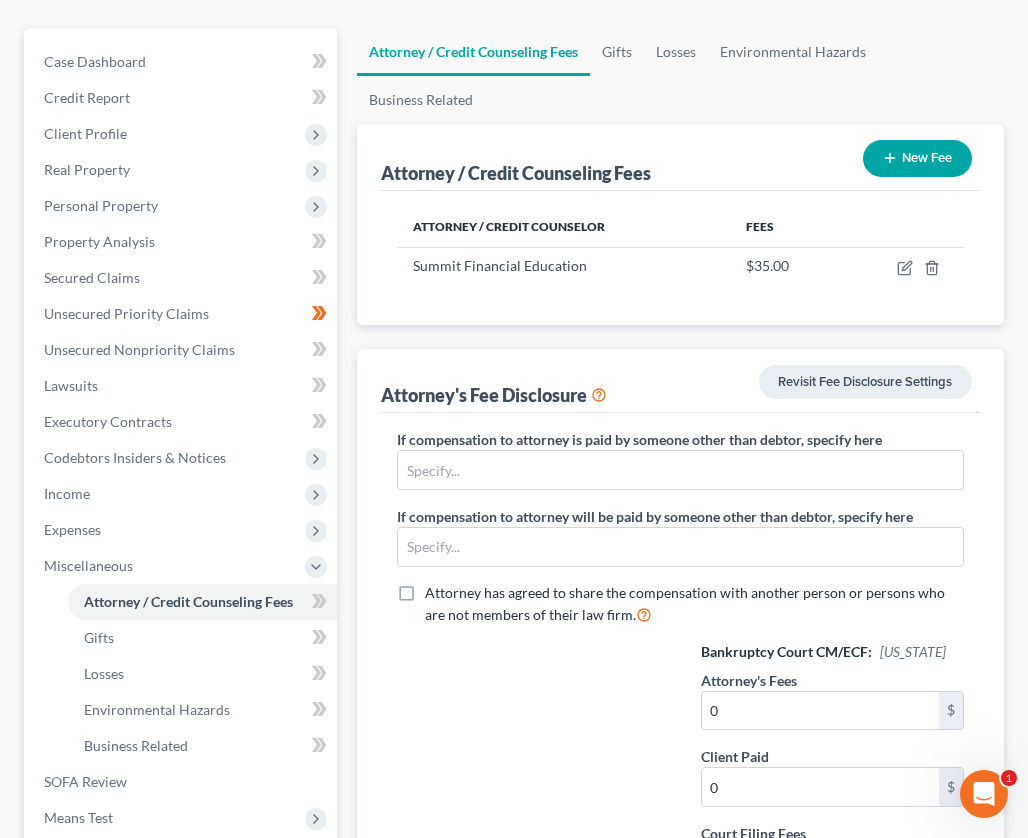 click on "New Fee" at bounding box center (917, 158) 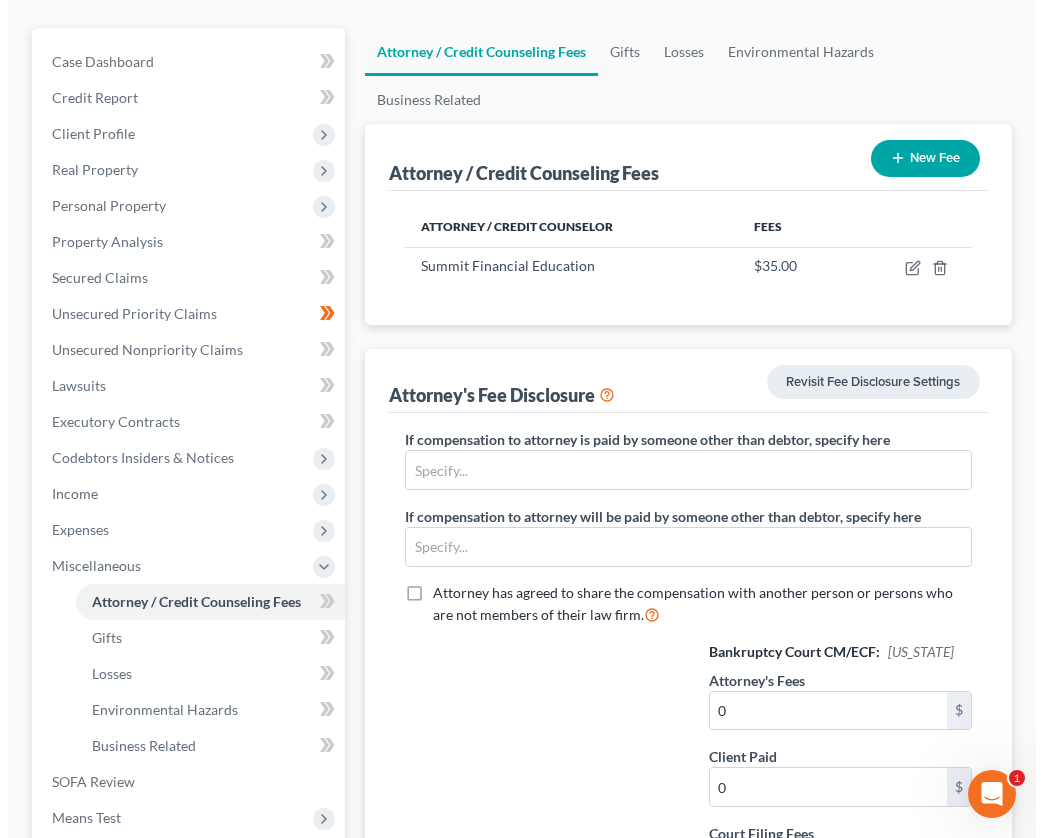 scroll, scrollTop: 164, scrollLeft: 0, axis: vertical 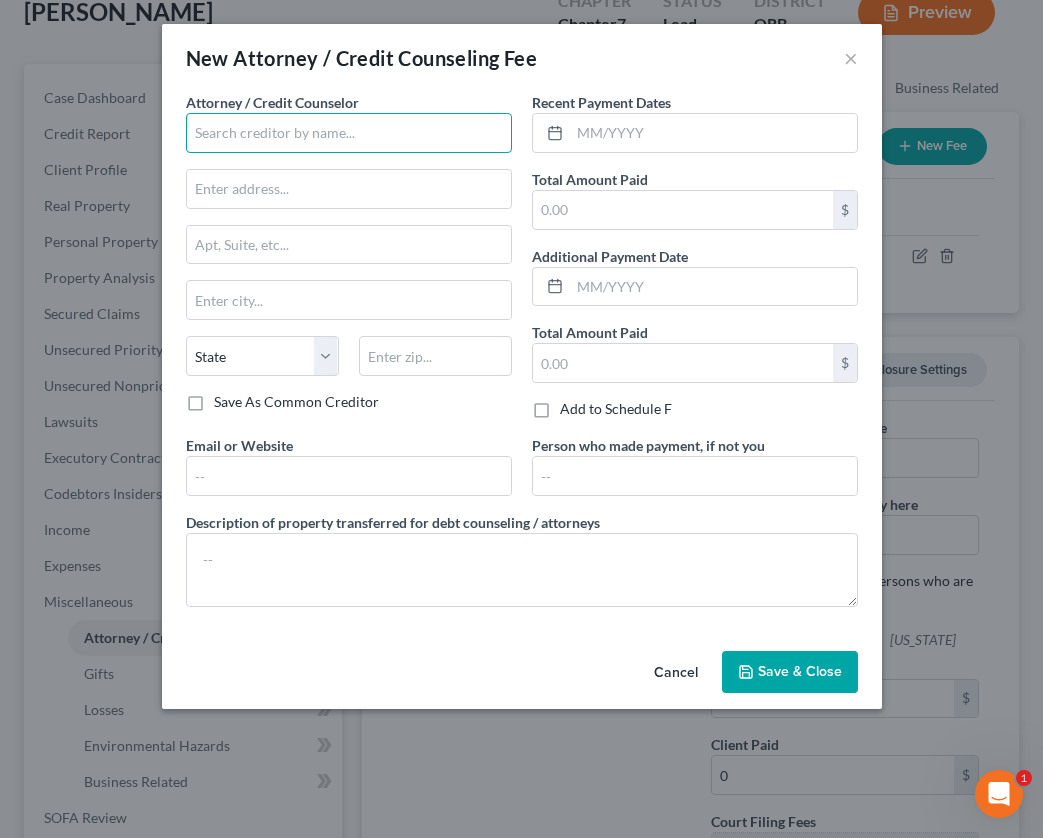 click at bounding box center (349, 133) 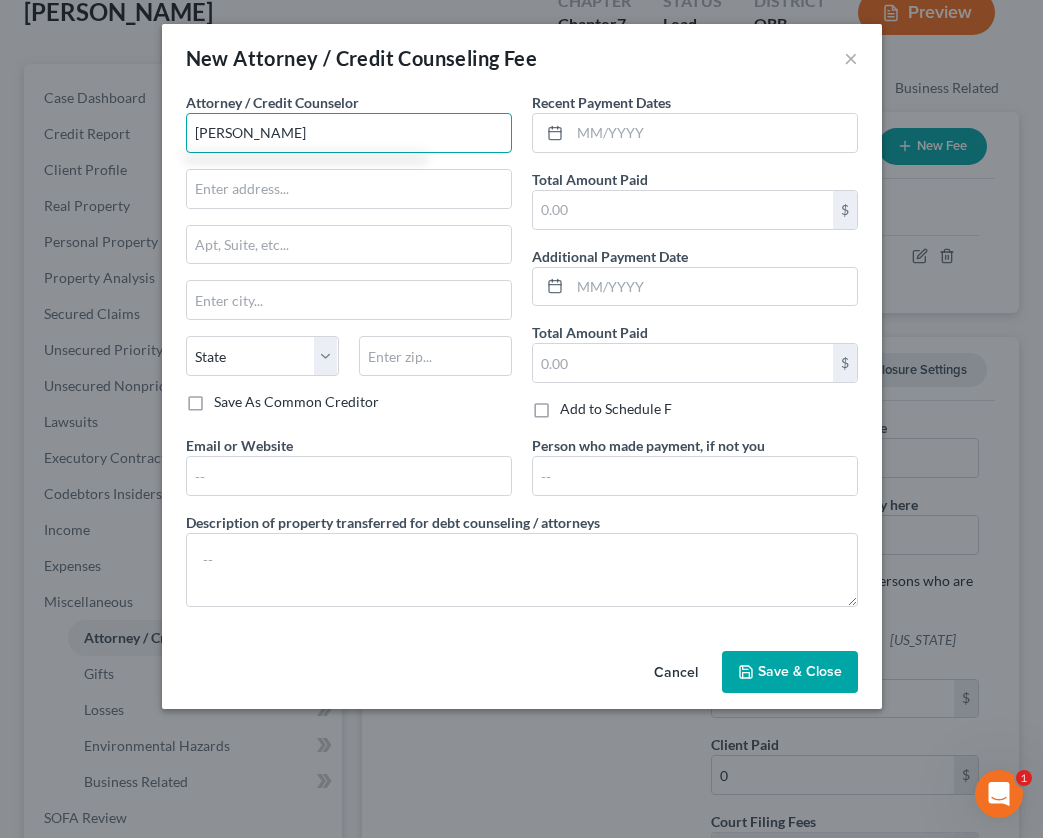 type on "[PERSON_NAME]" 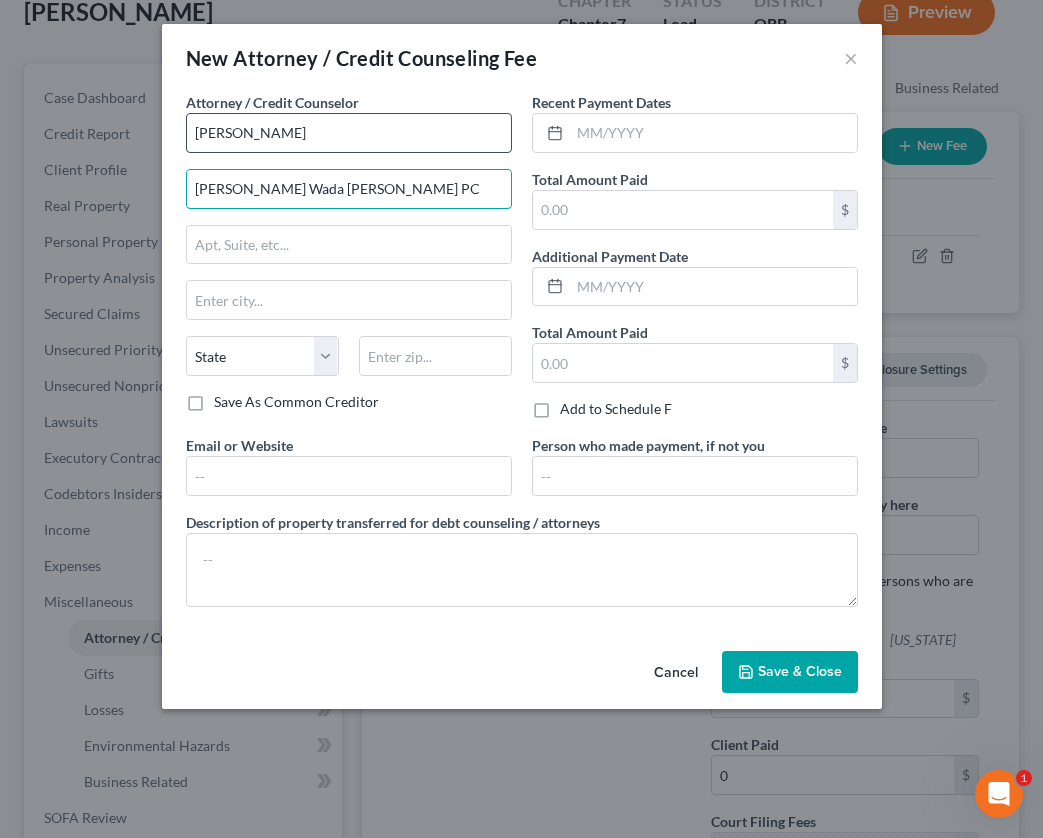 type on "[PERSON_NAME] Wada [PERSON_NAME] PC" 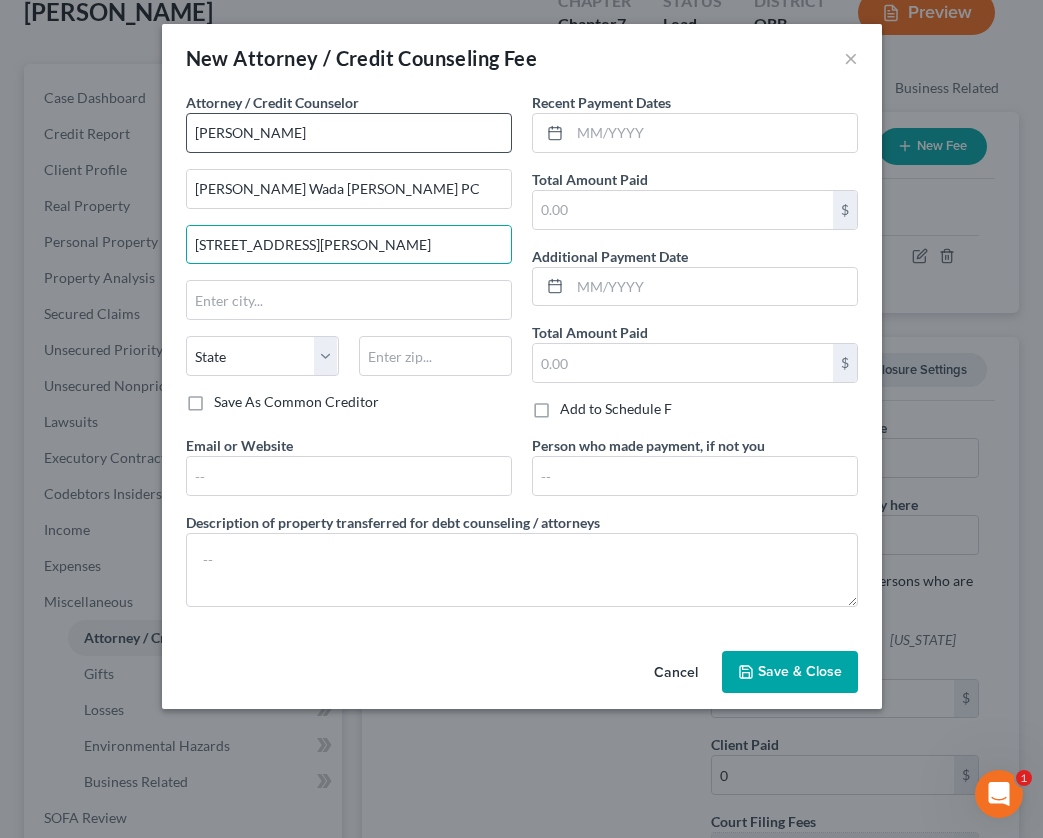 type on "[STREET_ADDRESS][PERSON_NAME]" 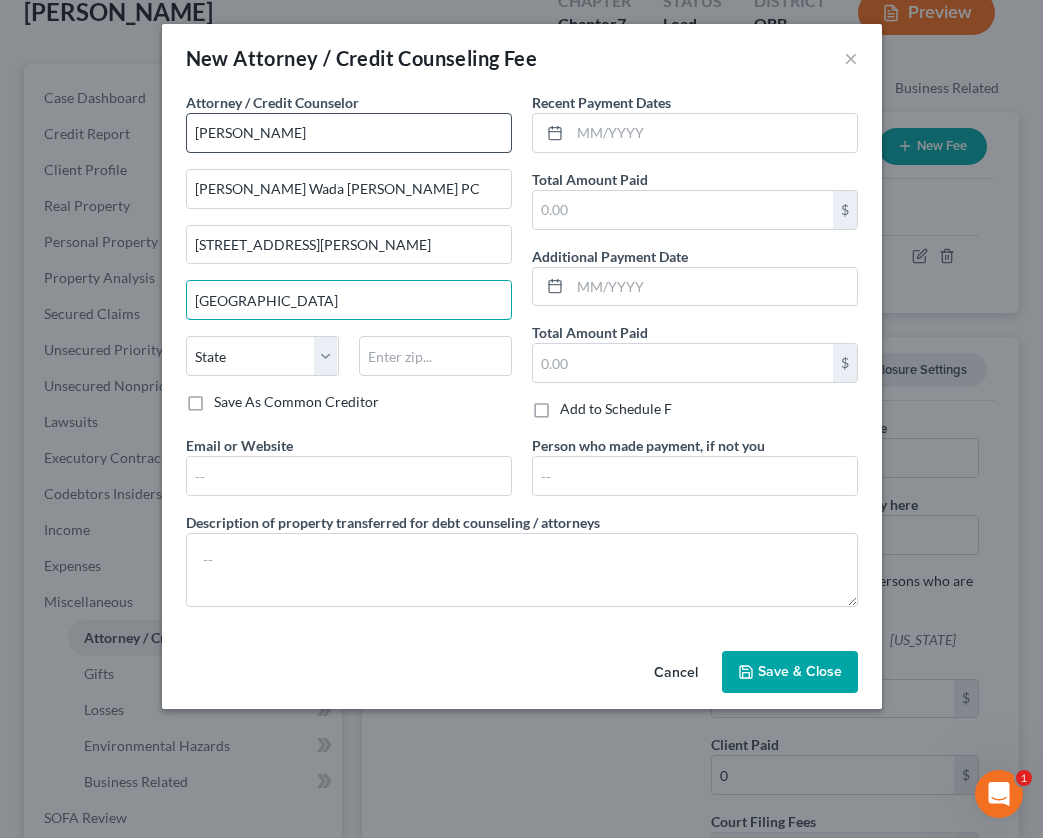 type on "[GEOGRAPHIC_DATA]" 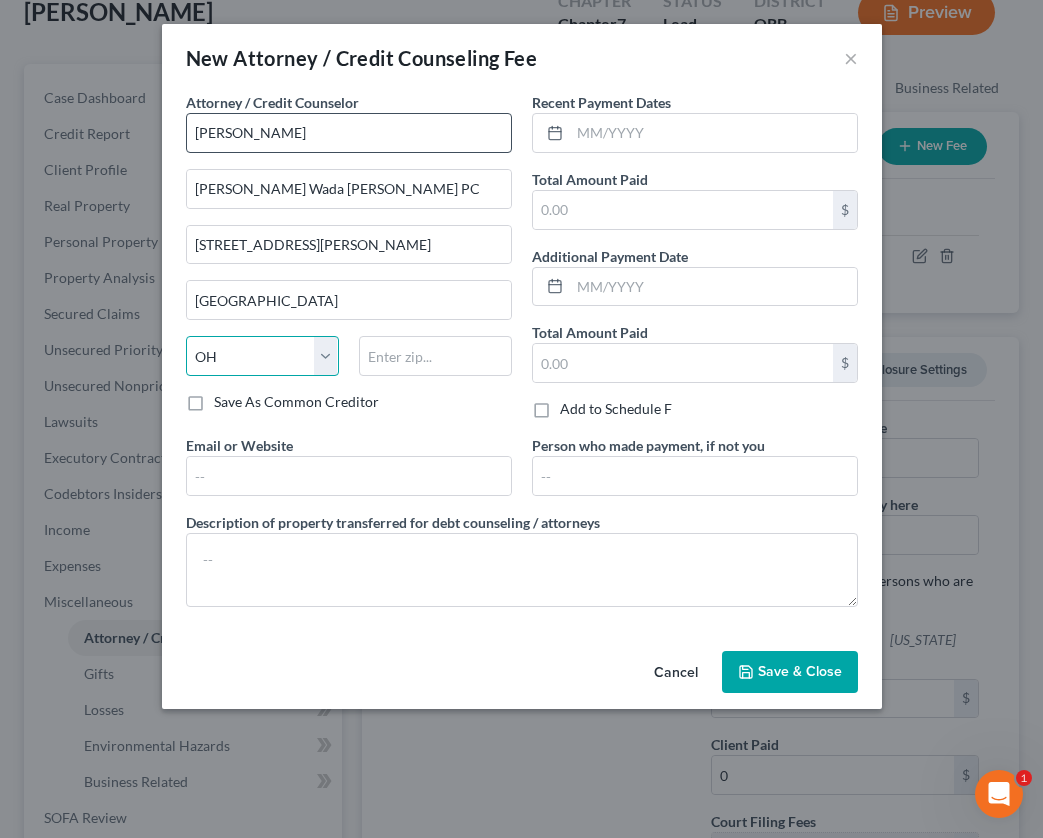 select on "38" 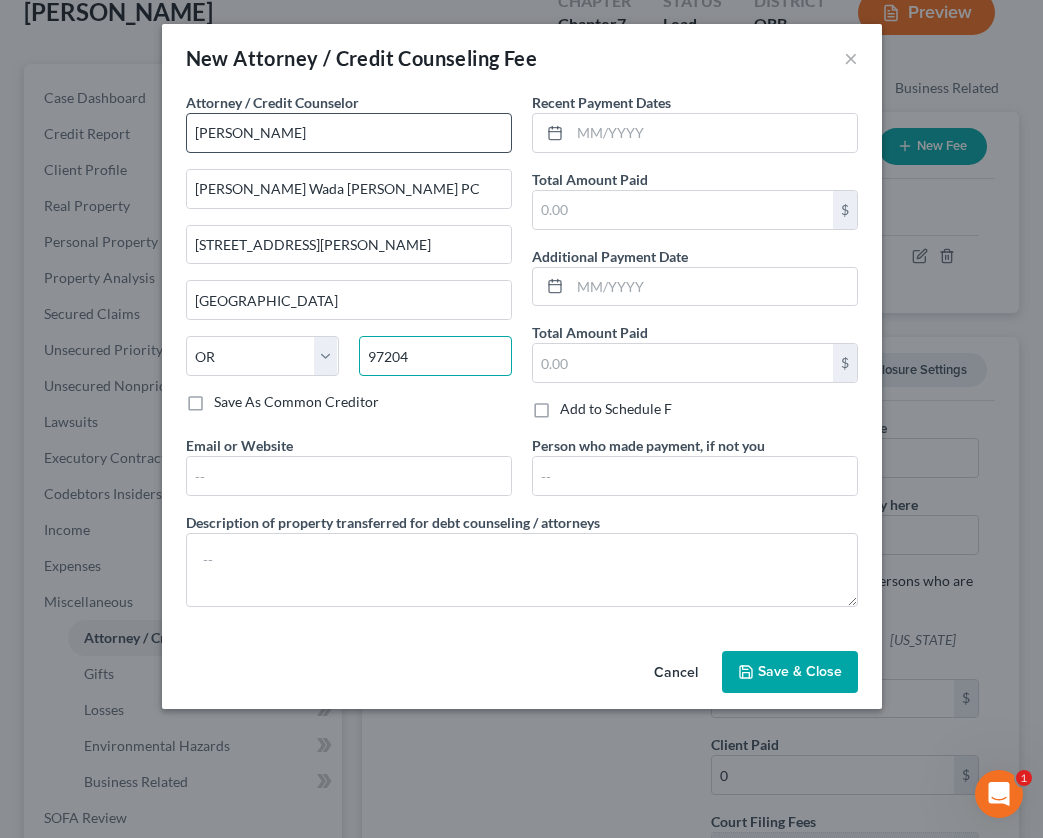 type on "97204" 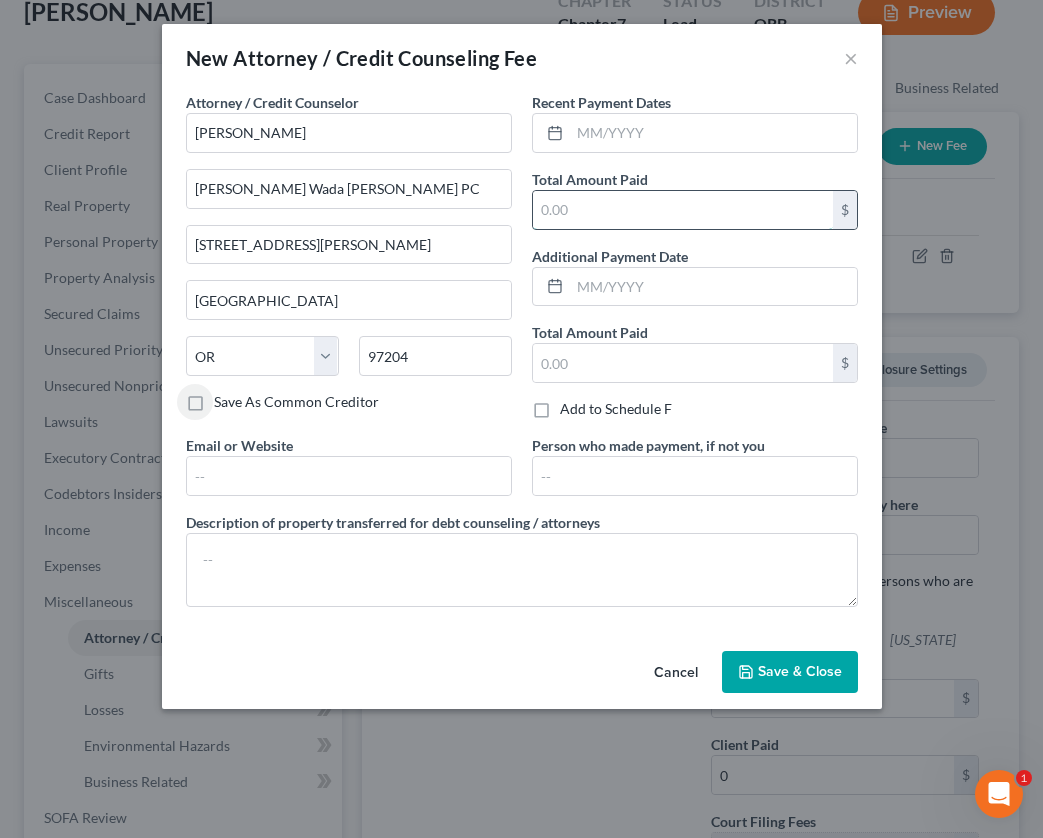 click at bounding box center [683, 210] 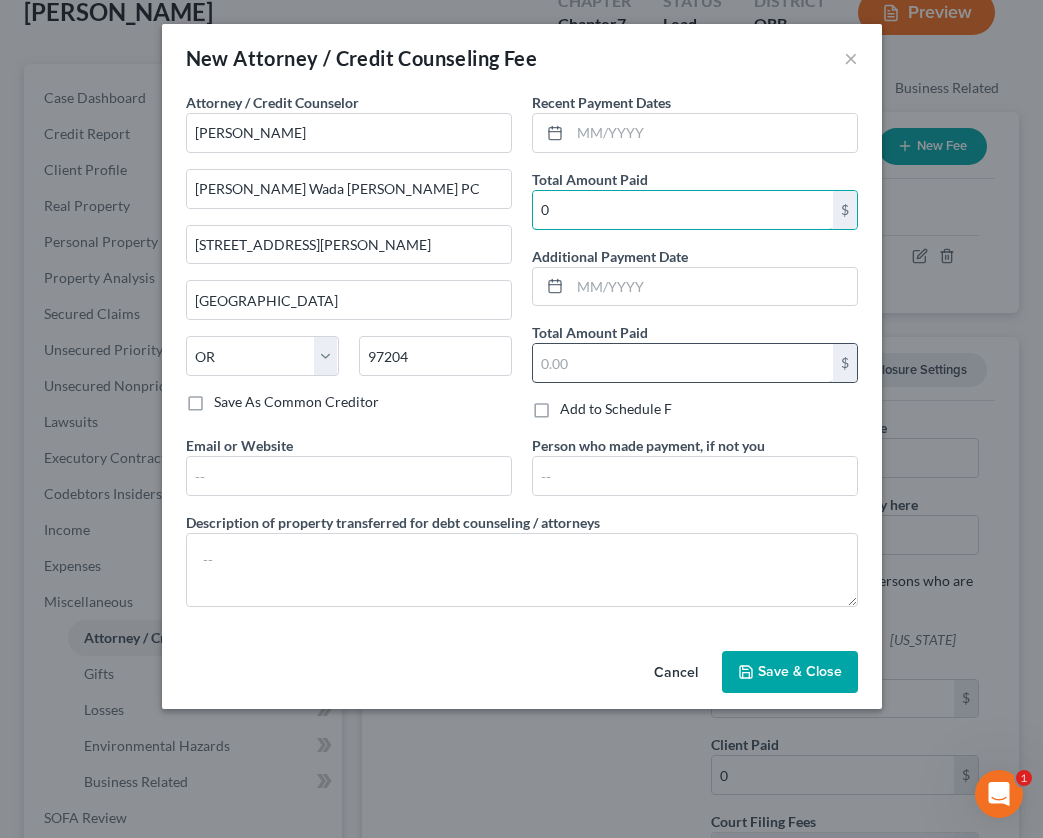 type on "0" 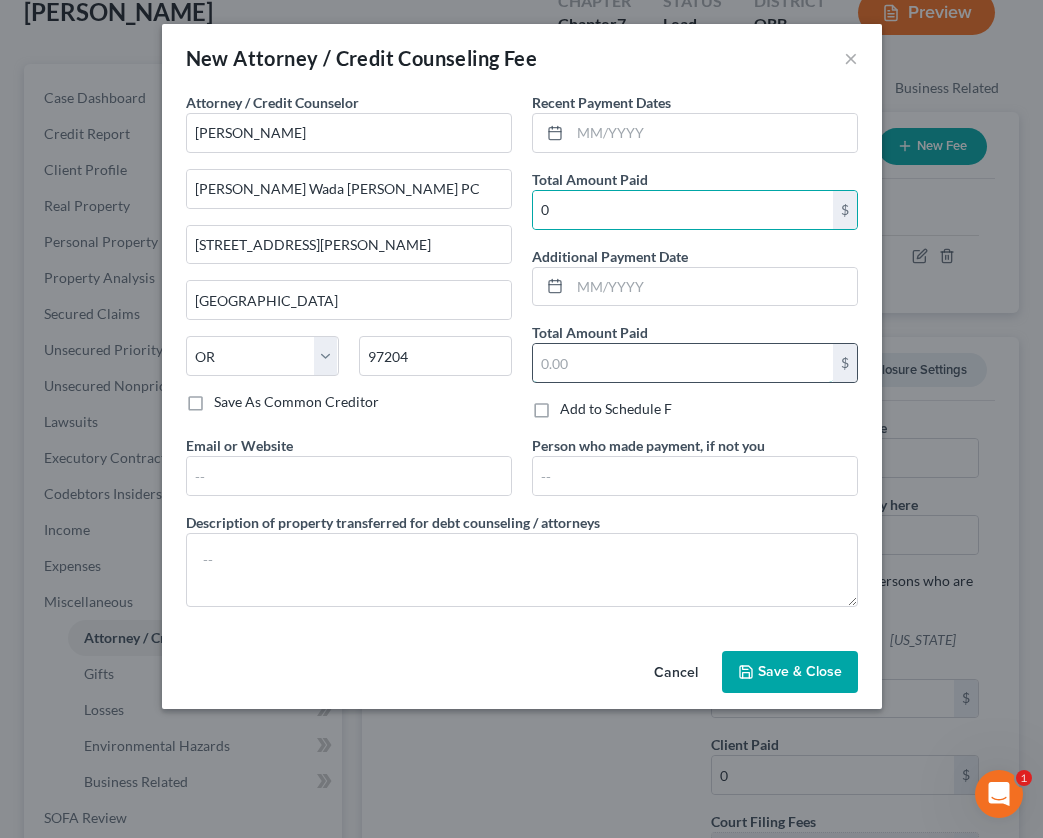 click at bounding box center (683, 363) 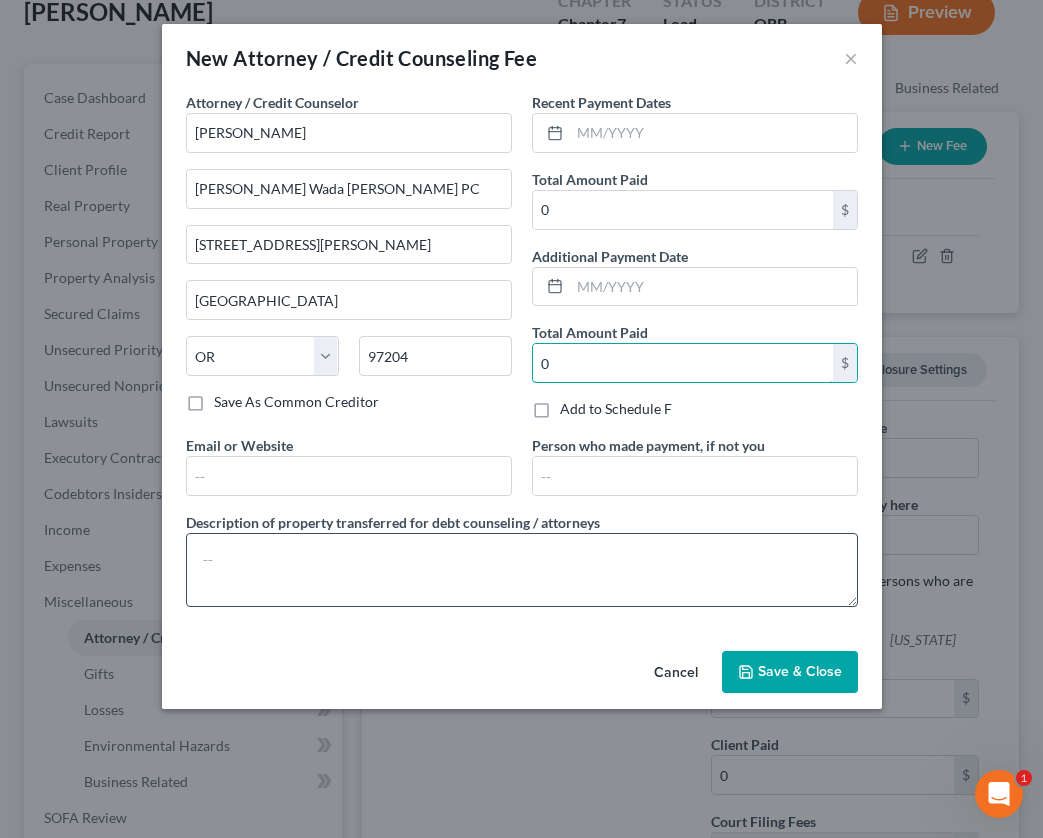 type on "0" 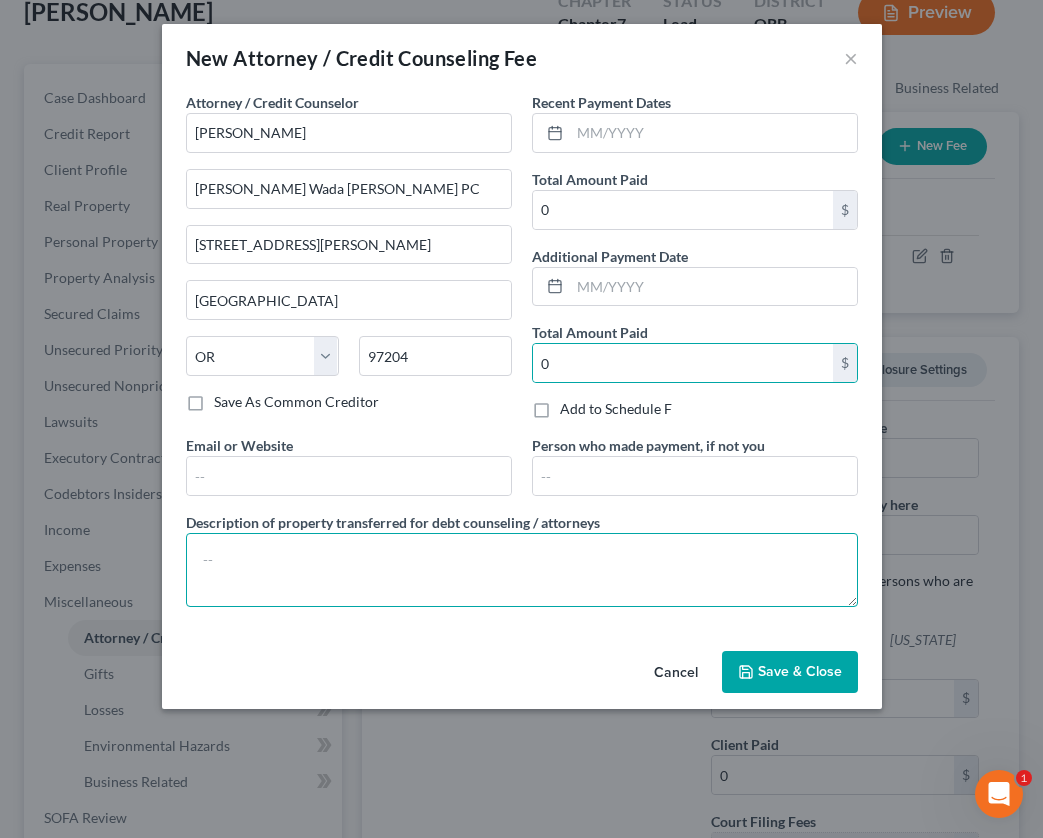 click at bounding box center (522, 570) 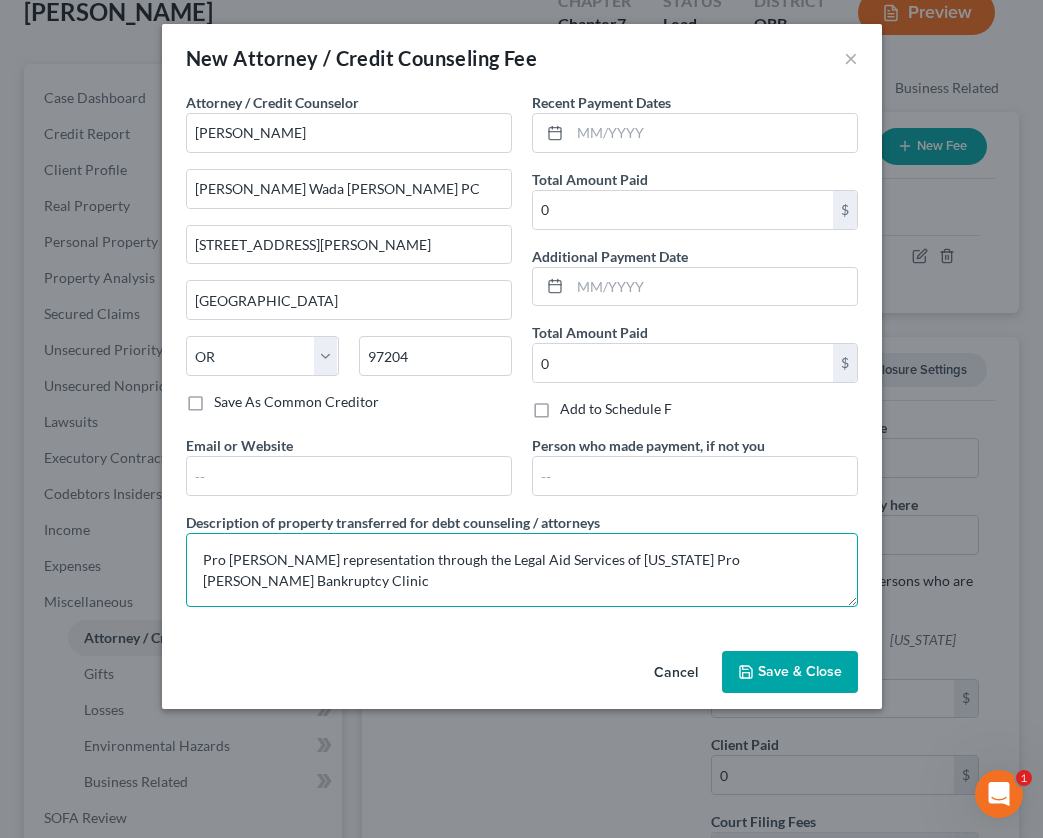 type on "Pro [PERSON_NAME] representation through the Legal Aid Services of [US_STATE] Pro [PERSON_NAME] Bankruptcy Clinic" 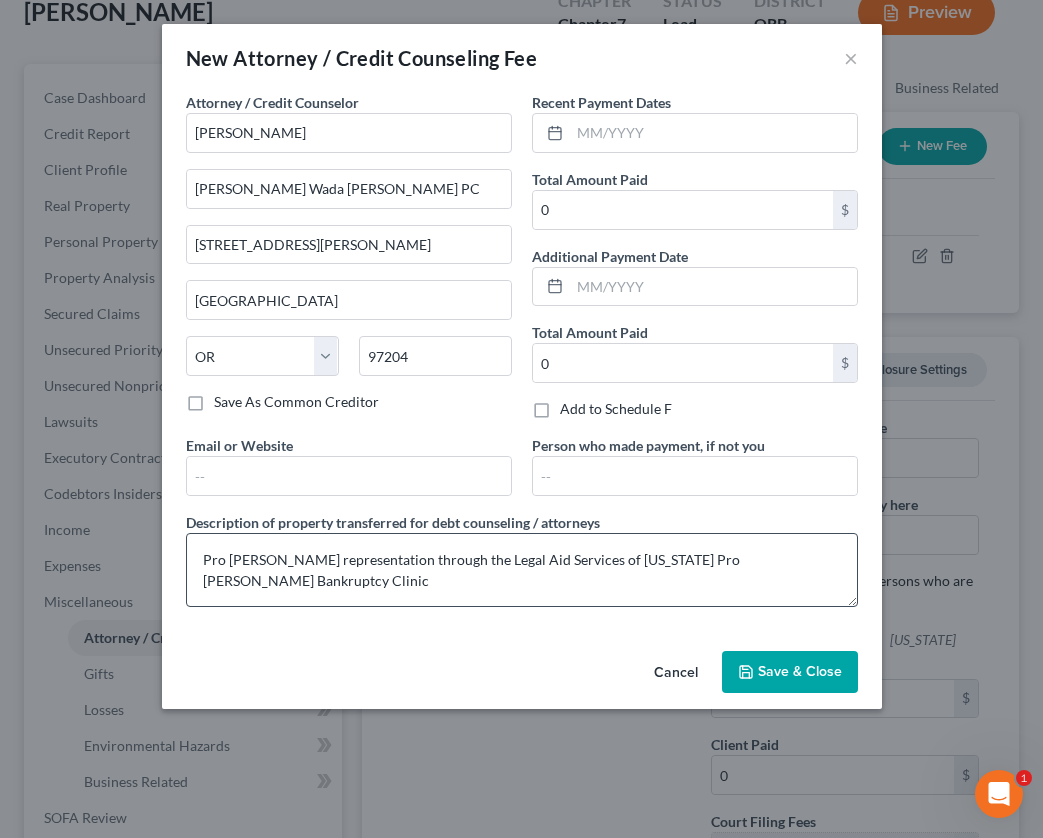 type 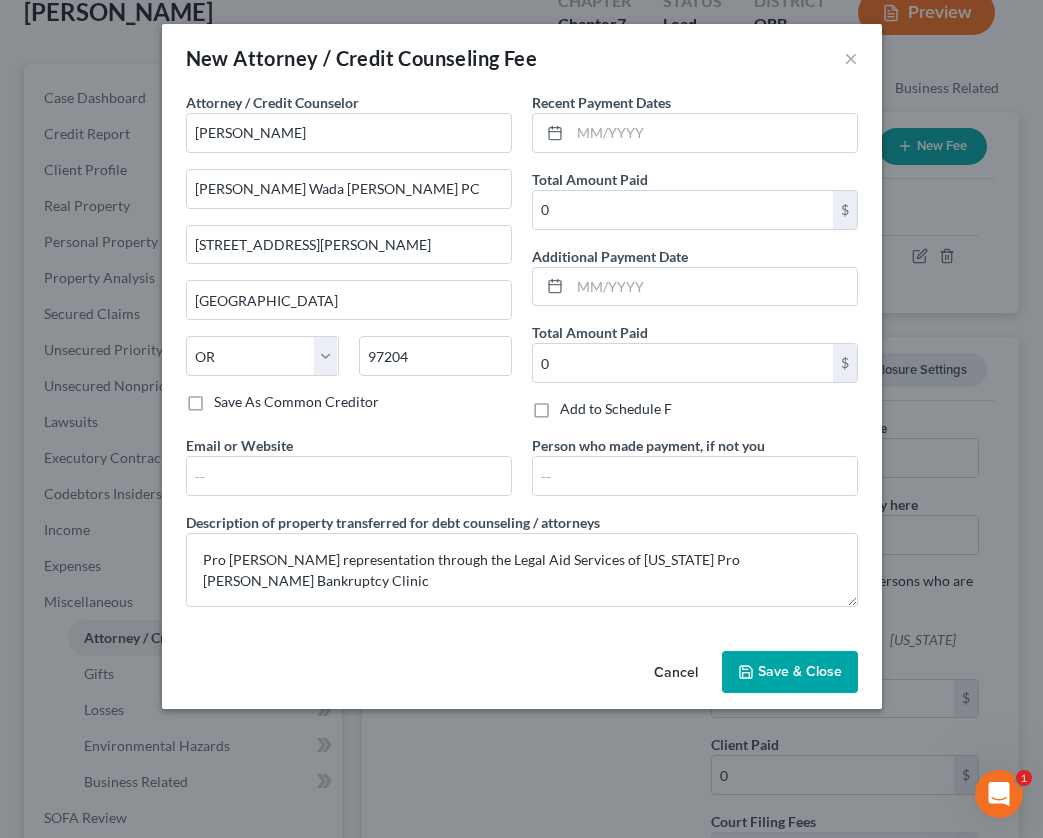 drag, startPoint x: 778, startPoint y: 666, endPoint x: 775, endPoint y: 681, distance: 15.297058 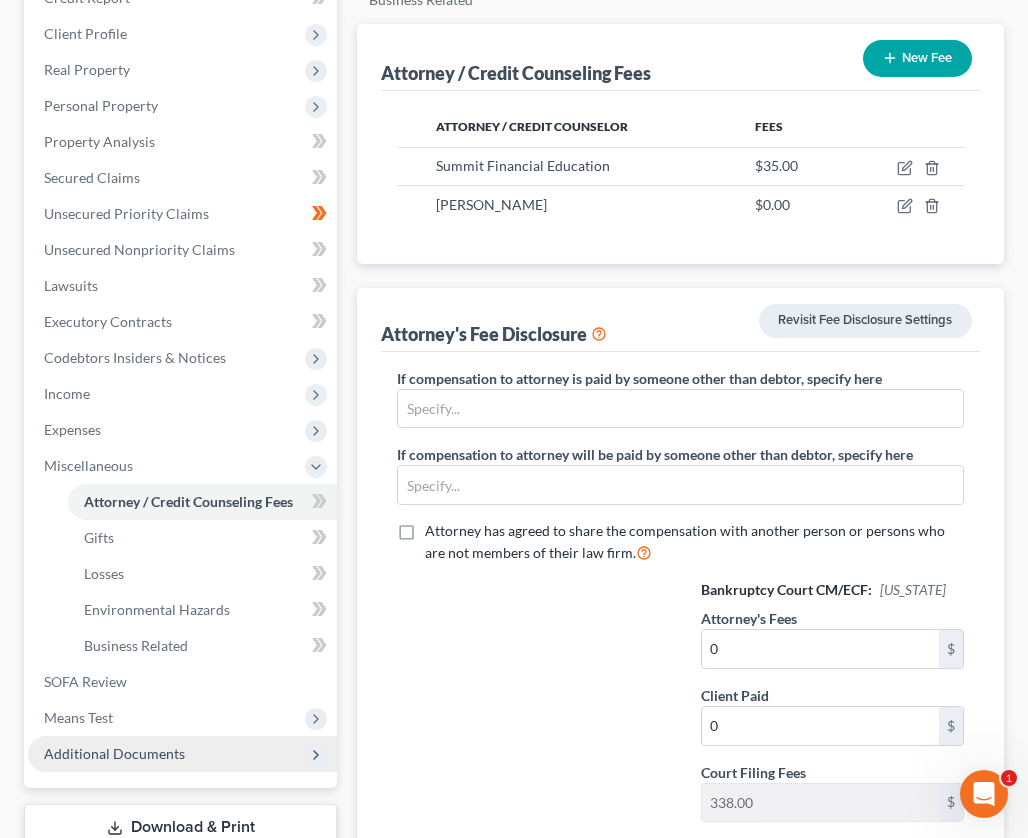 scroll, scrollTop: 464, scrollLeft: 0, axis: vertical 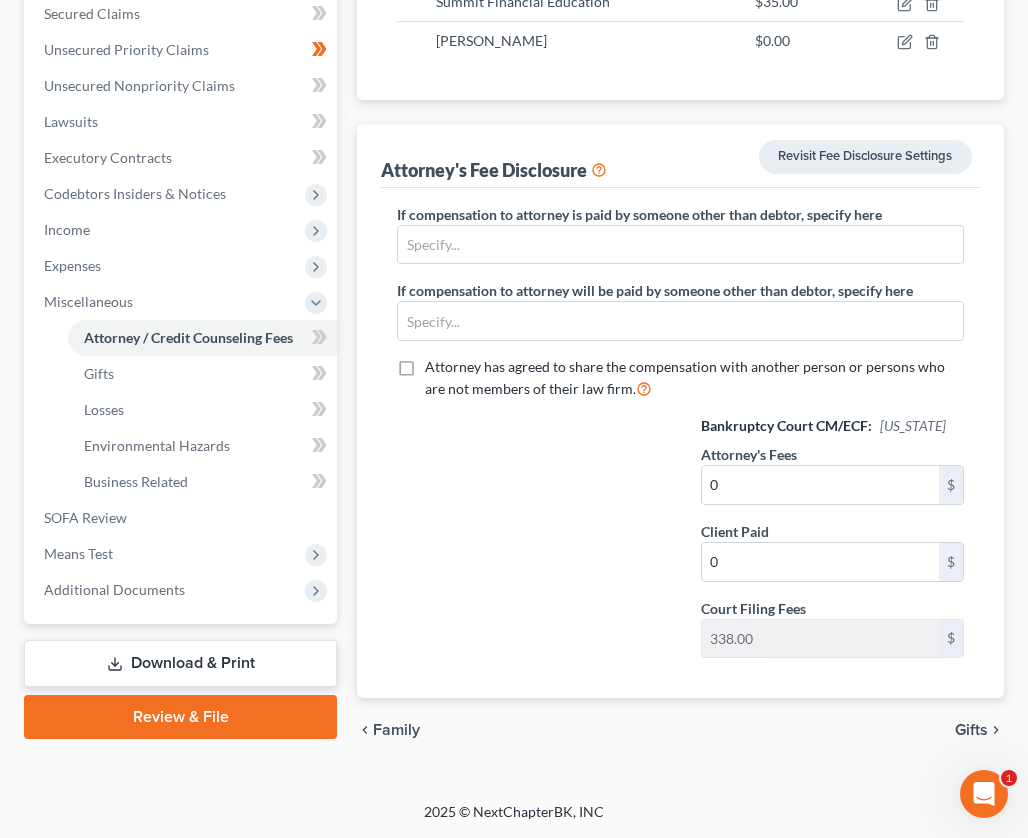 click on "Download & Print" at bounding box center [180, 663] 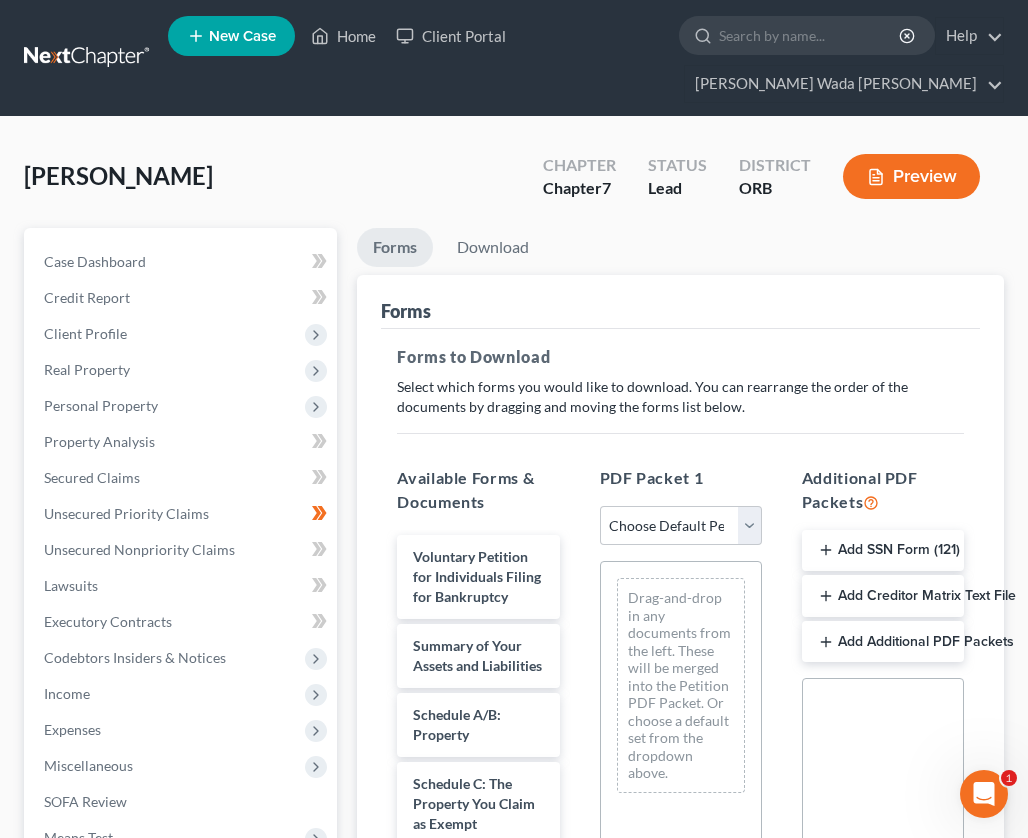 scroll, scrollTop: 300, scrollLeft: 0, axis: vertical 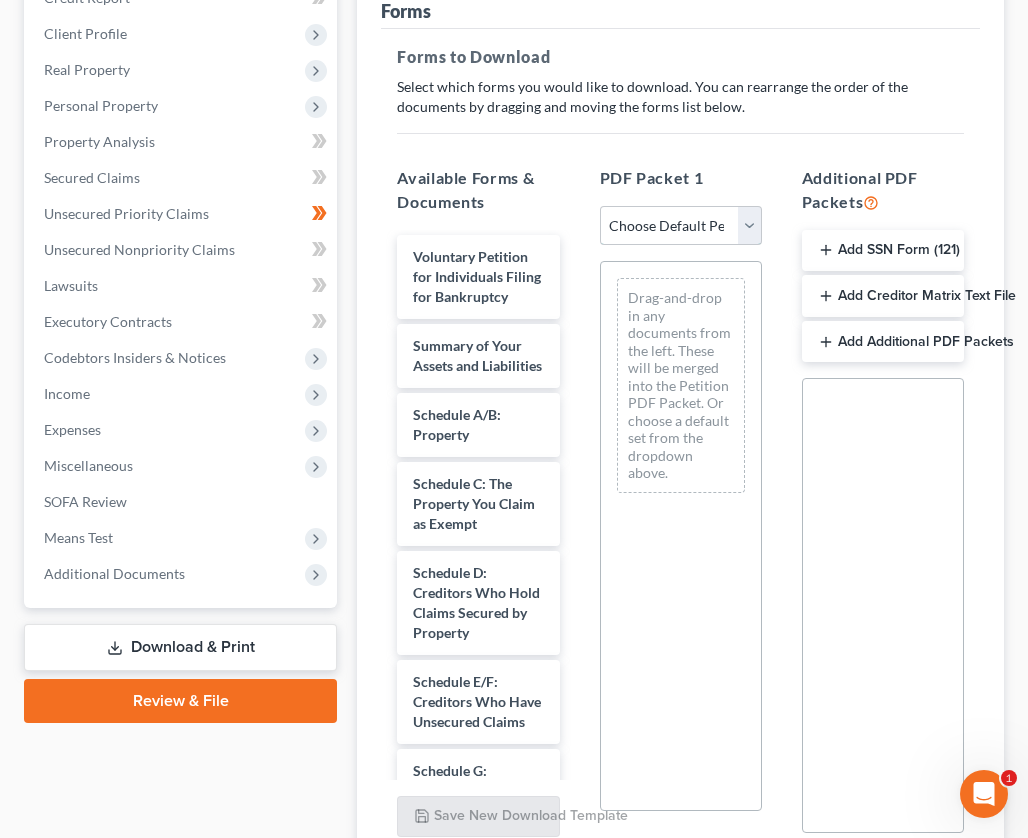 click on "Choose Default Petition PDF Packet Complete Bankruptcy Petition (all forms and schedules) Emergency Filing Forms (Petition and Creditor List Only) Amended Forms Signature Pages Only" at bounding box center [681, 226] 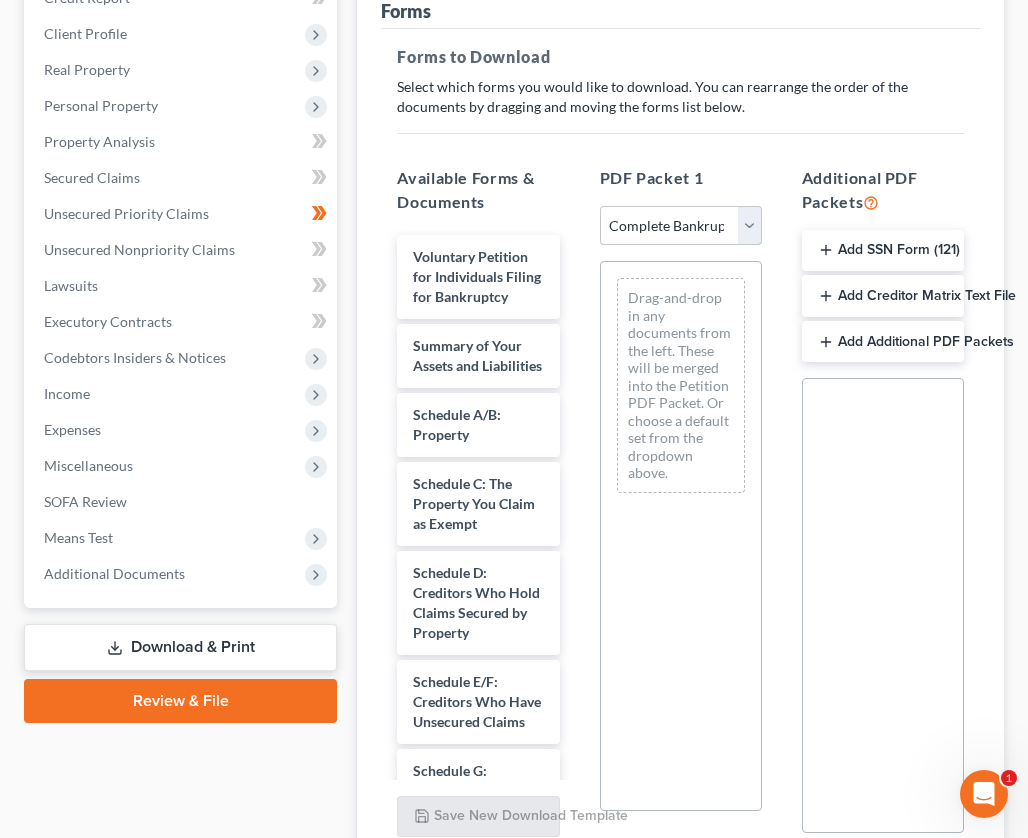 click on "Choose Default Petition PDF Packet Complete Bankruptcy Petition (all forms and schedules) Emergency Filing Forms (Petition and Creditor List Only) Amended Forms Signature Pages Only" at bounding box center [681, 226] 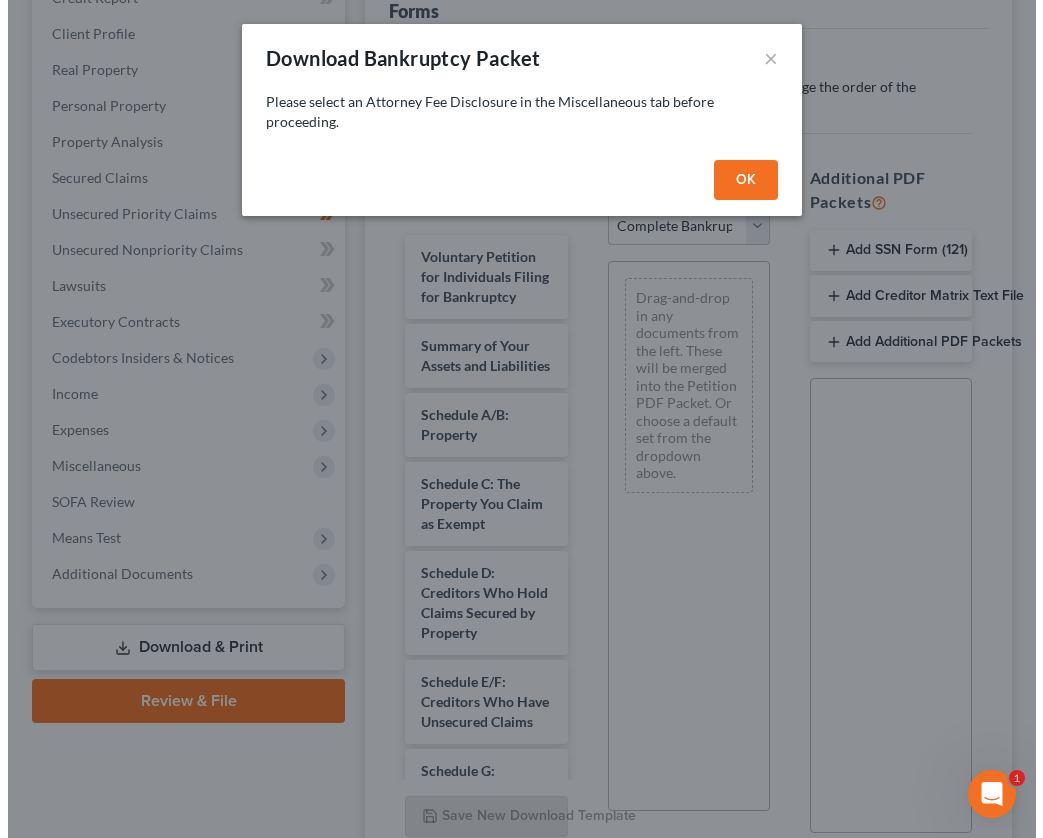 scroll, scrollTop: 264, scrollLeft: 0, axis: vertical 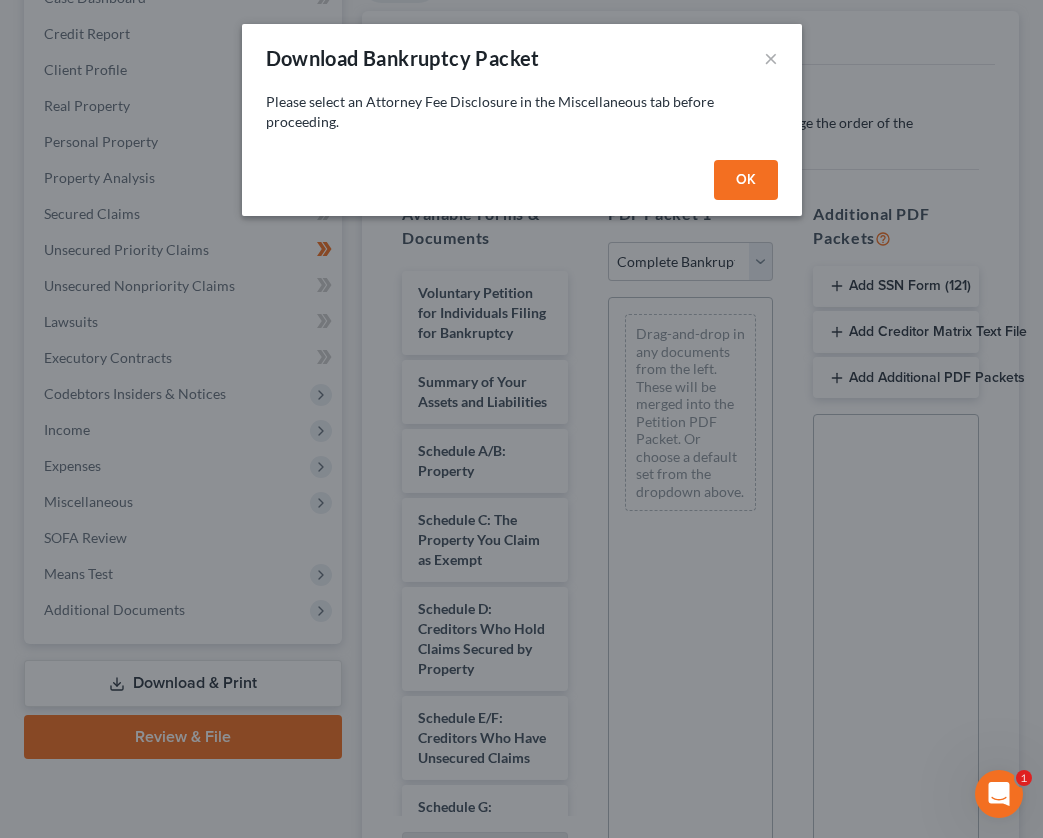 click on "OK" at bounding box center [746, 180] 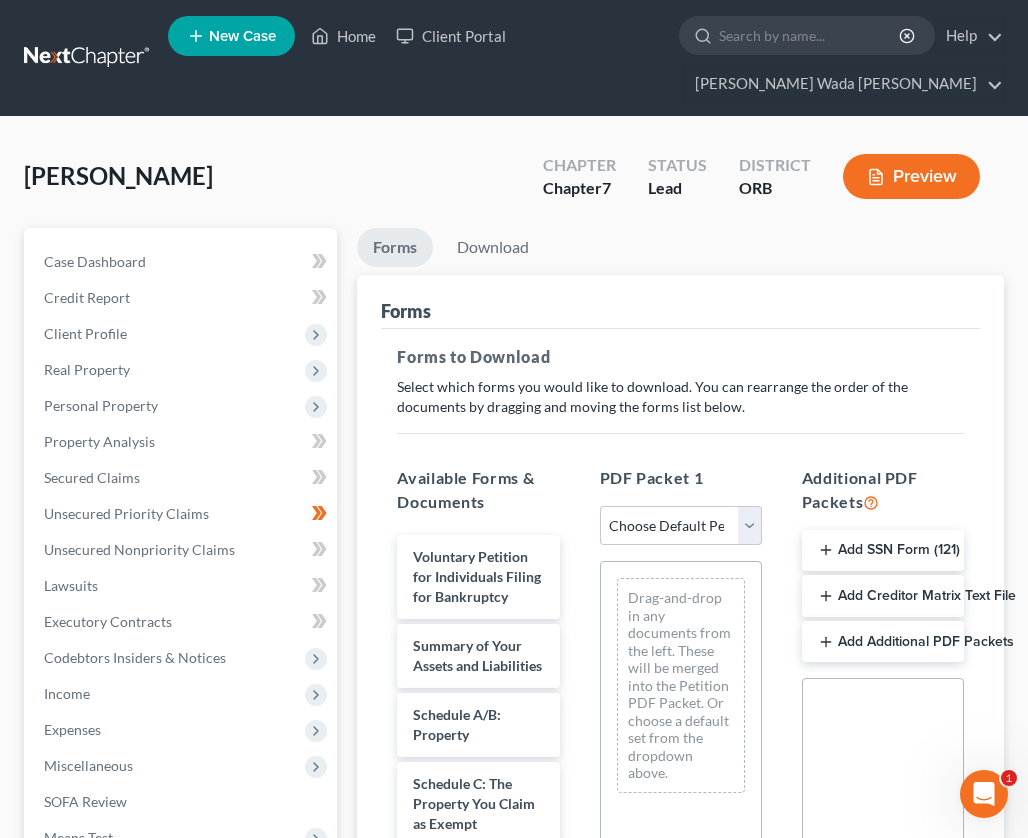 scroll, scrollTop: 200, scrollLeft: 0, axis: vertical 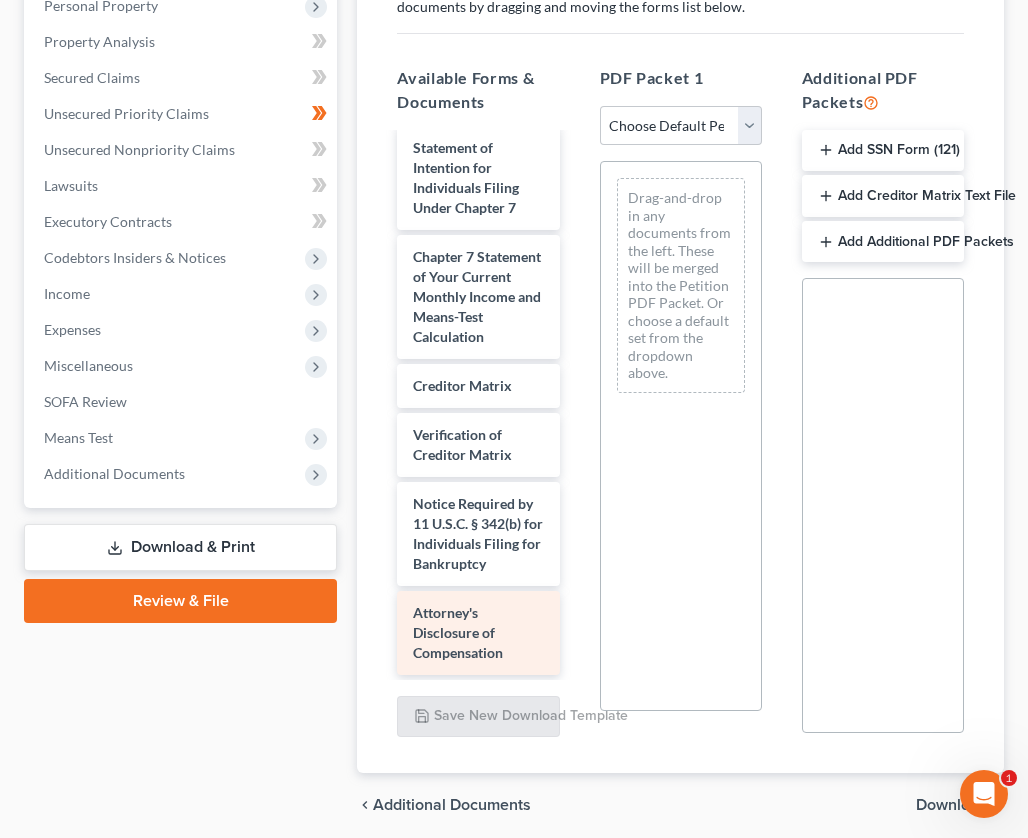 click on "Voluntary Petition for Individuals Filing for Bankruptcy Summary of Your Assets and Liabilities Schedule A/B: Property Schedule C: The Property You Claim as Exempt Schedule D: Creditors Who Hold Claims Secured by Property Schedule E/F: Creditors Who Have Unsecured Claims Schedule G: Executory Contracts and Unexpired Leases Schedule H: Your Codebtors Schedule I: Your Income Schedule J: Your Expenses Declaration About an Individual Debtor's Schedules Your Statement of Financial Affairs for Individuals Filing for Bankruptcy Statement of Intention for Individuals Filing Under Chapter 7 Chapter 7 Statement of Your Current Monthly Income and Means-Test Calculation Creditor Matrix Verification of Creditor Matrix Notice Required by 11 U.S.C. § 342(b) for Individuals Filing for Bankruptcy Attorney's Disclosure of Compensation" at bounding box center (478, -114) 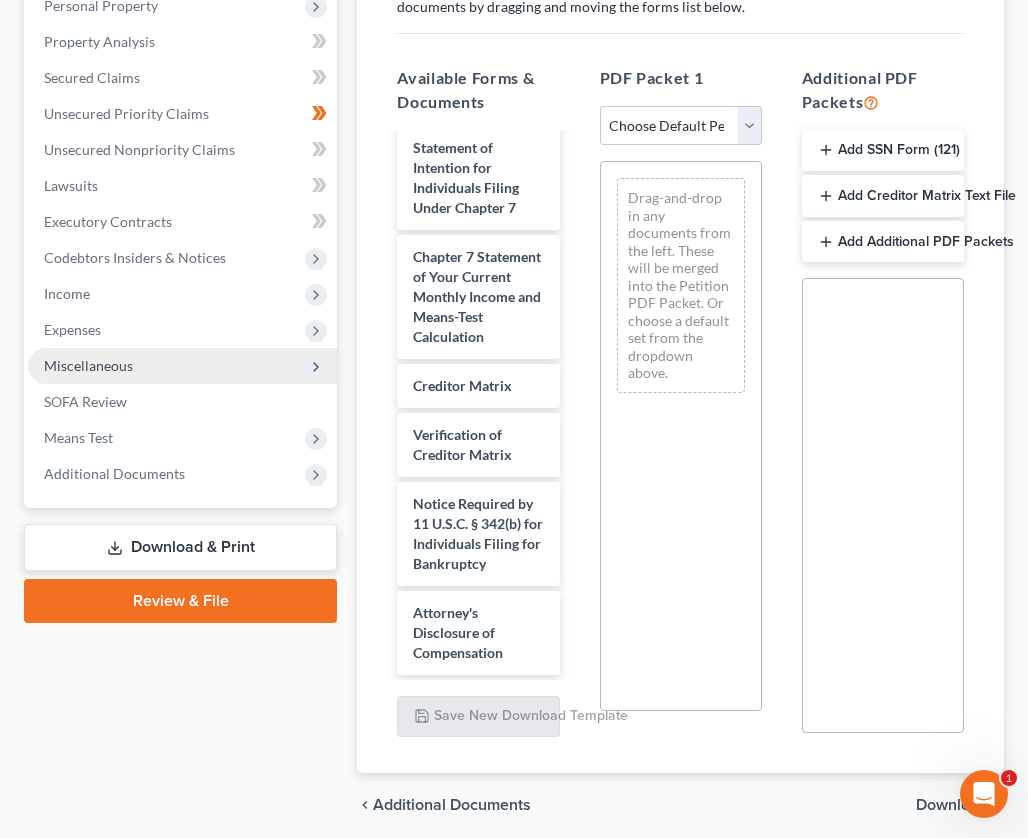 click on "Miscellaneous" at bounding box center (182, 366) 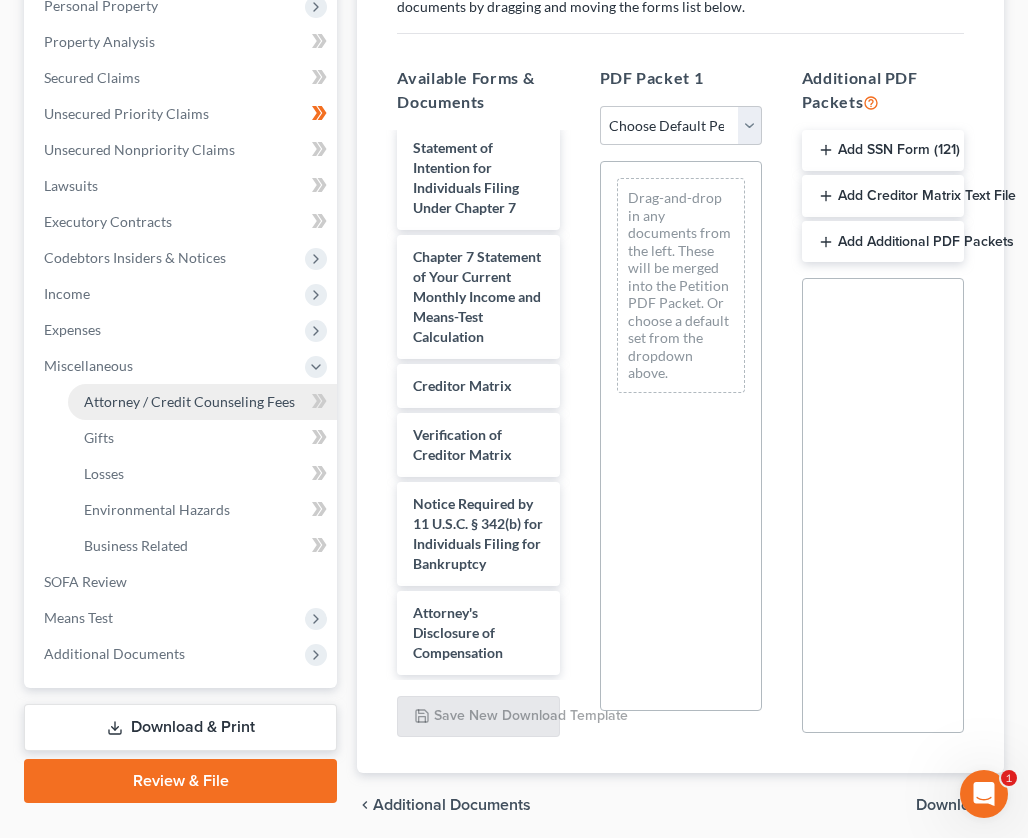 click on "Attorney / Credit Counseling Fees" at bounding box center [189, 401] 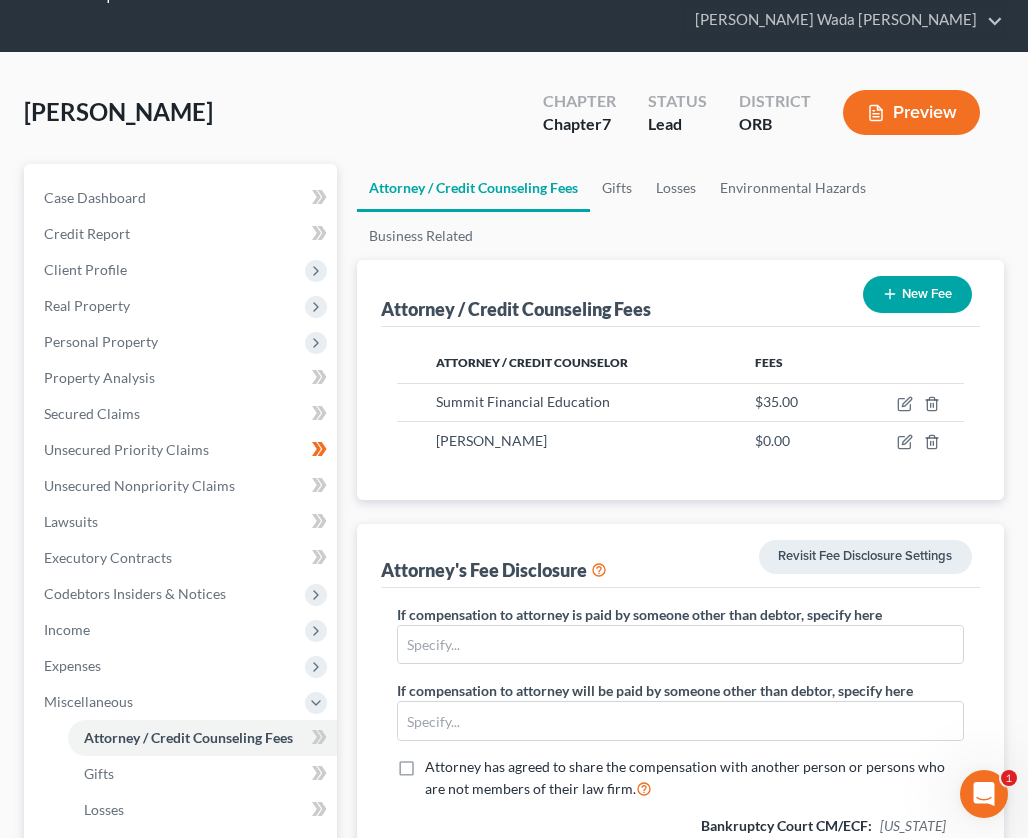 scroll, scrollTop: 0, scrollLeft: 0, axis: both 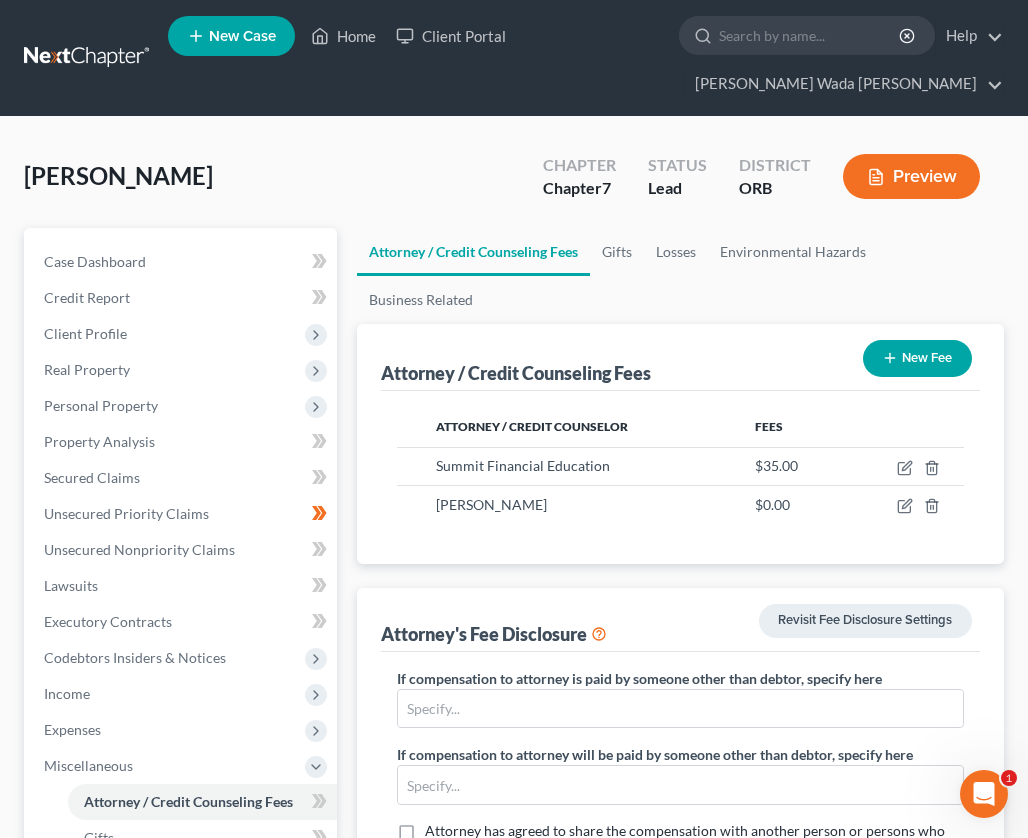 click on "Preview" at bounding box center (911, 176) 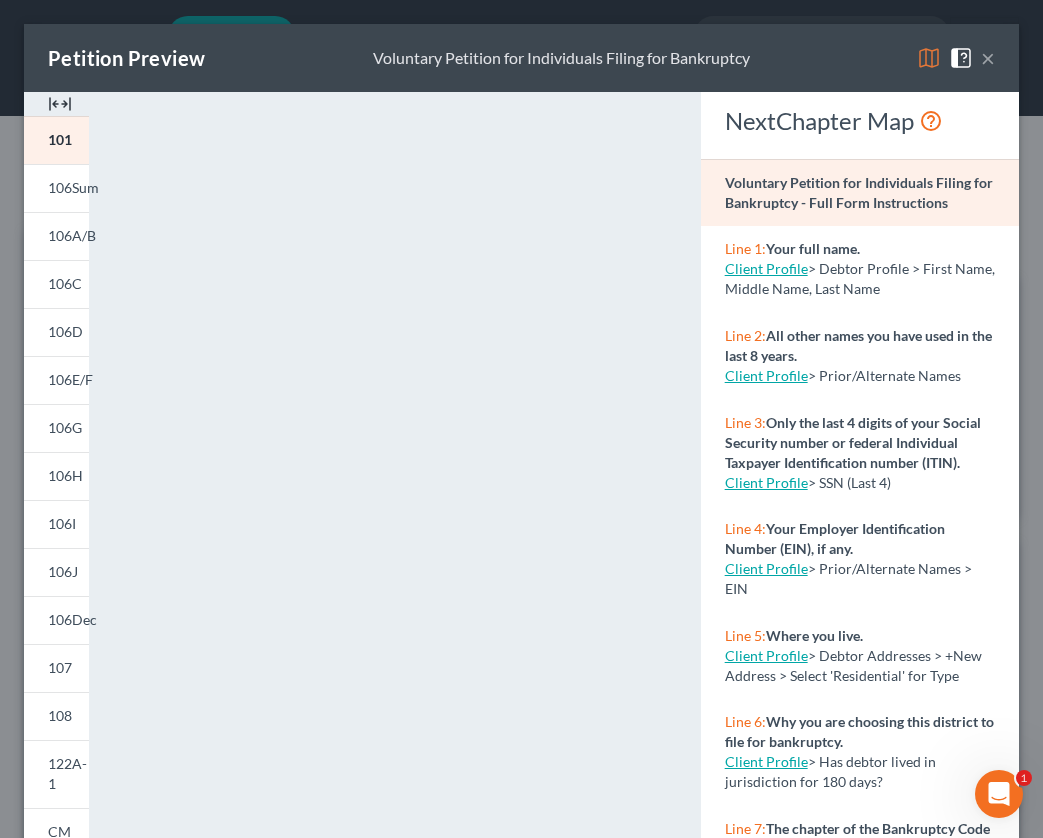 click on "×" at bounding box center [988, 58] 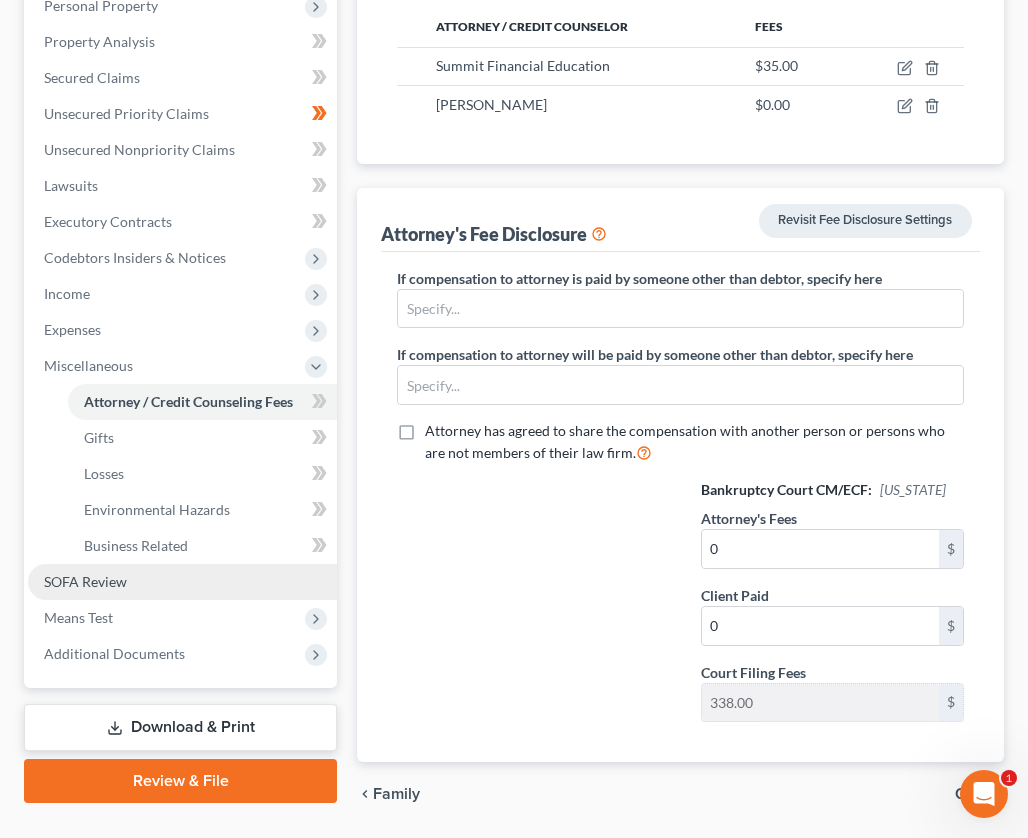 scroll, scrollTop: 464, scrollLeft: 0, axis: vertical 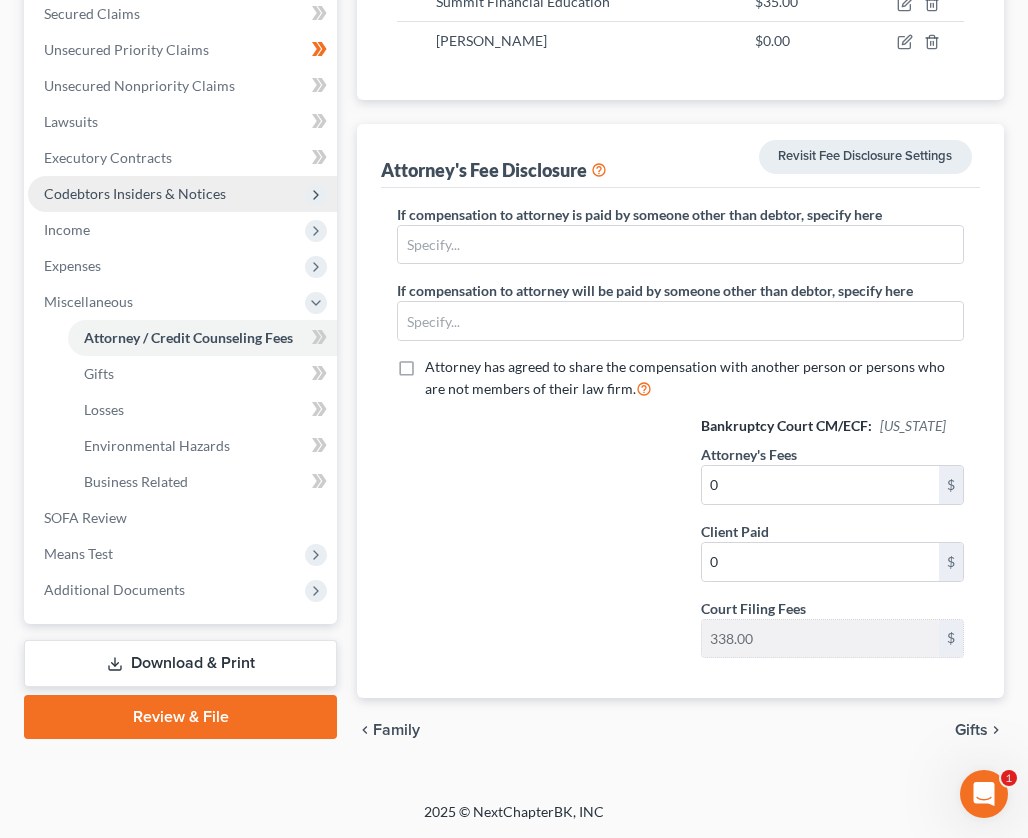 click on "Download & Print" at bounding box center (180, 663) 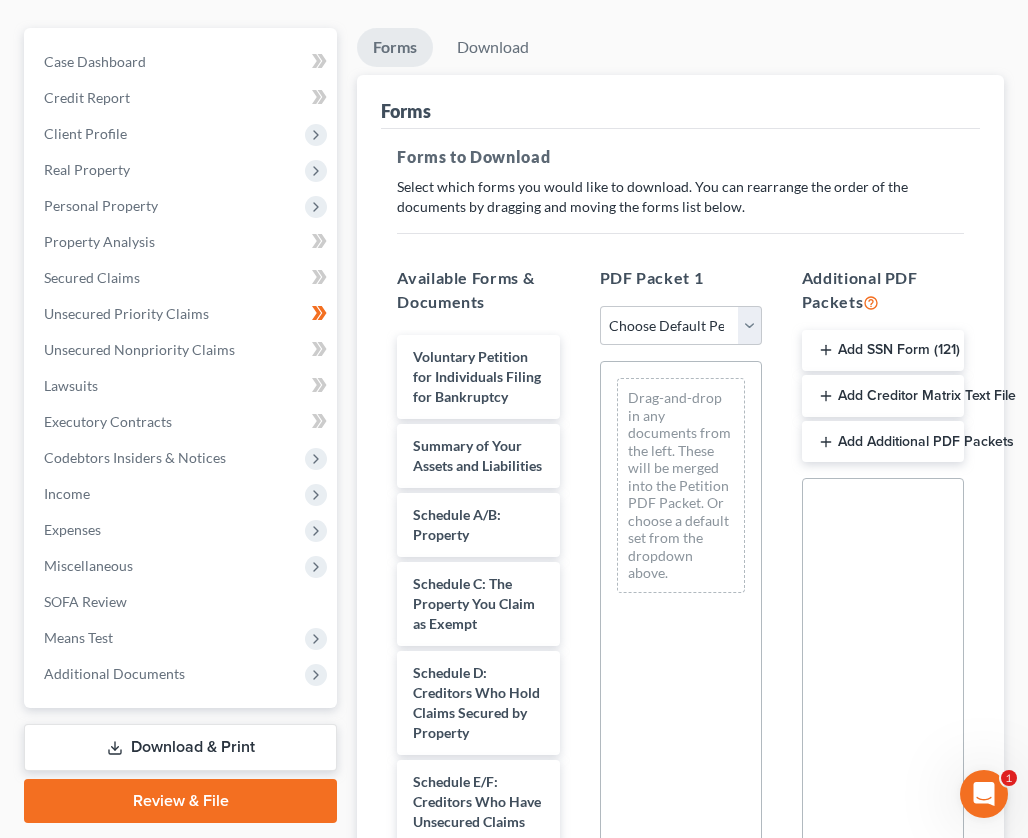 scroll, scrollTop: 300, scrollLeft: 0, axis: vertical 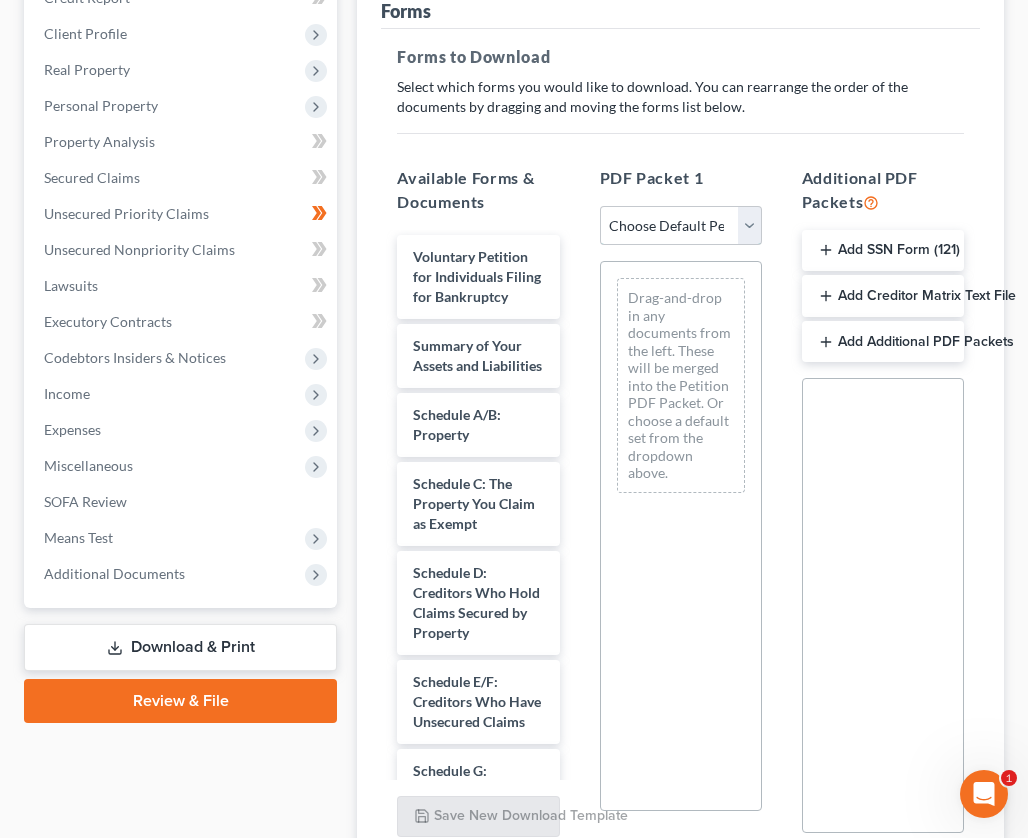 click on "Choose Default Petition PDF Packet Complete Bankruptcy Petition (all forms and schedules) Emergency Filing Forms (Petition and Creditor List Only) Amended Forms Signature Pages Only" at bounding box center (681, 226) 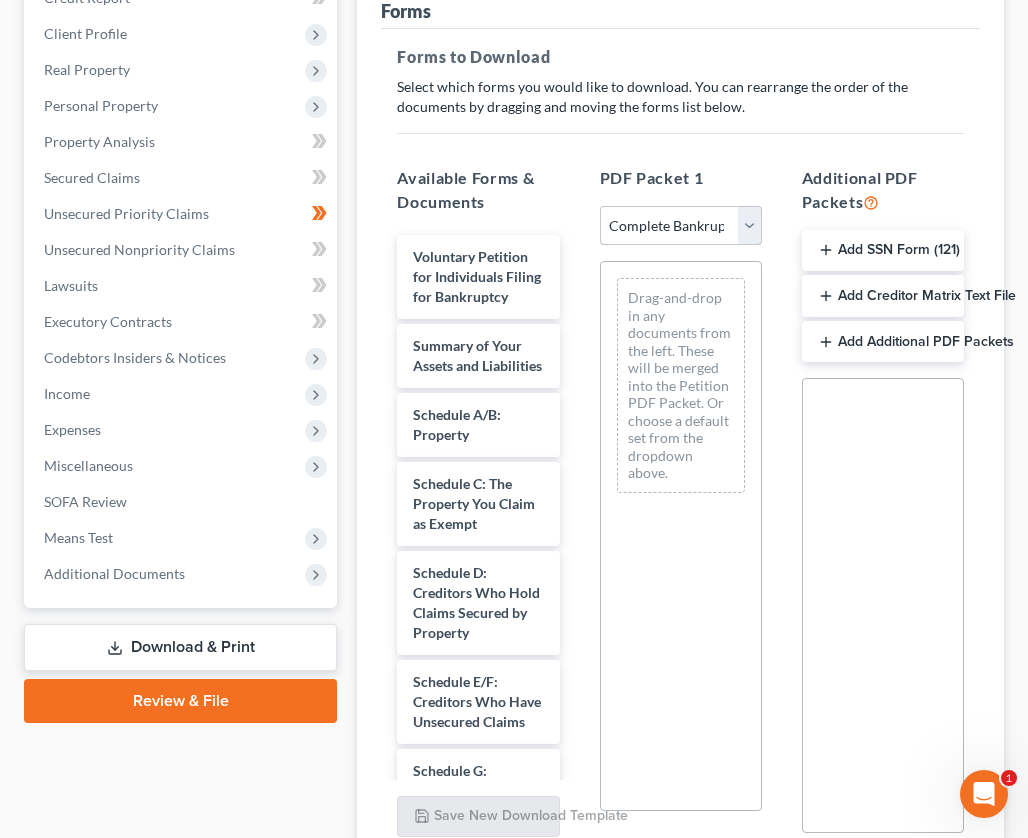 click on "Choose Default Petition PDF Packet Complete Bankruptcy Petition (all forms and schedules) Emergency Filing Forms (Petition and Creditor List Only) Amended Forms Signature Pages Only" at bounding box center (681, 226) 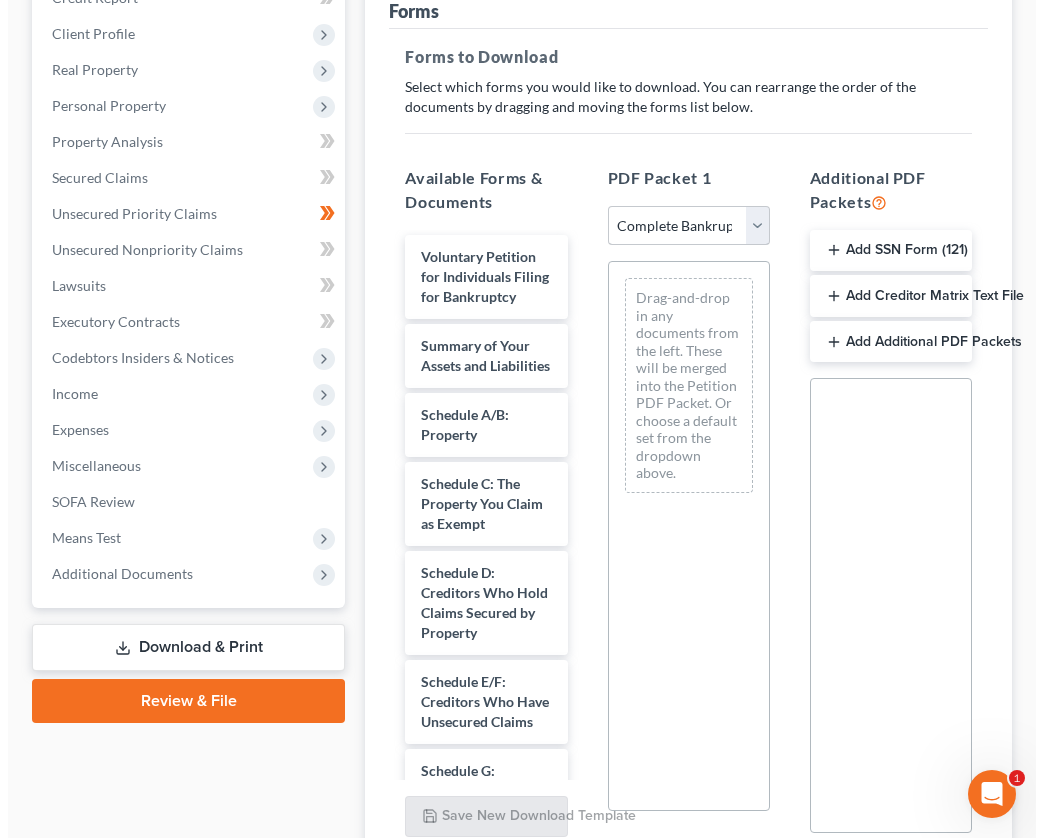 scroll, scrollTop: 264, scrollLeft: 0, axis: vertical 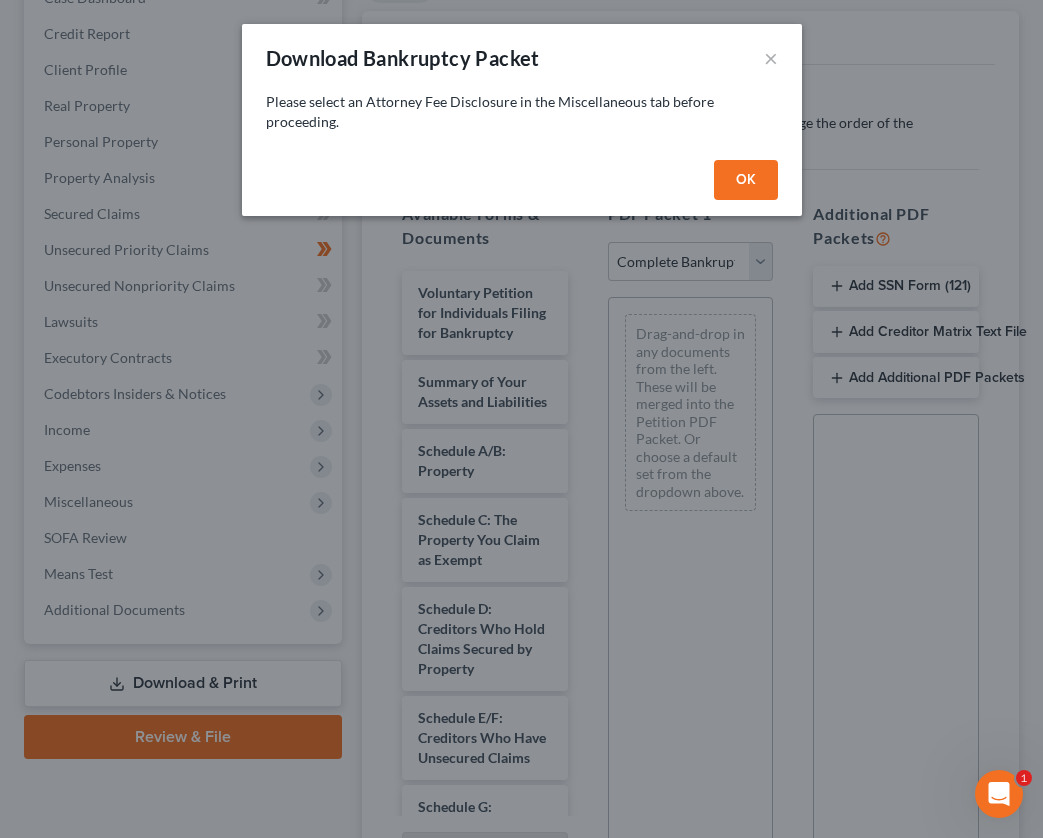 click on "OK" at bounding box center [746, 180] 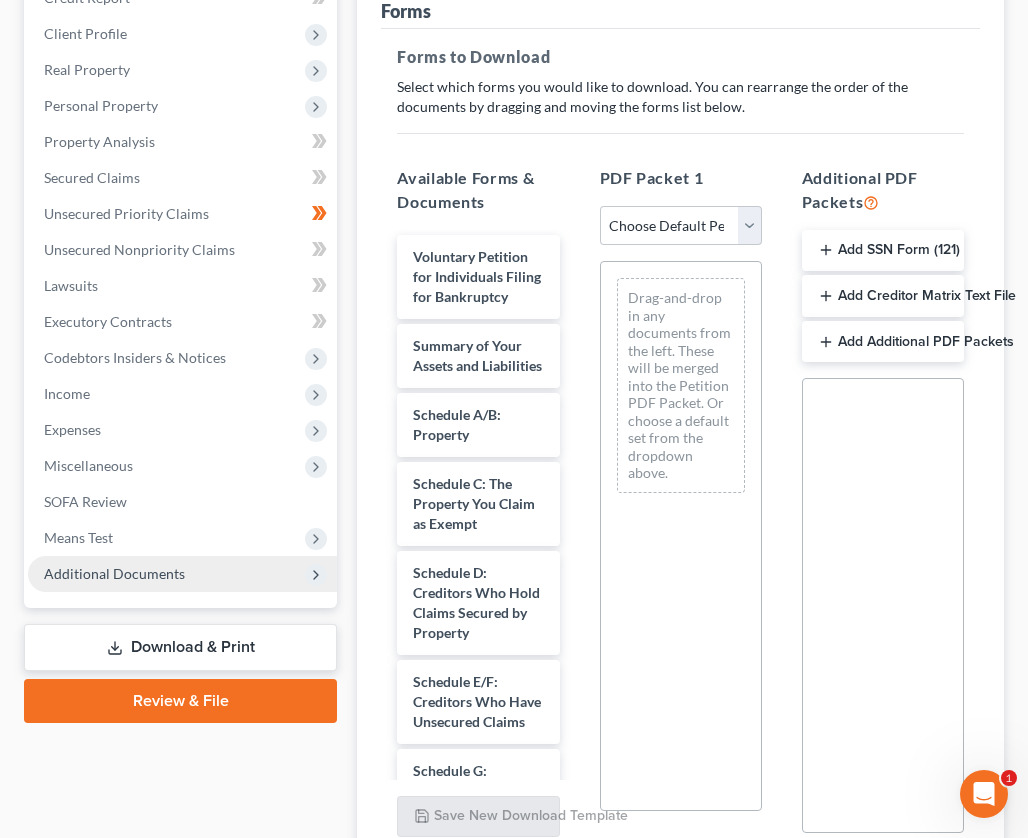 scroll, scrollTop: 0, scrollLeft: 0, axis: both 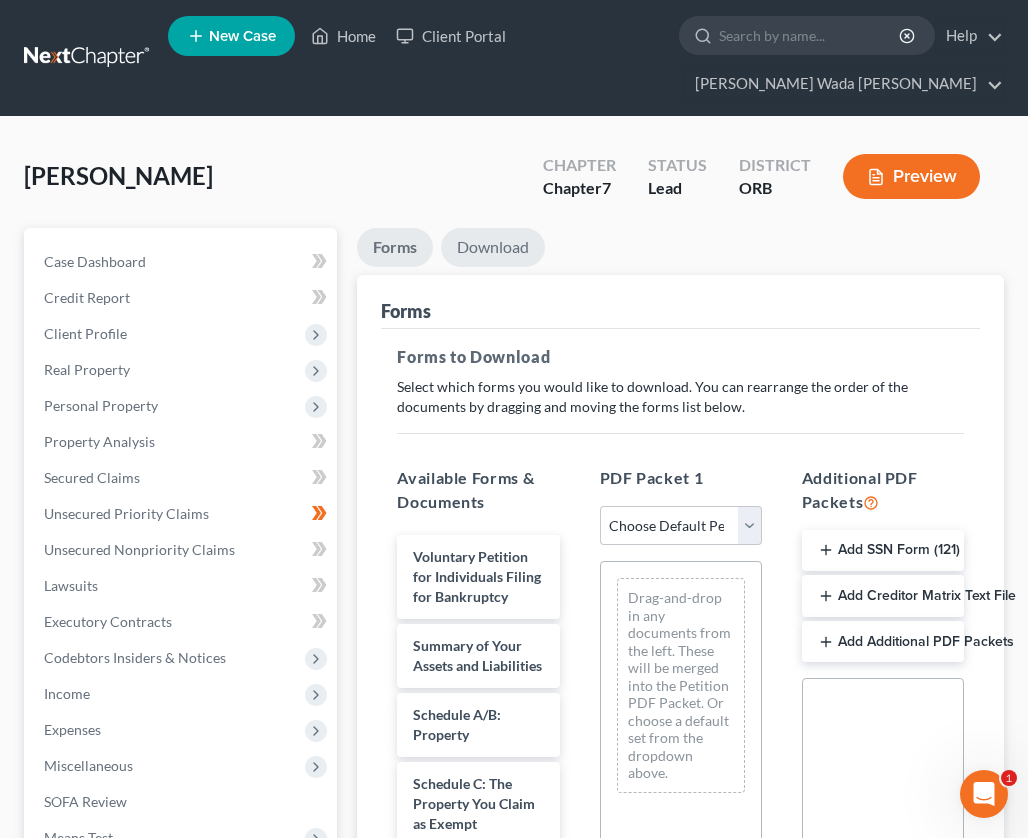 click on "Download" at bounding box center (493, 247) 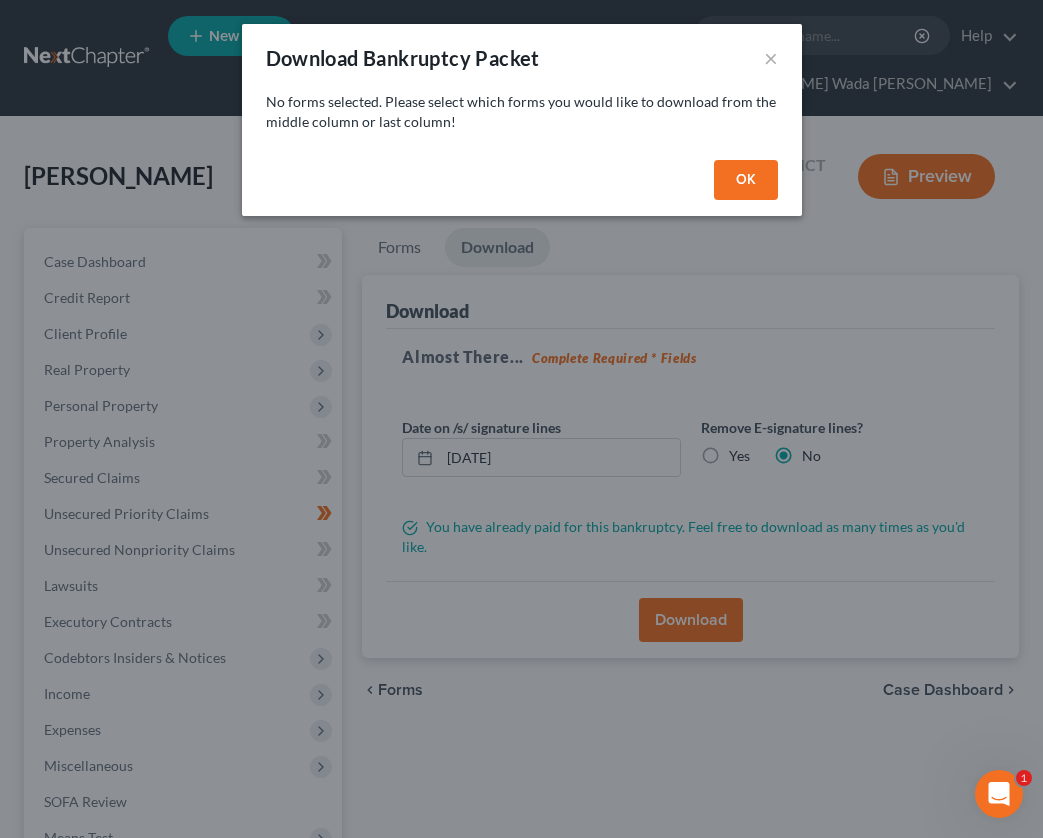 click on "OK" at bounding box center (746, 180) 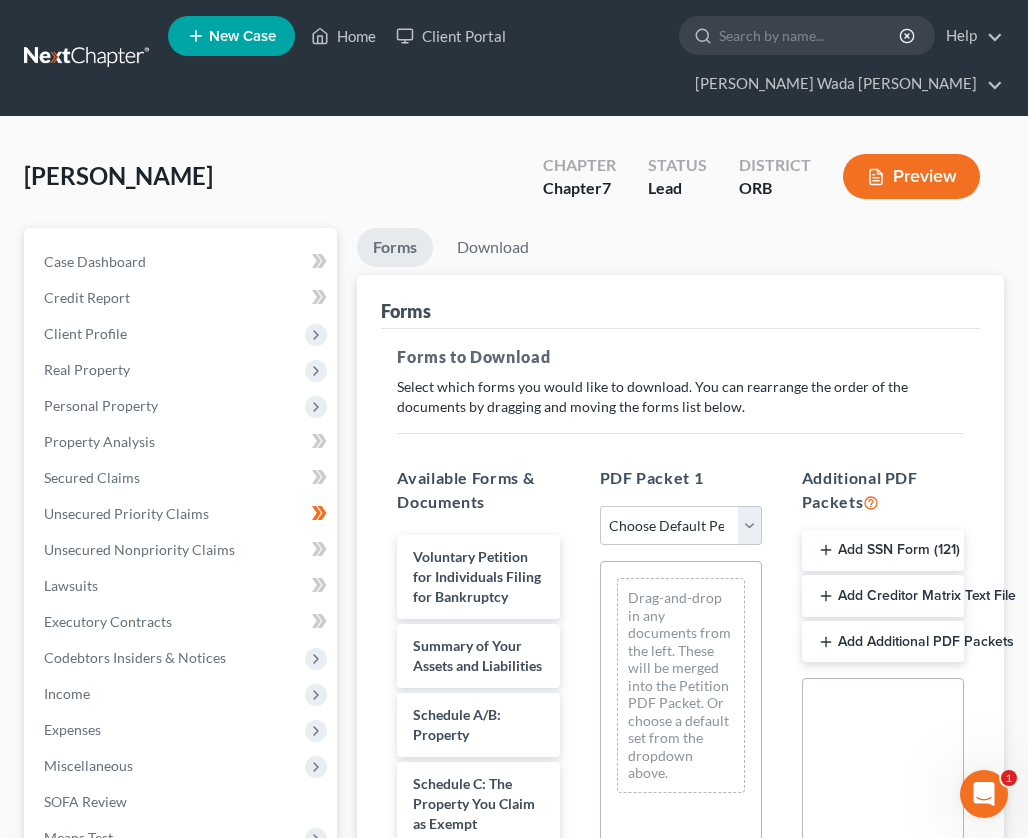 scroll, scrollTop: 300, scrollLeft: 0, axis: vertical 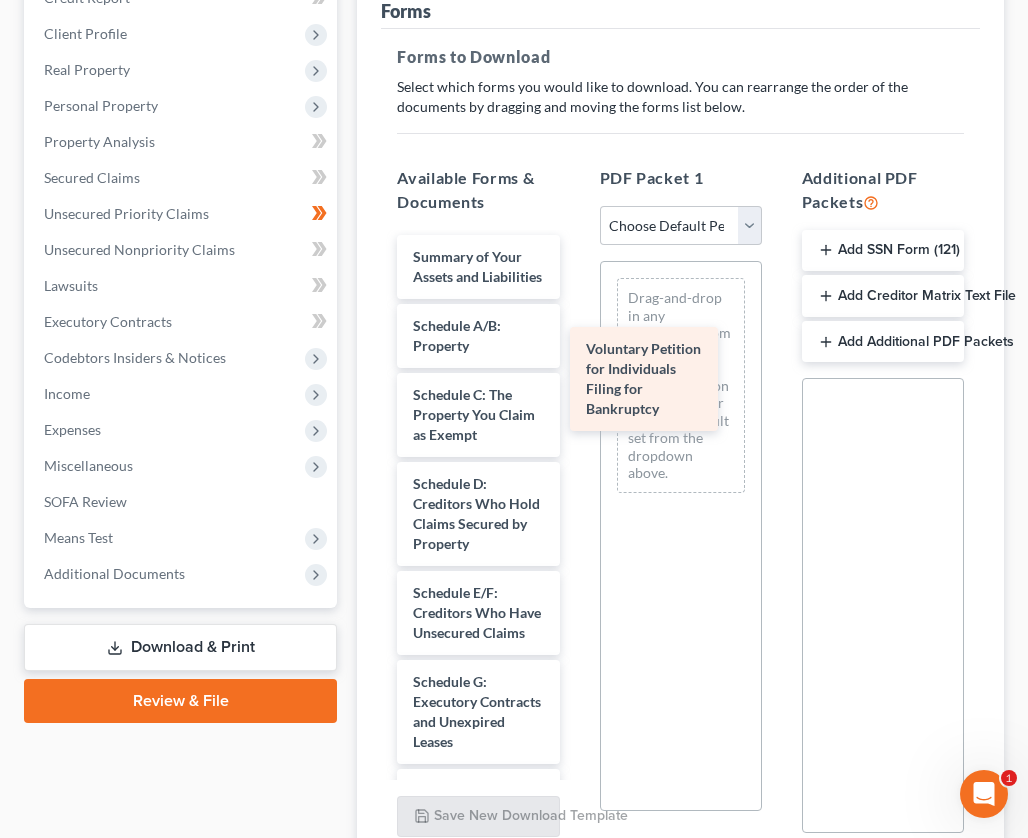 drag, startPoint x: 518, startPoint y: 278, endPoint x: 721, endPoint y: 369, distance: 222.46349 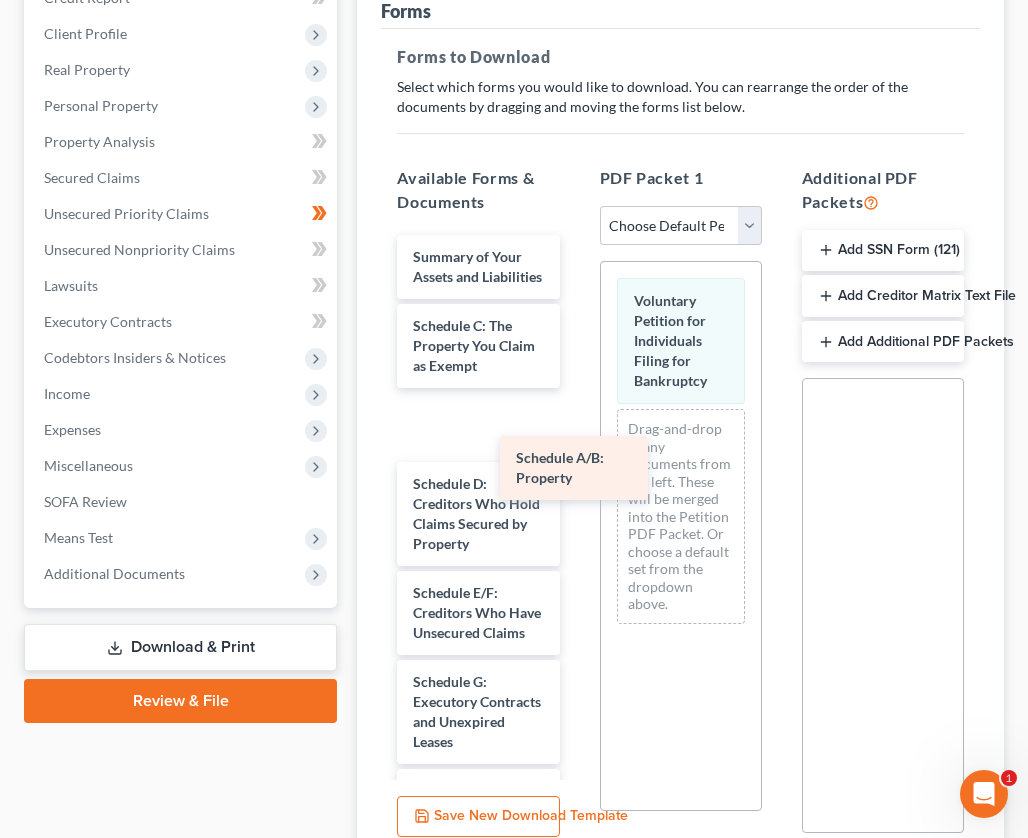 drag, startPoint x: 443, startPoint y: 361, endPoint x: 649, endPoint y: 521, distance: 260.83713 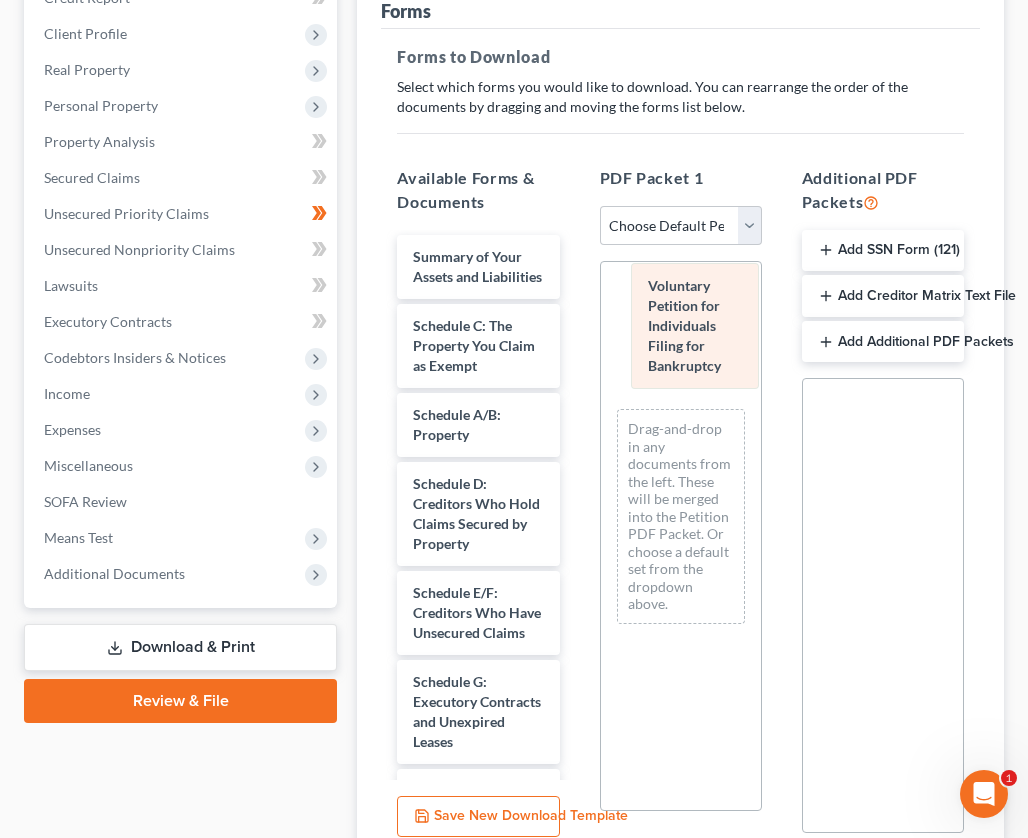 drag, startPoint x: 678, startPoint y: 349, endPoint x: 692, endPoint y: 334, distance: 20.518284 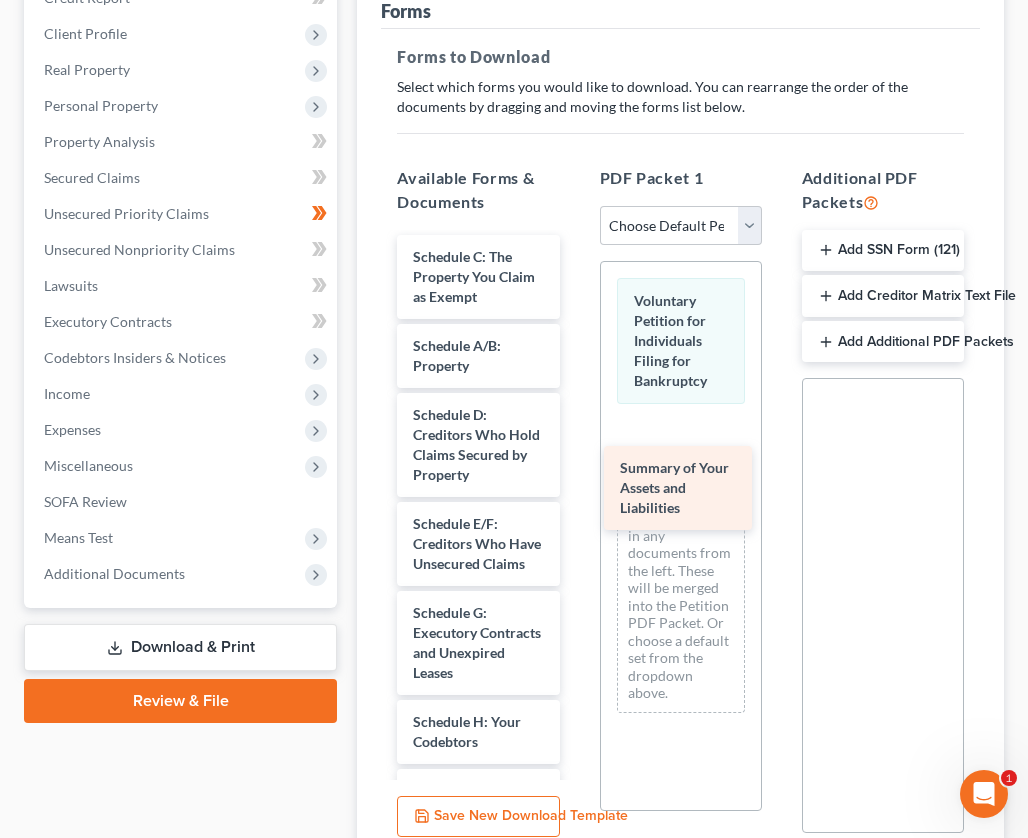 drag, startPoint x: 467, startPoint y: 274, endPoint x: 674, endPoint y: 485, distance: 295.58417 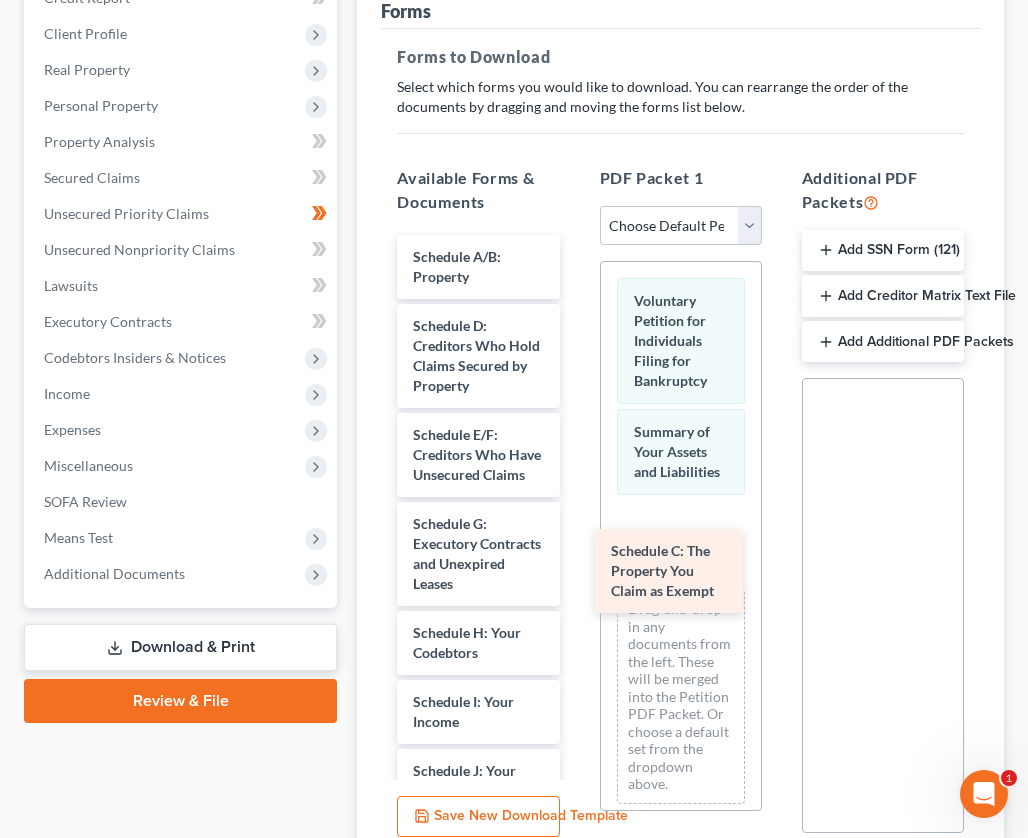 drag, startPoint x: 481, startPoint y: 286, endPoint x: 687, endPoint y: 594, distance: 370.54016 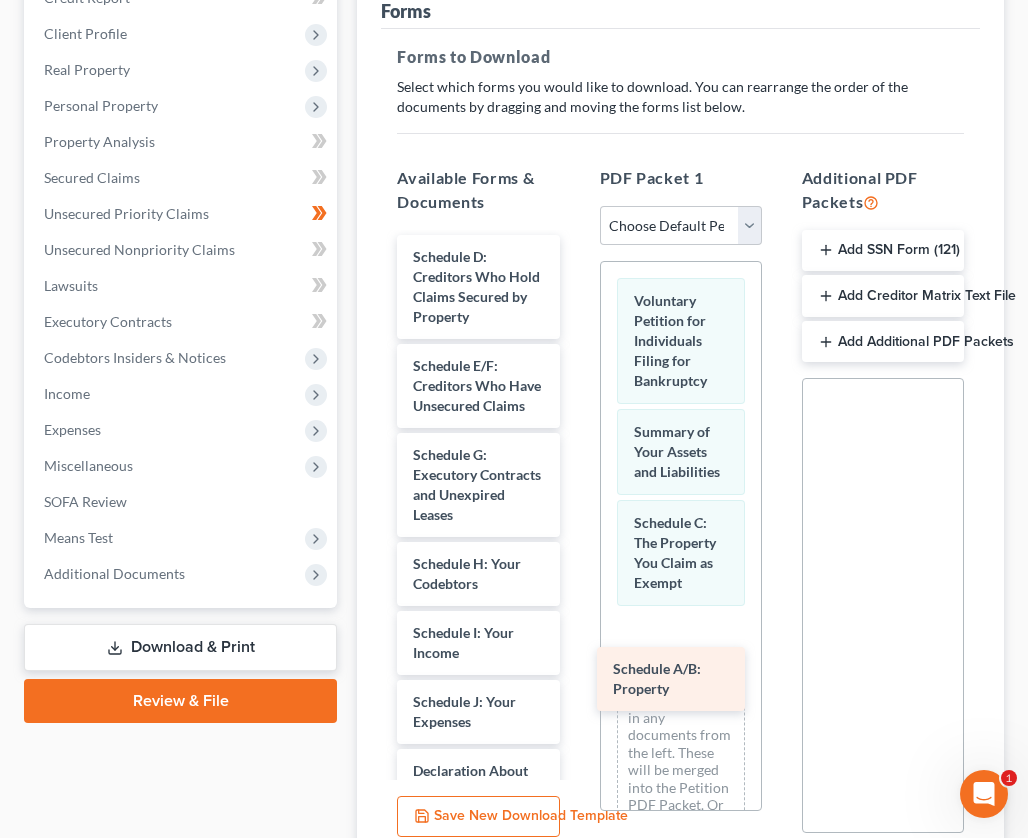 drag, startPoint x: 471, startPoint y: 266, endPoint x: 671, endPoint y: 678, distance: 457.97818 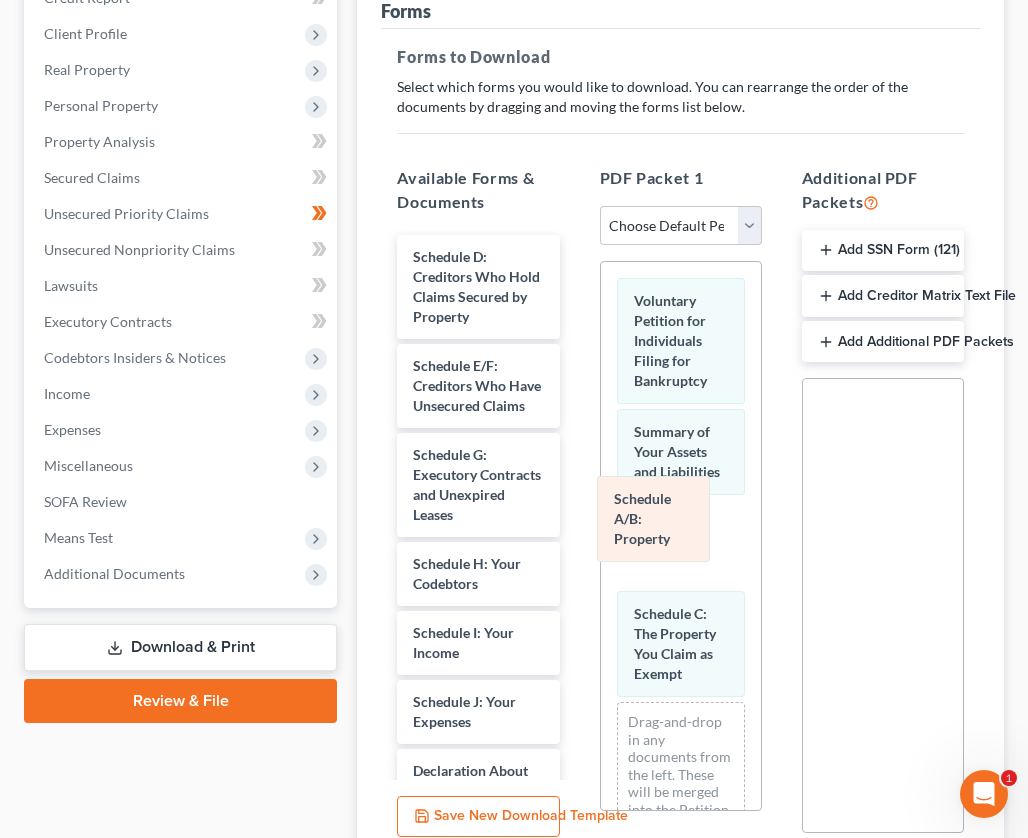 drag, startPoint x: 687, startPoint y: 693, endPoint x: 667, endPoint y: 518, distance: 176.13914 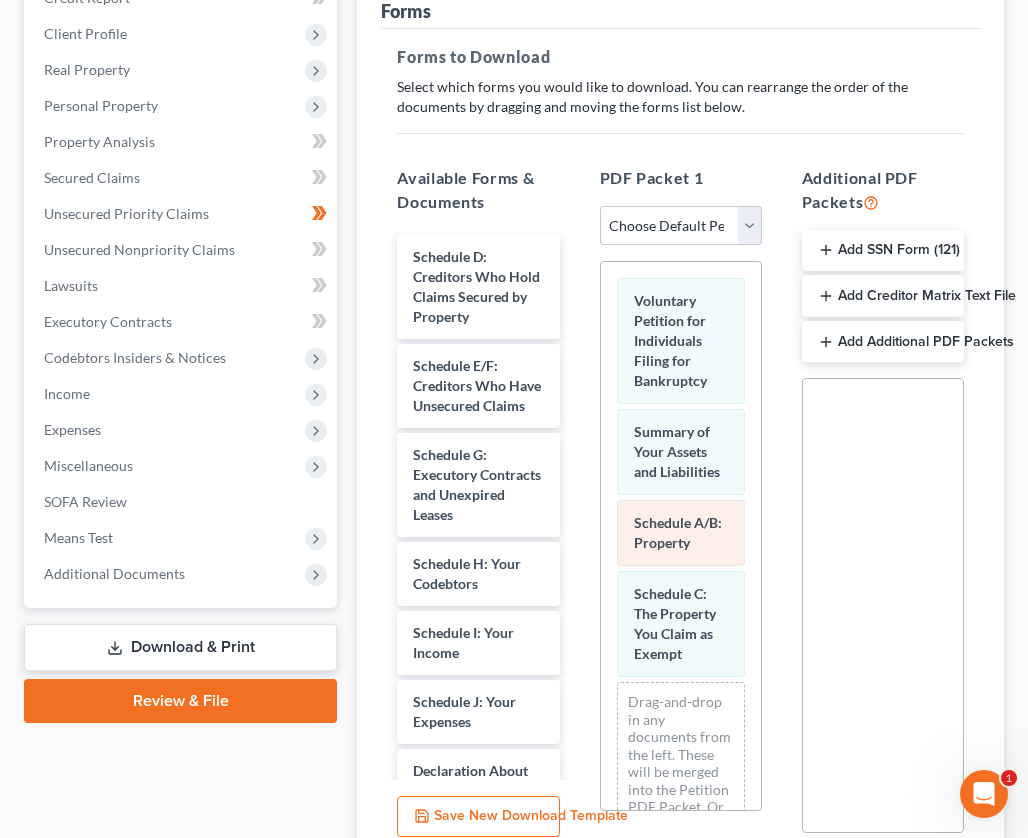 scroll, scrollTop: 198, scrollLeft: 0, axis: vertical 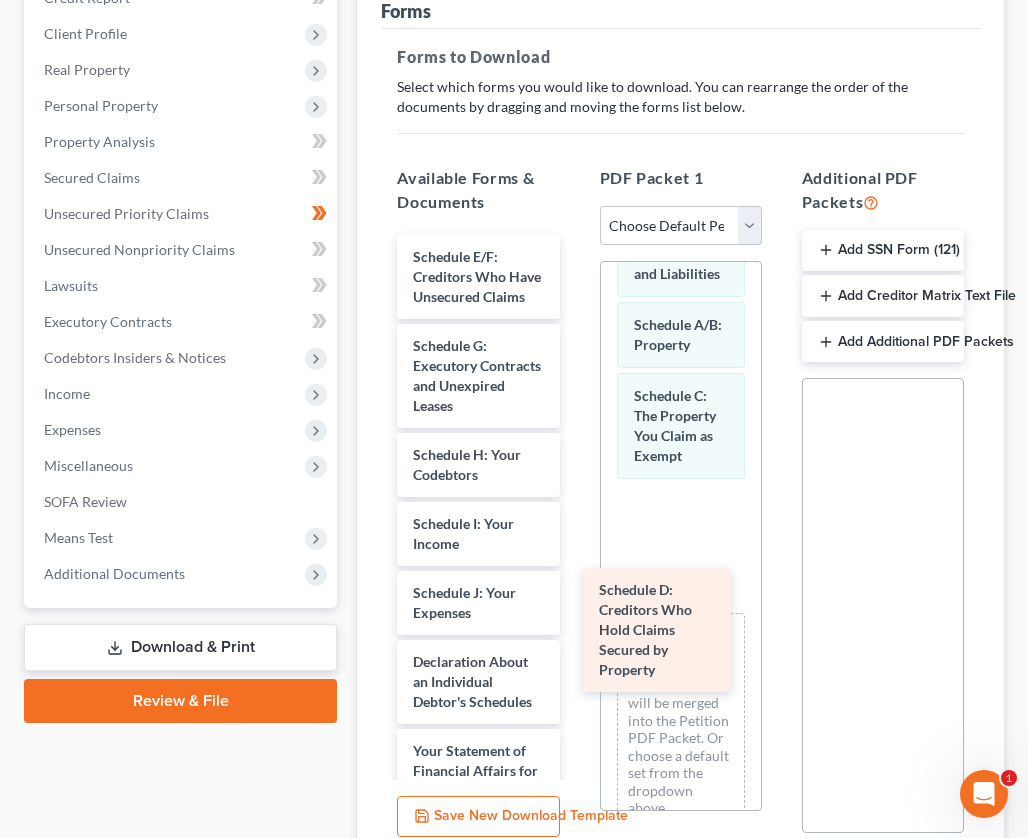 drag, startPoint x: 547, startPoint y: 428, endPoint x: 675, endPoint y: 632, distance: 240.8319 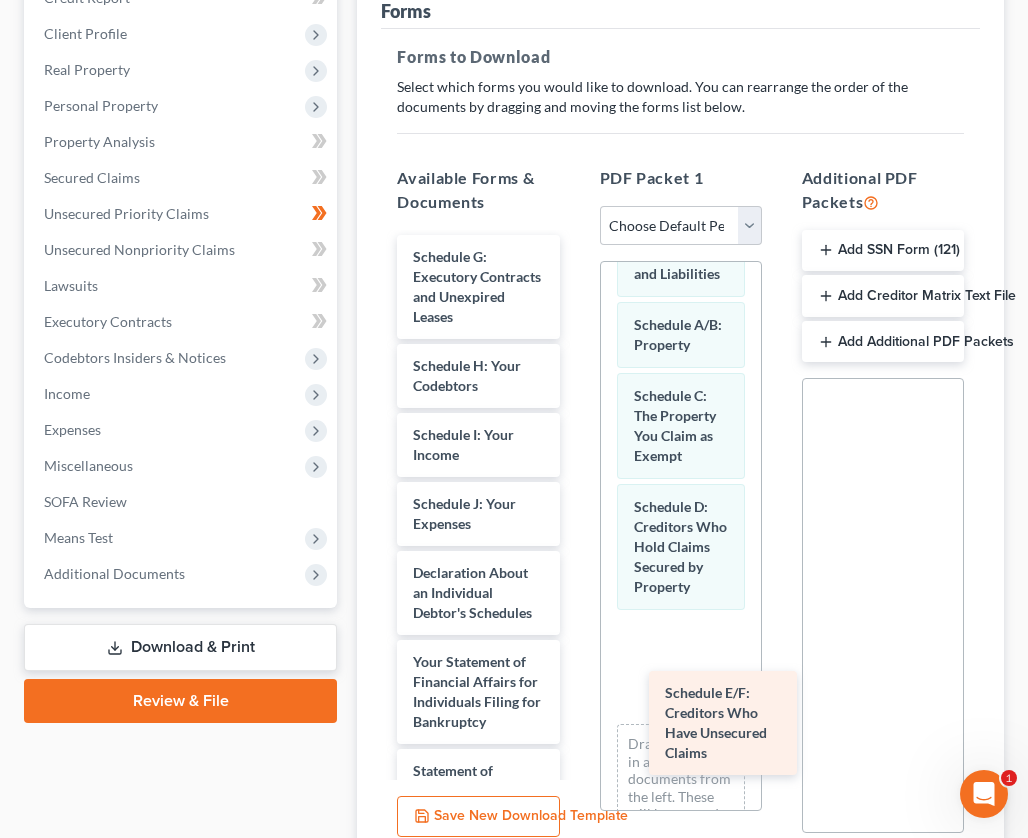 drag, startPoint x: 488, startPoint y: 307, endPoint x: 745, endPoint y: 757, distance: 518.21716 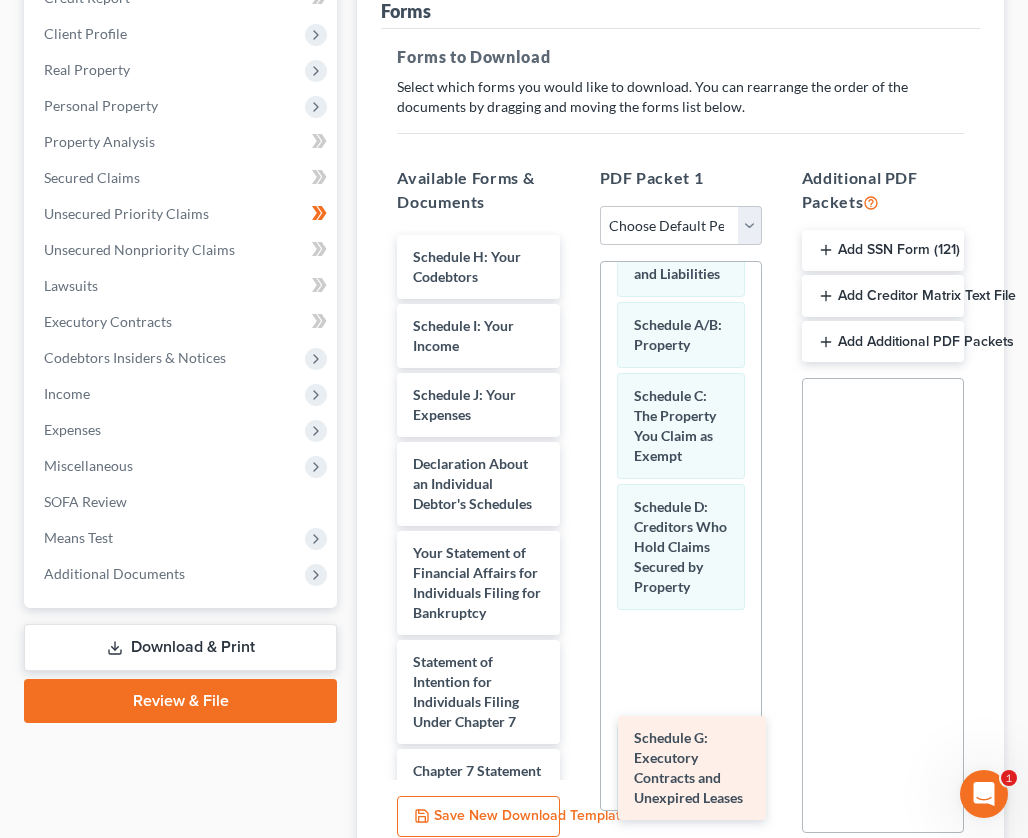 drag, startPoint x: 464, startPoint y: 293, endPoint x: 672, endPoint y: 739, distance: 492.11786 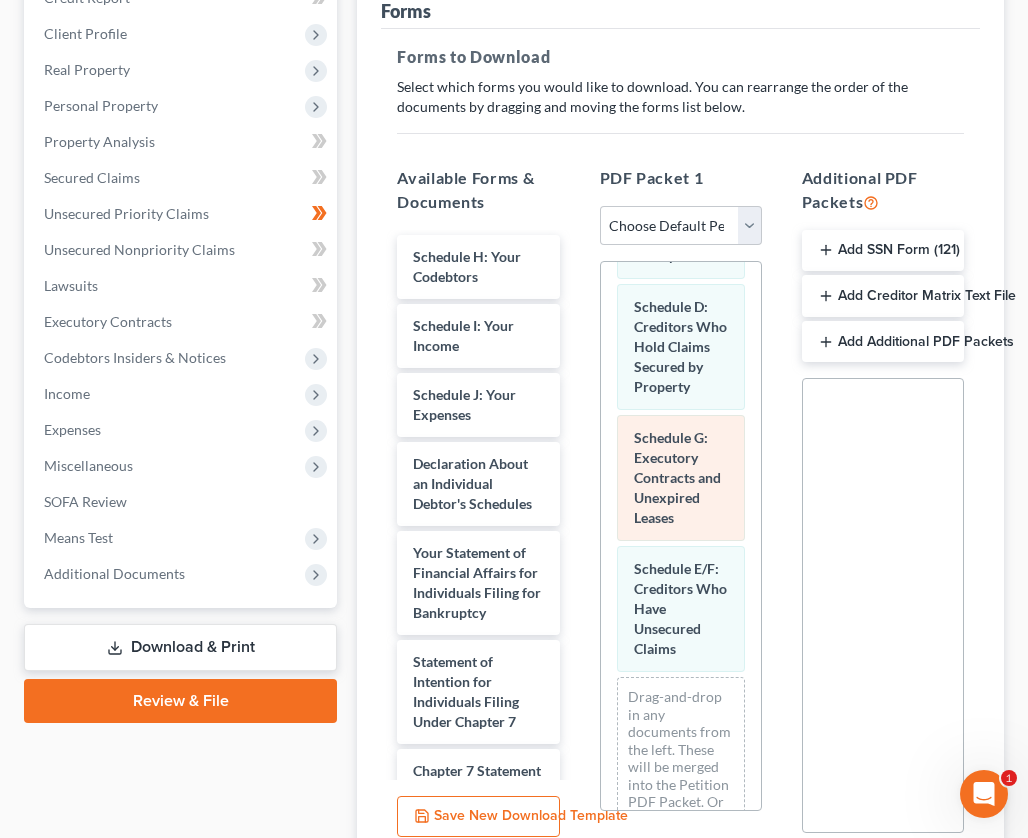 scroll, scrollTop: 598, scrollLeft: 0, axis: vertical 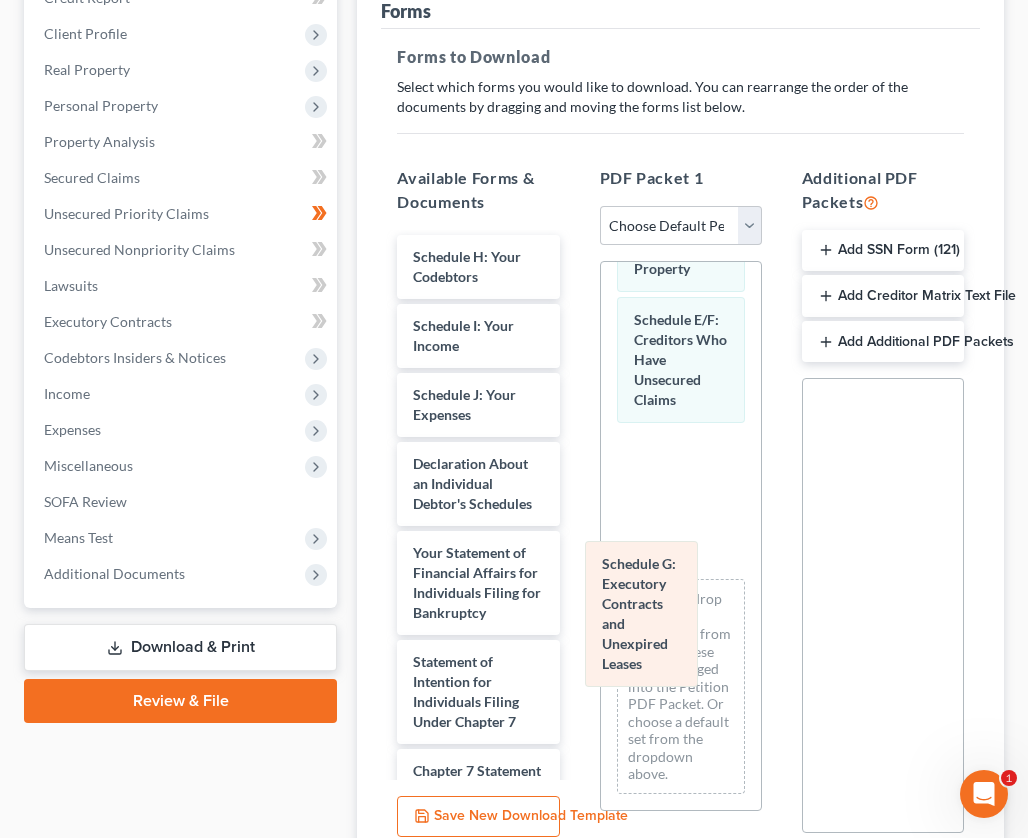 drag, startPoint x: 678, startPoint y: 365, endPoint x: 668, endPoint y: 642, distance: 277.18045 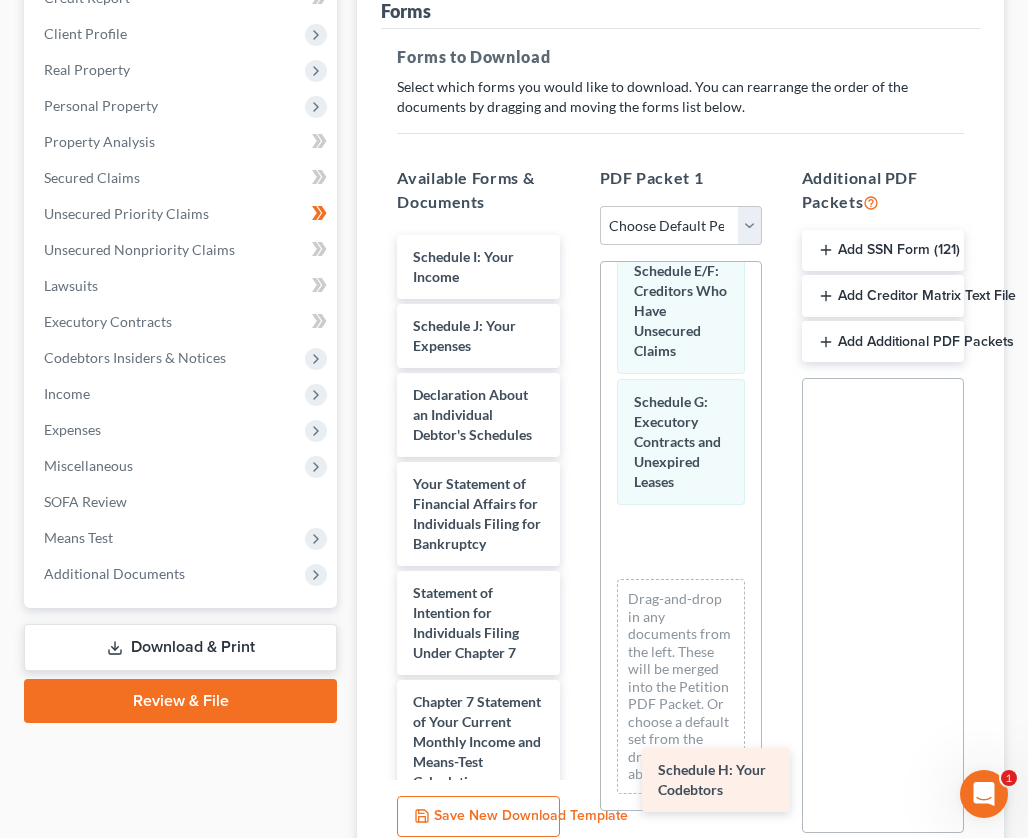 drag, startPoint x: 534, startPoint y: 378, endPoint x: 721, endPoint y: 749, distance: 415.4636 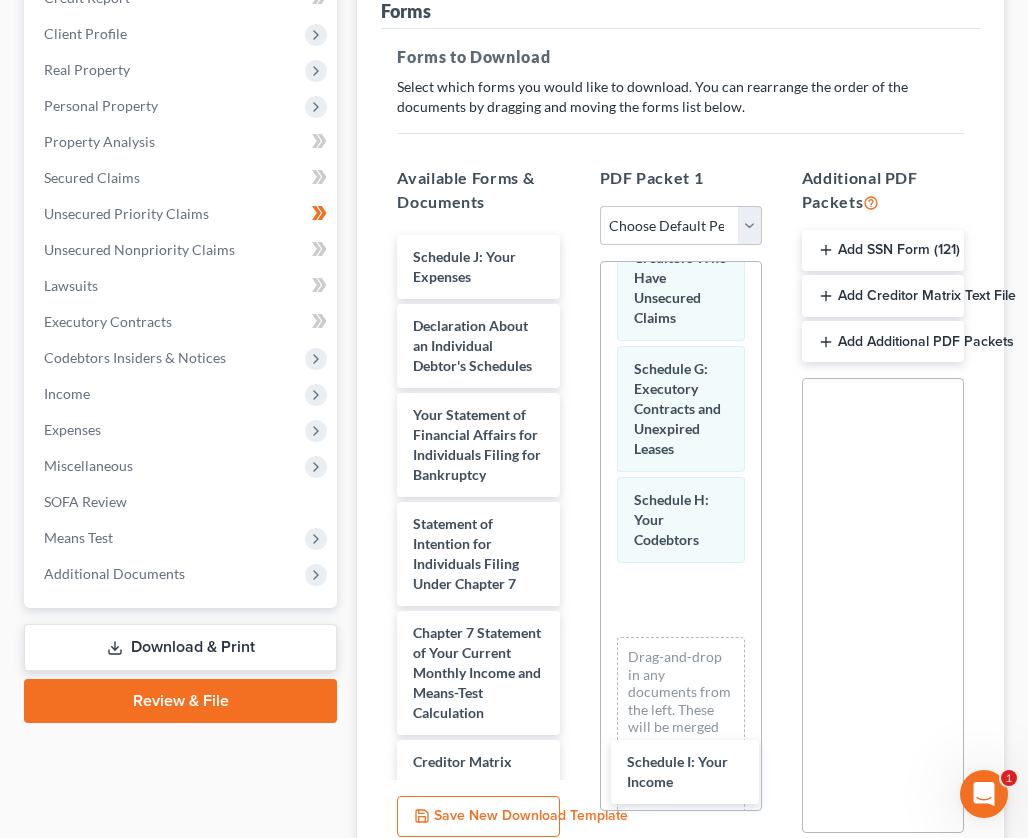 drag, startPoint x: 487, startPoint y: 271, endPoint x: 701, endPoint y: 757, distance: 531.0292 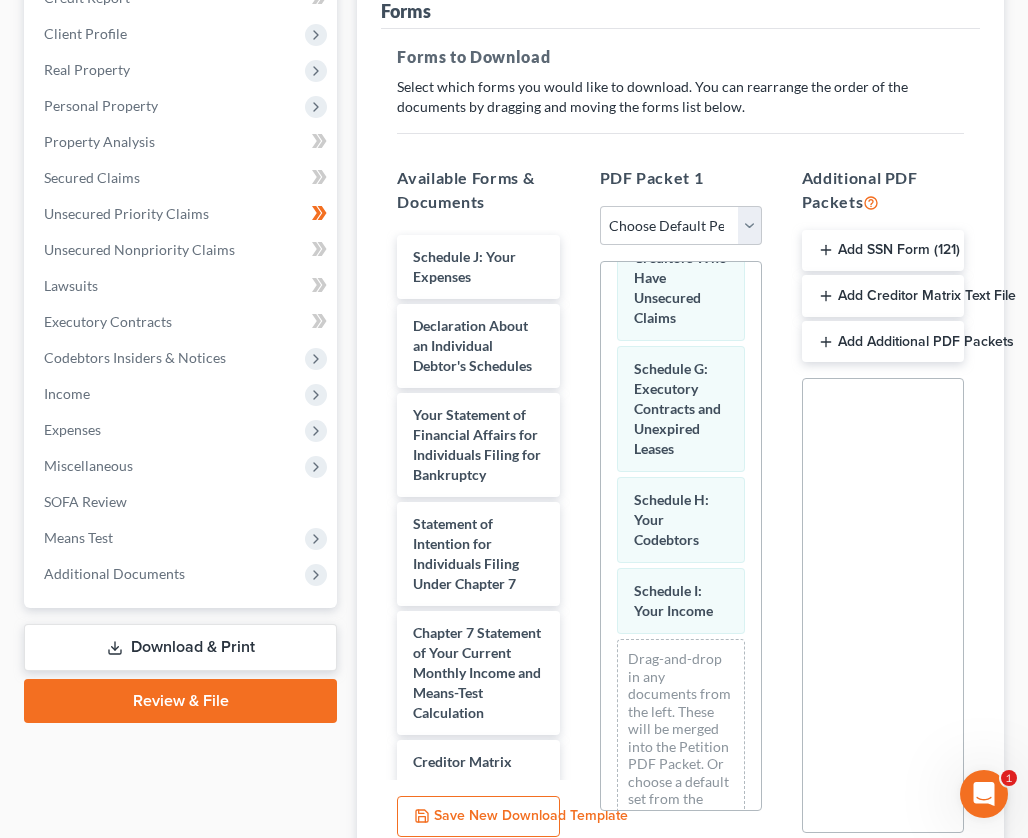 scroll, scrollTop: 813, scrollLeft: 0, axis: vertical 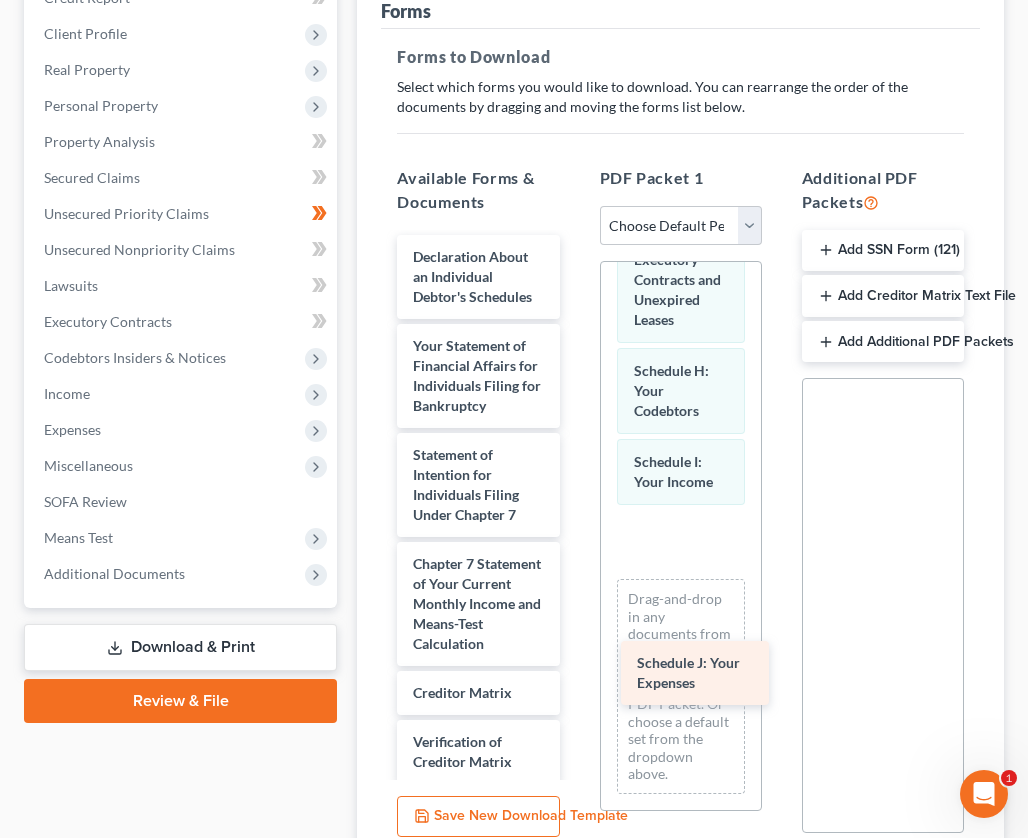 drag, startPoint x: 478, startPoint y: 259, endPoint x: 702, endPoint y: 663, distance: 461.94373 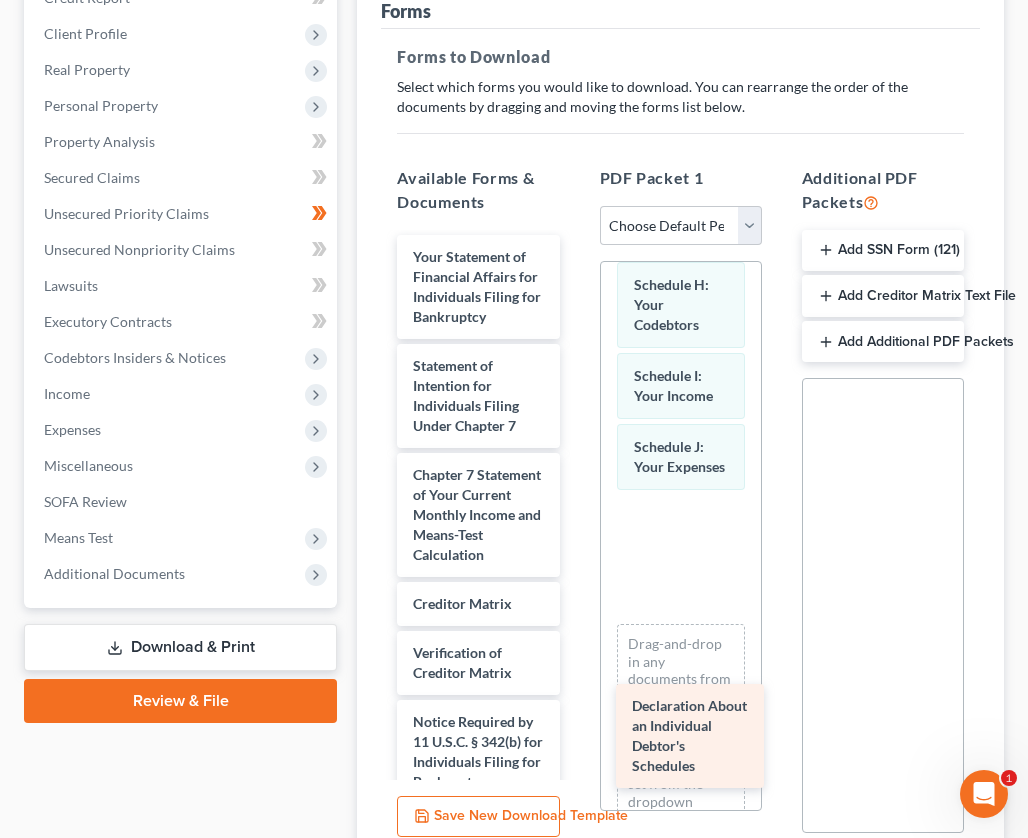 drag, startPoint x: 455, startPoint y: 311, endPoint x: 674, endPoint y: 760, distance: 499.5618 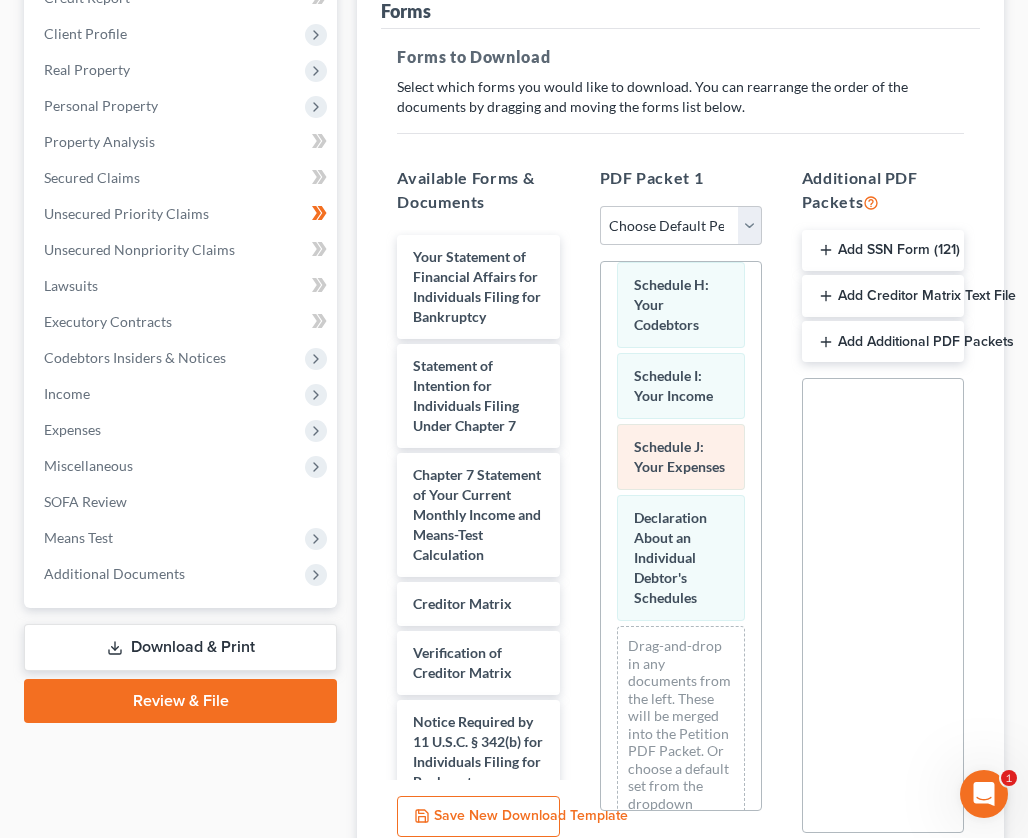 scroll, scrollTop: 1035, scrollLeft: 0, axis: vertical 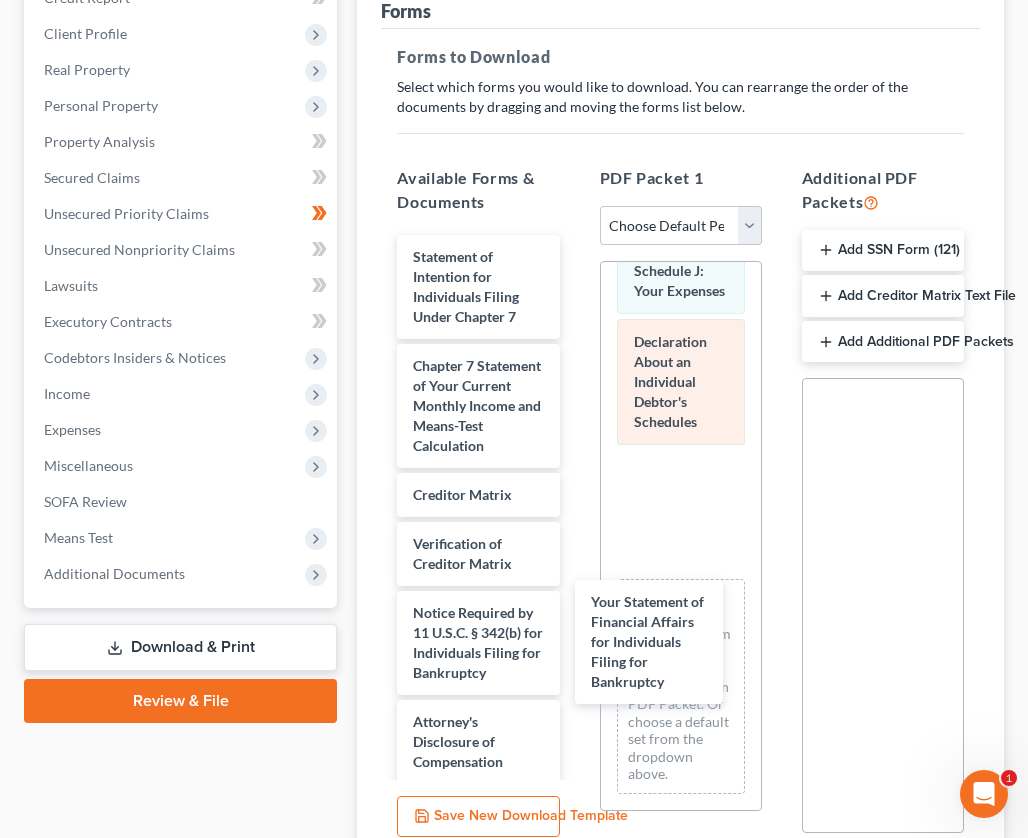drag, startPoint x: 478, startPoint y: 282, endPoint x: 633, endPoint y: 478, distance: 249.88197 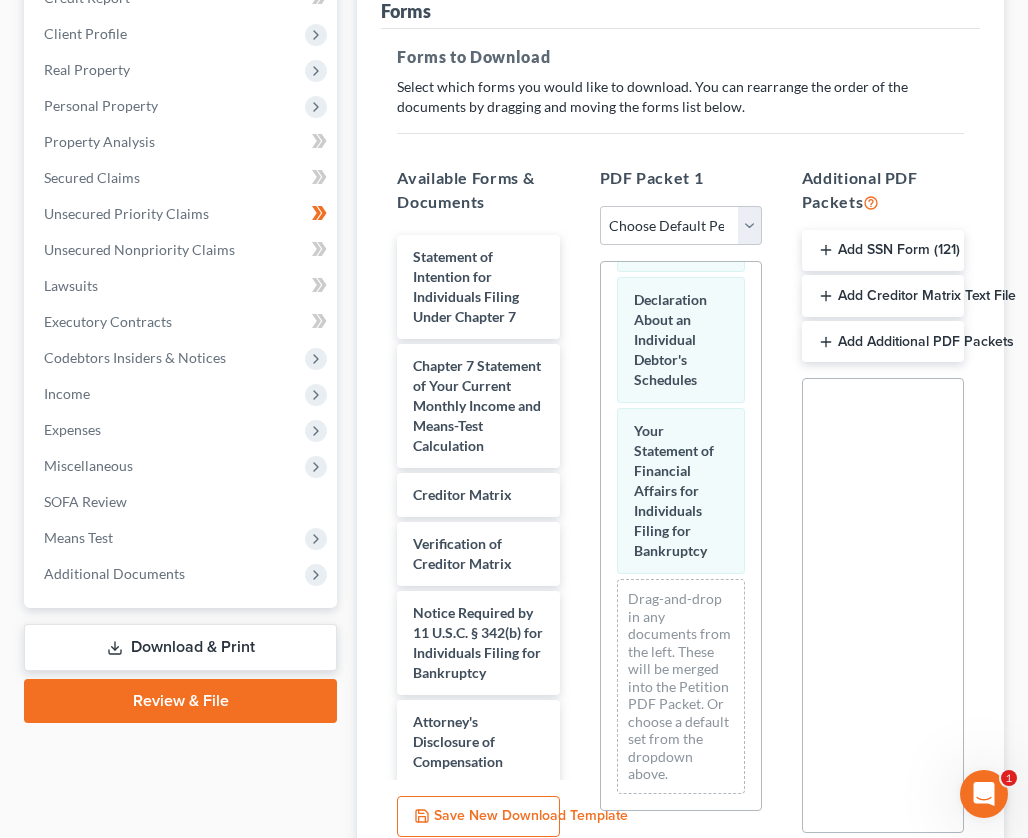 scroll, scrollTop: 400, scrollLeft: 0, axis: vertical 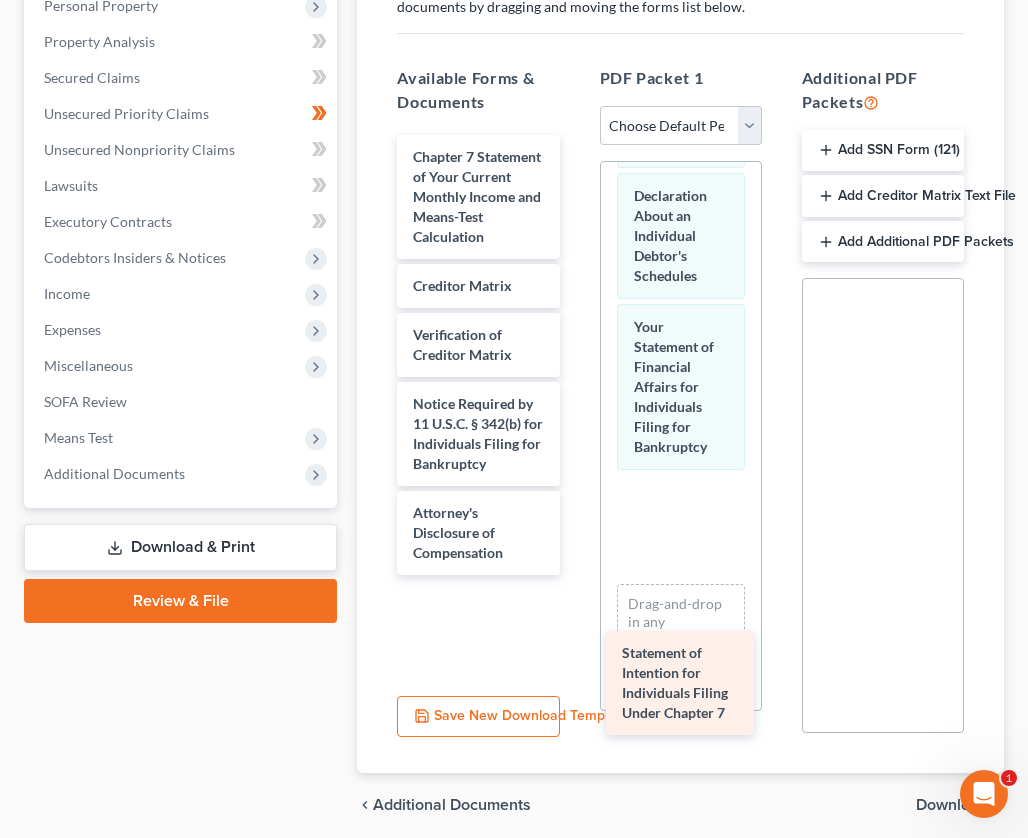 drag, startPoint x: 484, startPoint y: 152, endPoint x: 693, endPoint y: 697, distance: 583.70026 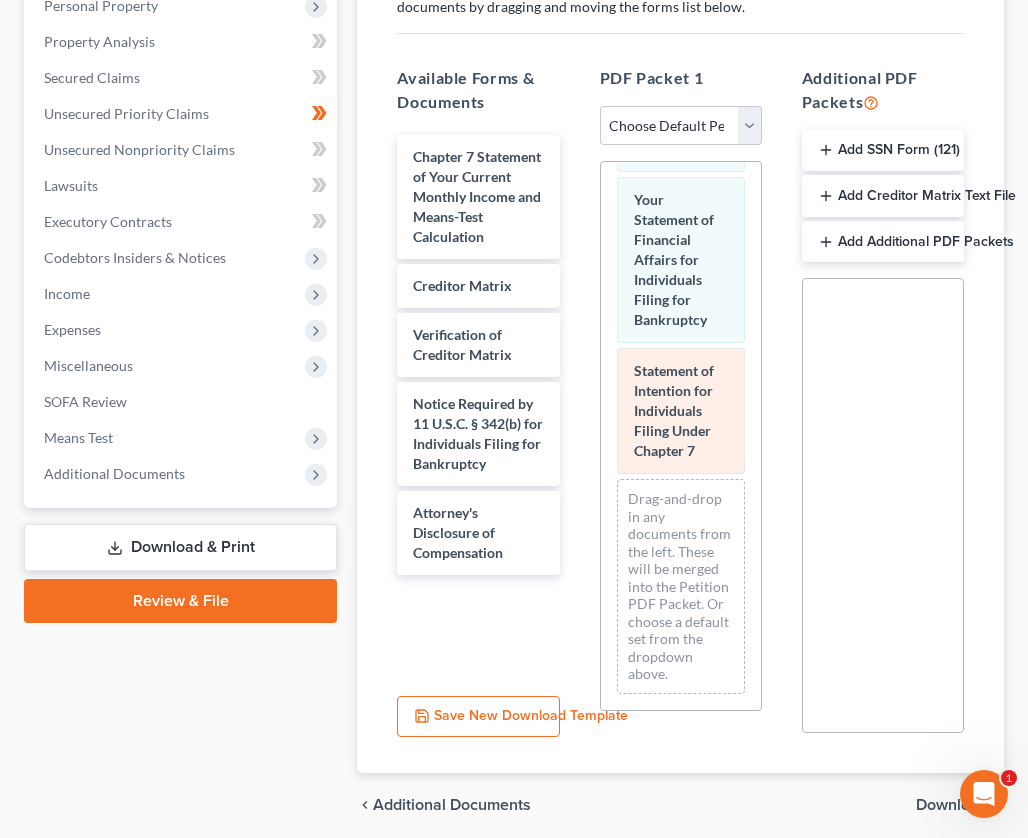 scroll, scrollTop: 1335, scrollLeft: 0, axis: vertical 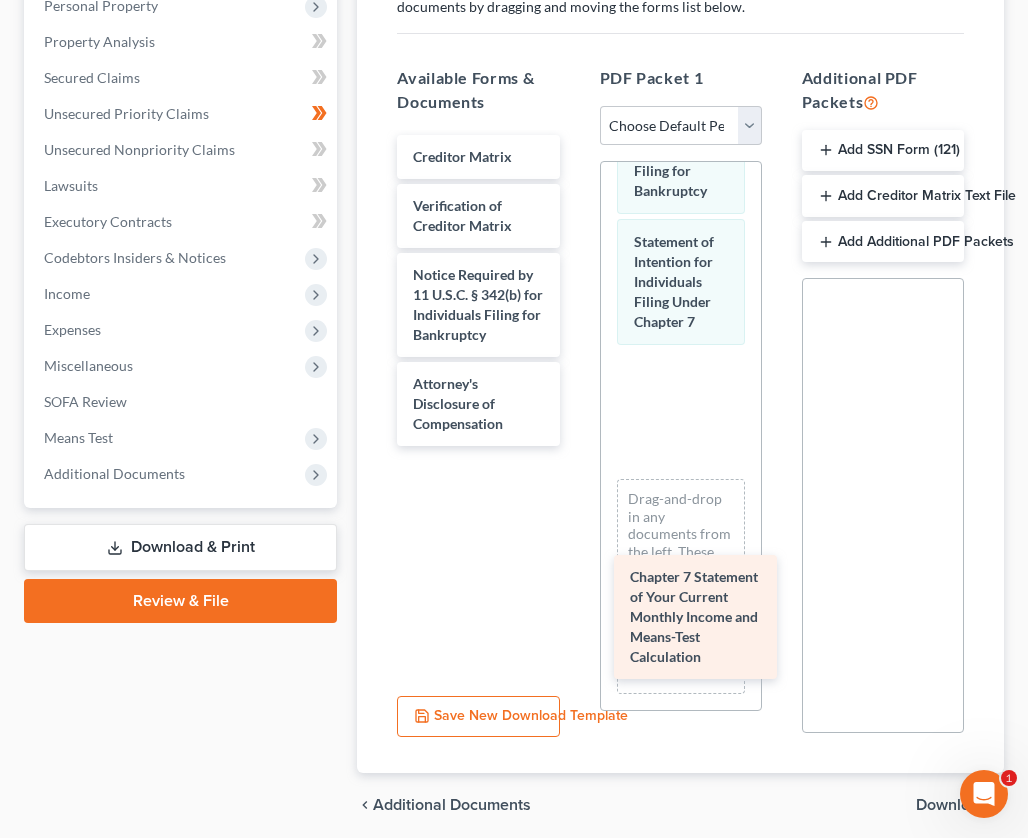 drag, startPoint x: 506, startPoint y: 193, endPoint x: 708, endPoint y: 593, distance: 448.1116 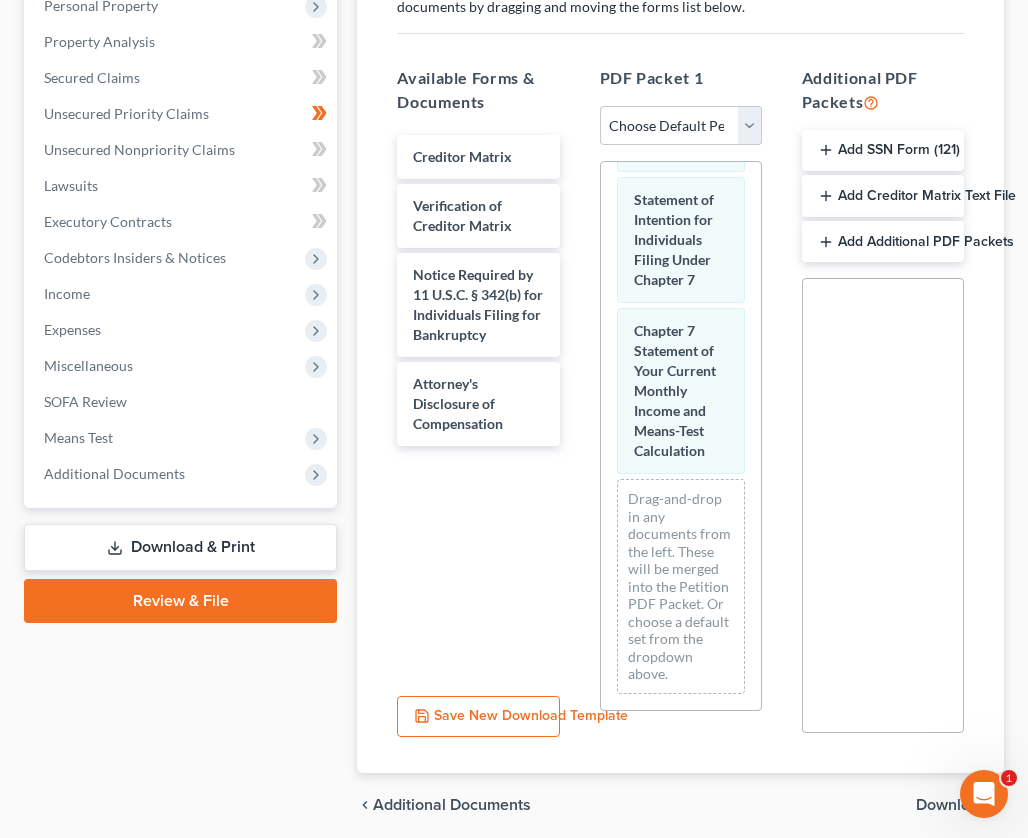 scroll, scrollTop: 1548, scrollLeft: 0, axis: vertical 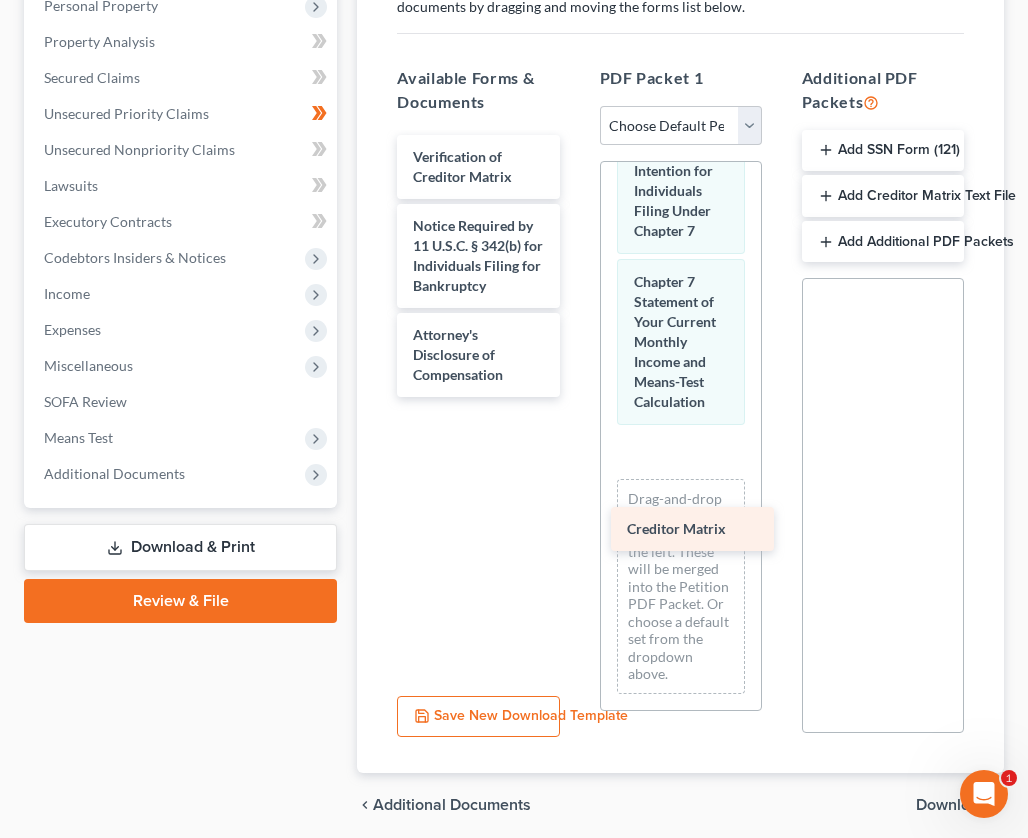 drag, startPoint x: 475, startPoint y: 160, endPoint x: 689, endPoint y: 532, distance: 429.162 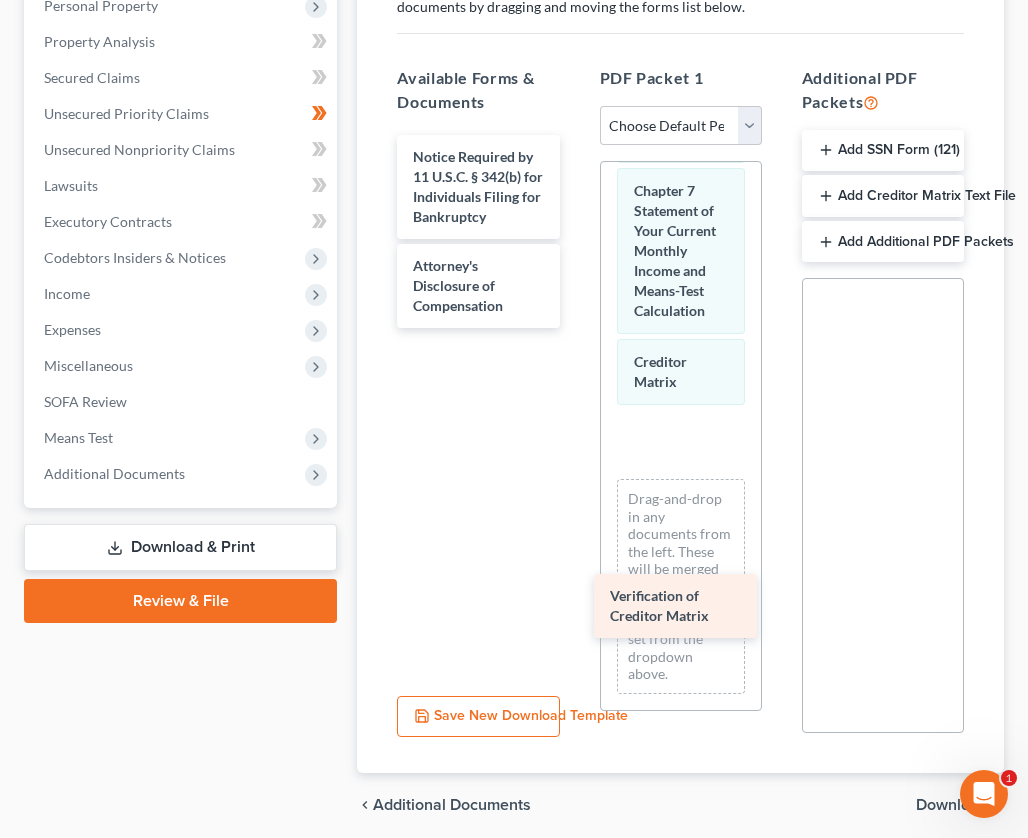 drag, startPoint x: 500, startPoint y: 180, endPoint x: 697, endPoint y: 619, distance: 481.17563 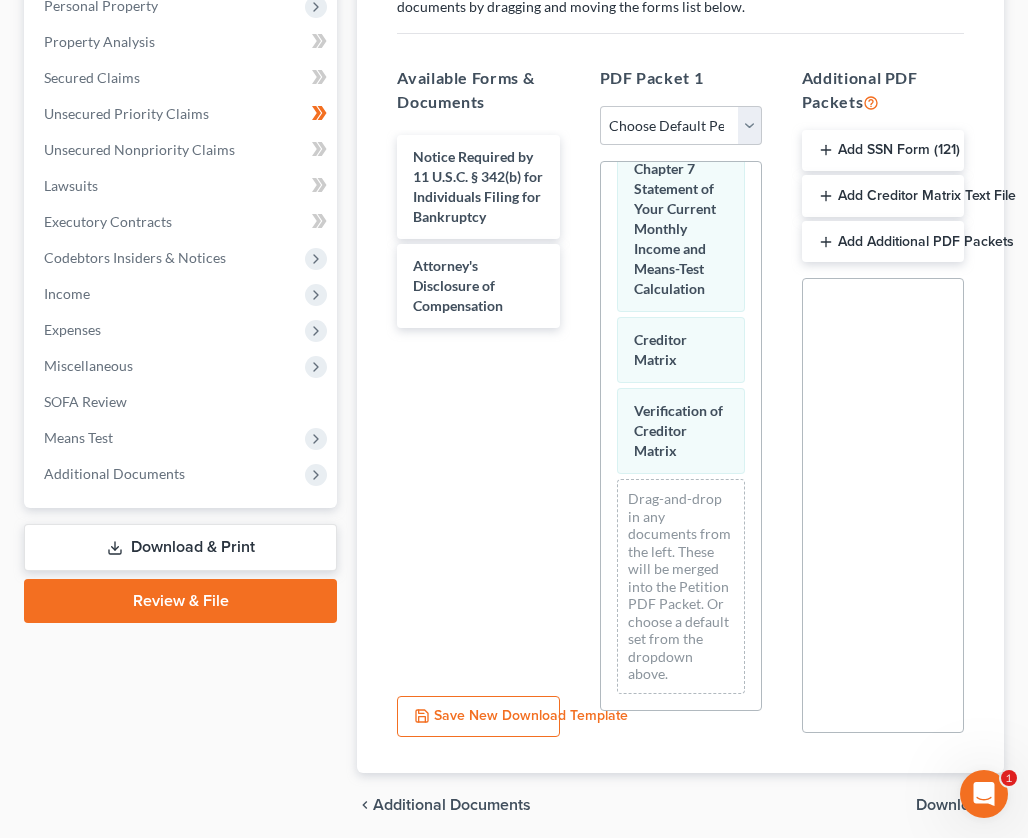 scroll, scrollTop: 1710, scrollLeft: 0, axis: vertical 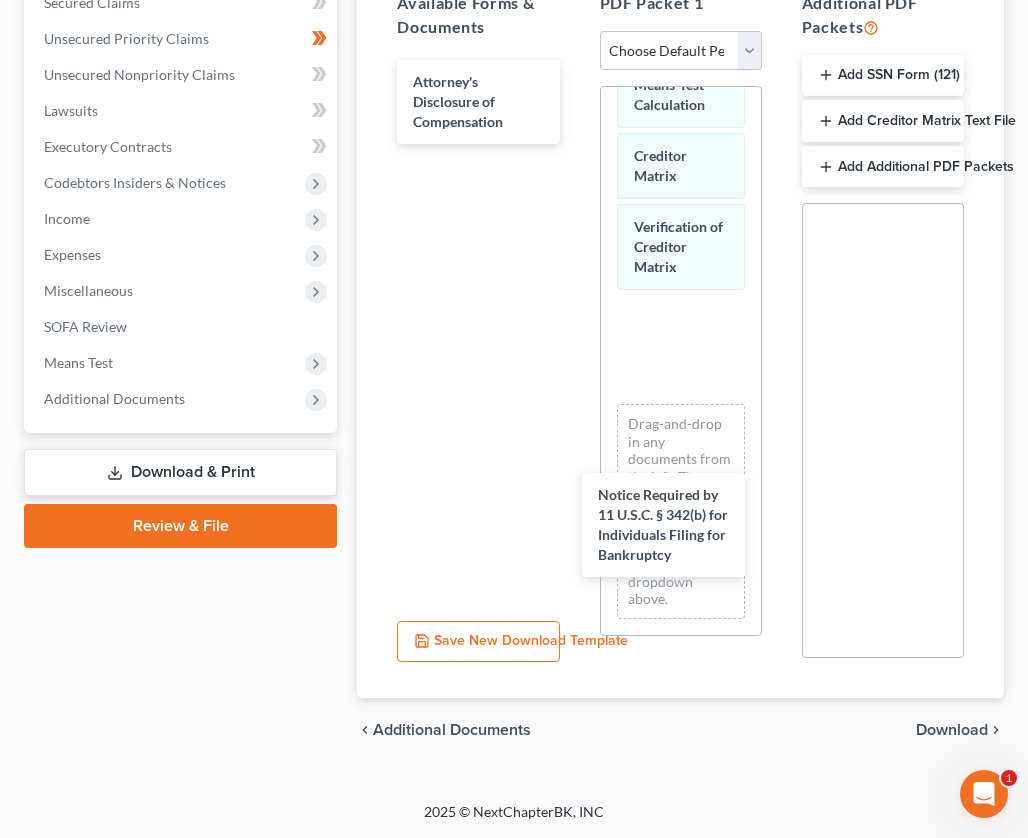 drag, startPoint x: 464, startPoint y: 114, endPoint x: 667, endPoint y: 504, distance: 439.6692 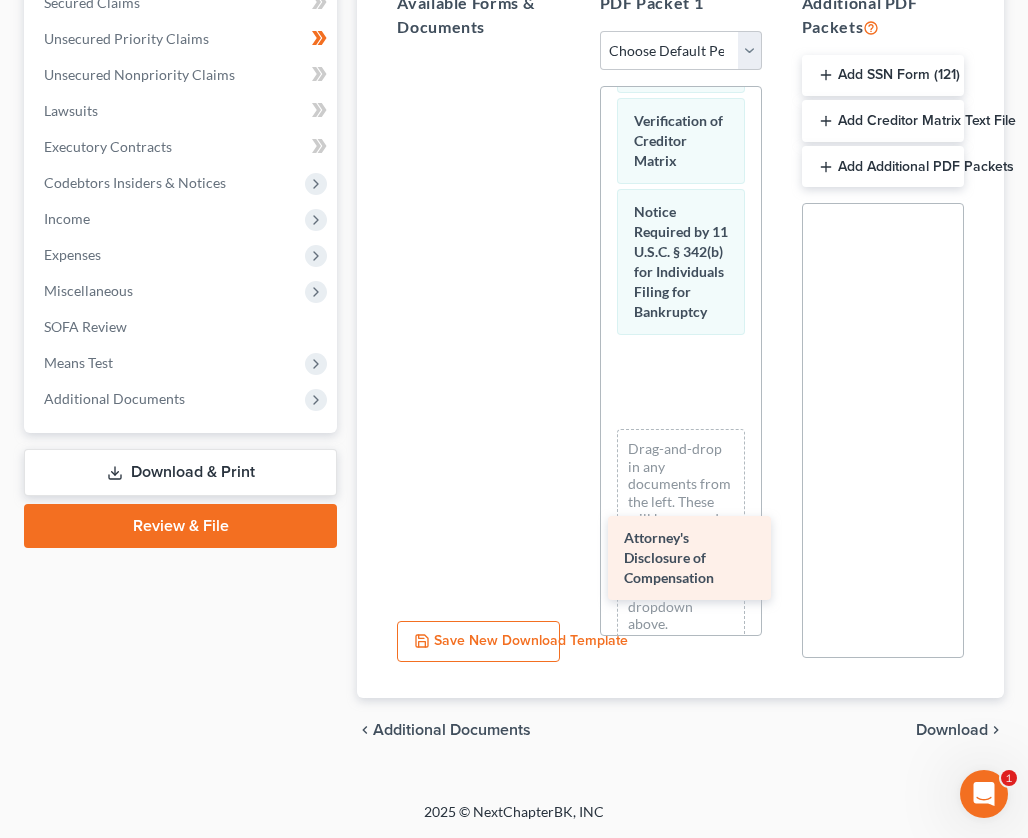 drag, startPoint x: 493, startPoint y: 119, endPoint x: 704, endPoint y: 575, distance: 502.451 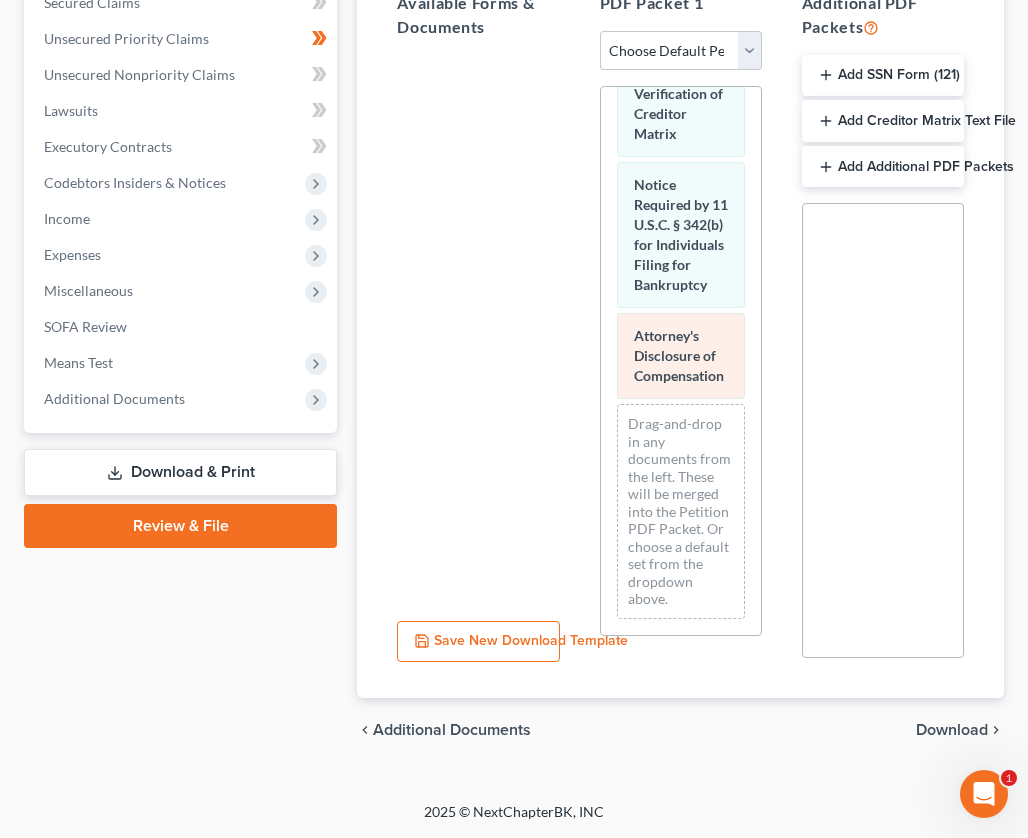 scroll, scrollTop: 2012, scrollLeft: 0, axis: vertical 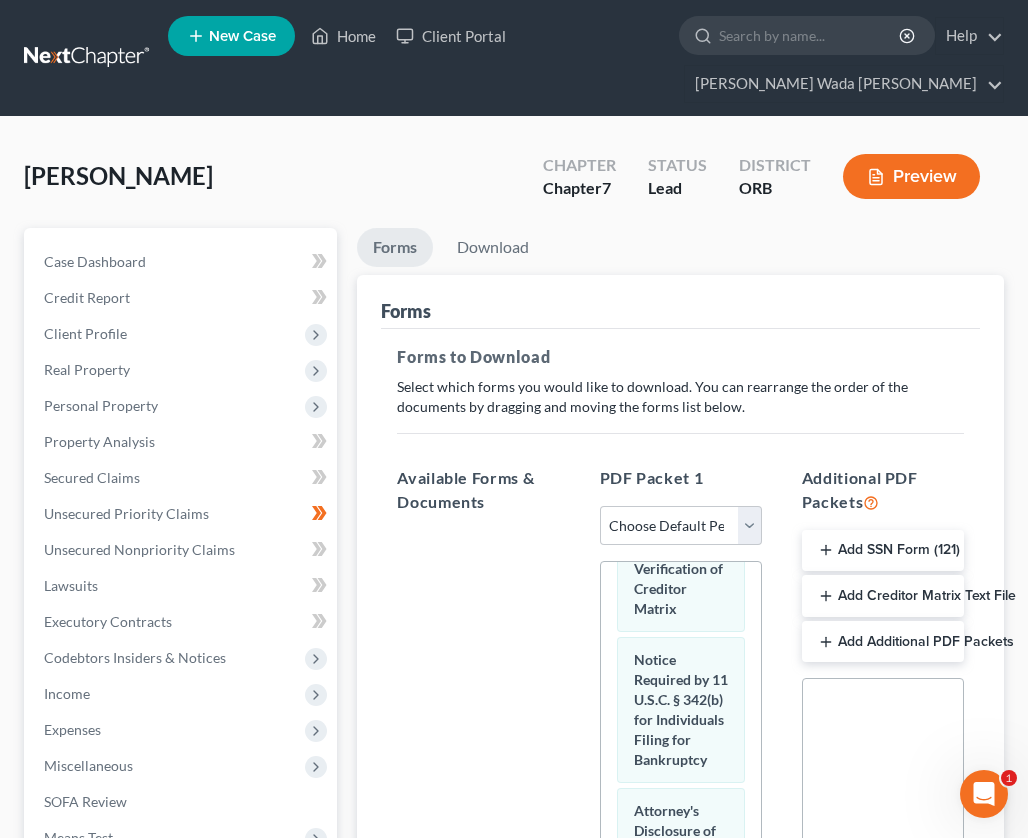 click on "Preview" at bounding box center (911, 176) 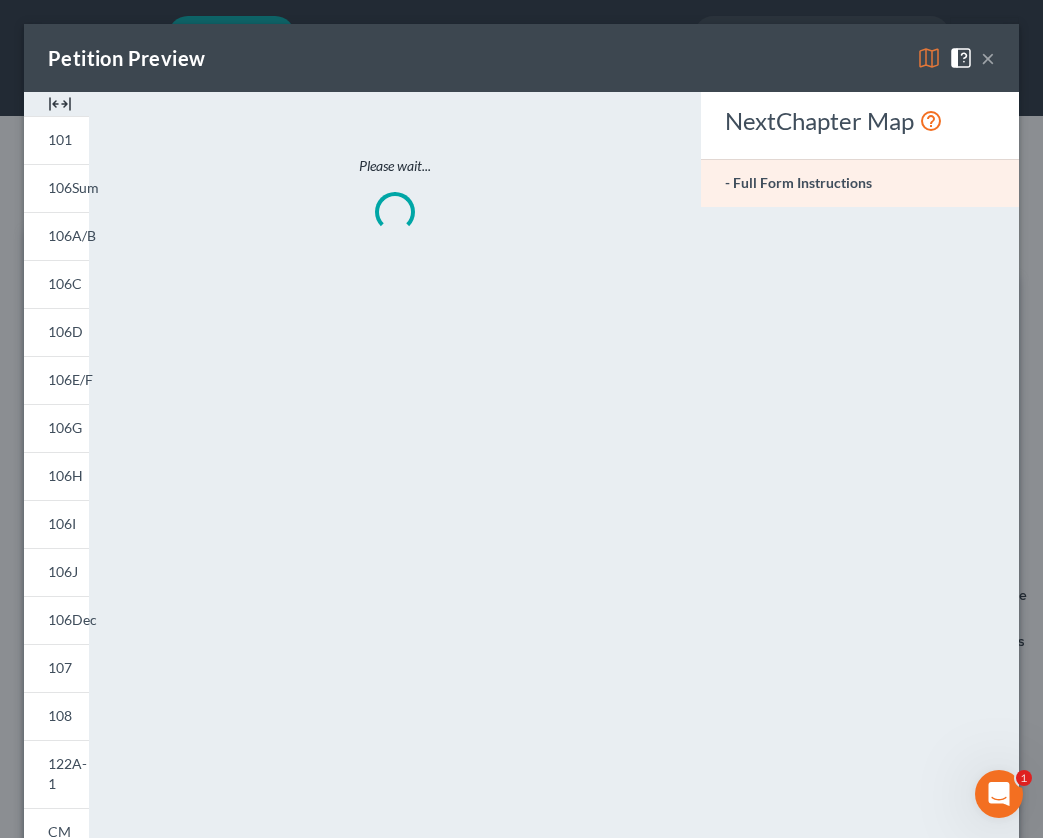 scroll, scrollTop: 1952, scrollLeft: 0, axis: vertical 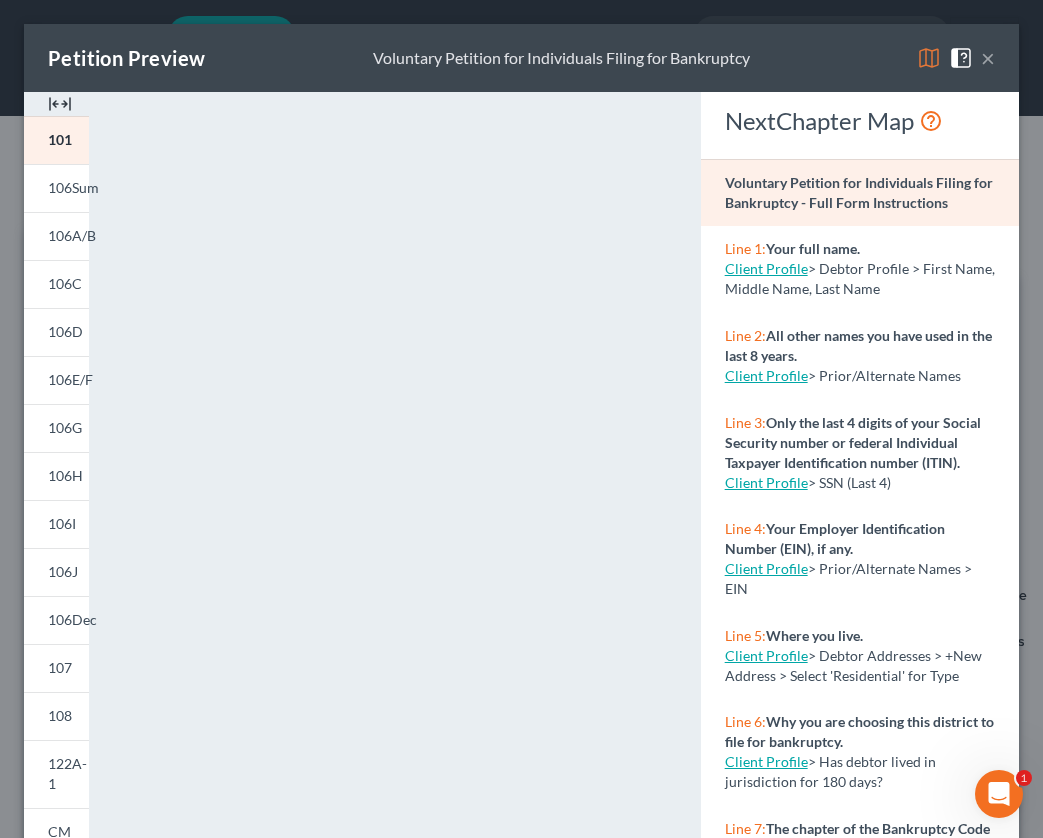 click on "×" at bounding box center [988, 58] 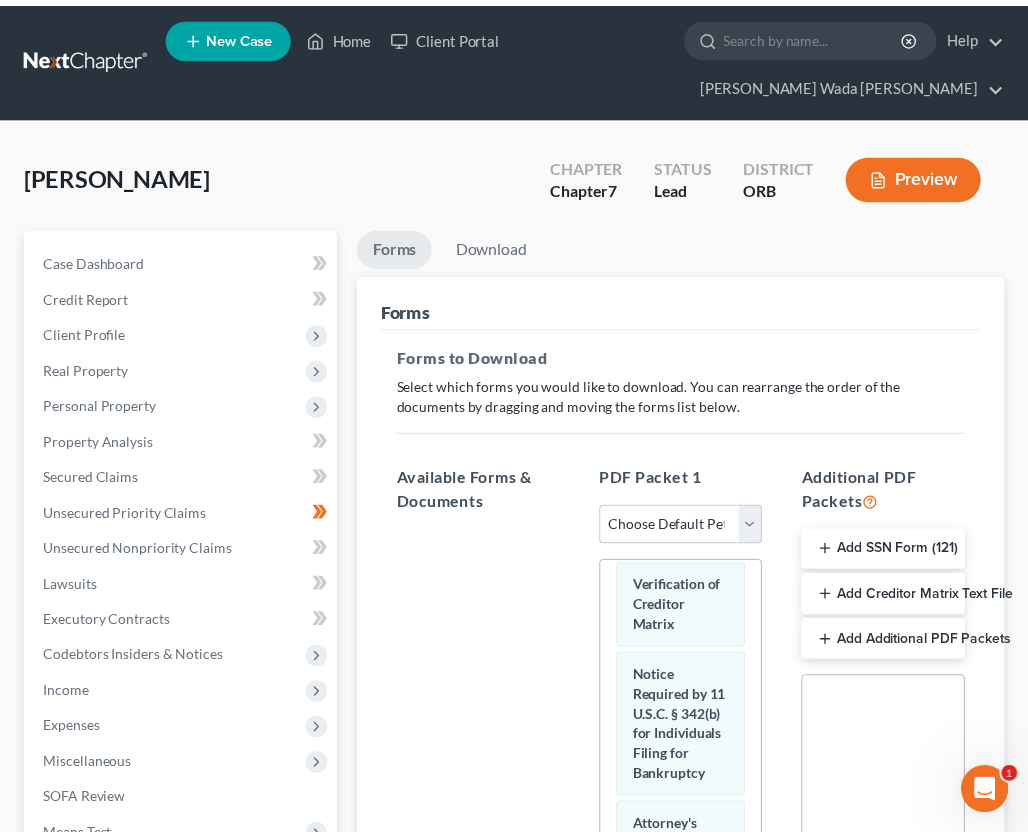 scroll, scrollTop: 2012, scrollLeft: 0, axis: vertical 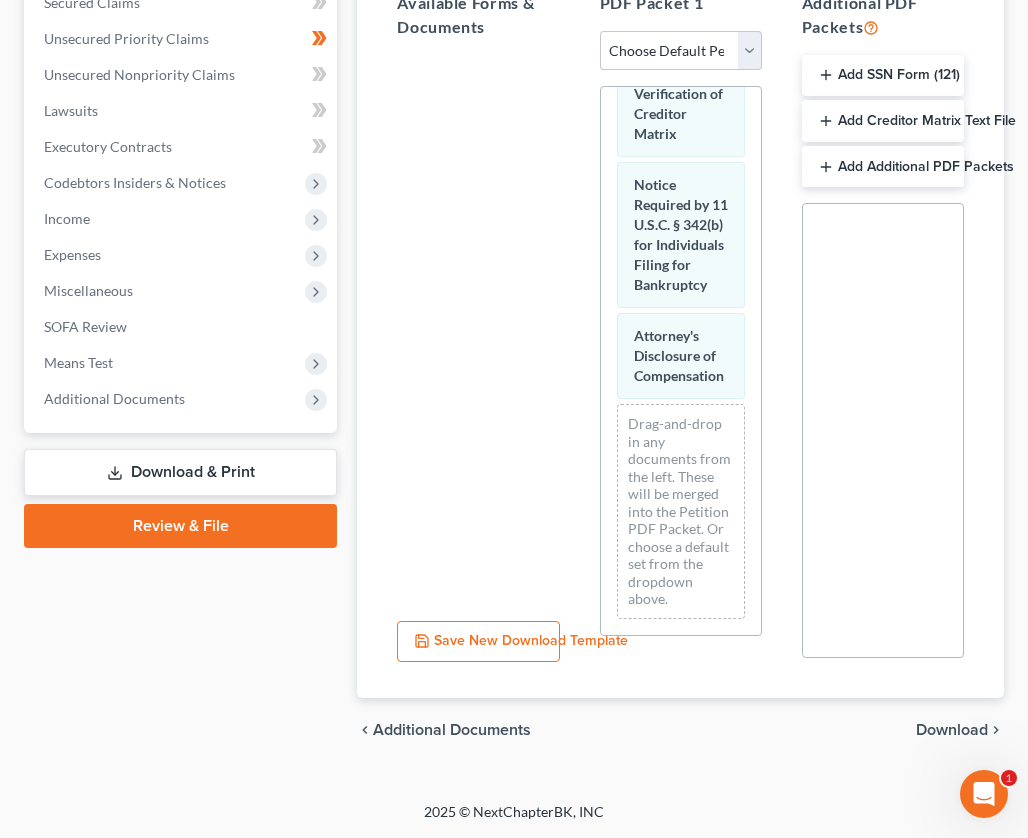 click on "Download" at bounding box center [952, 730] 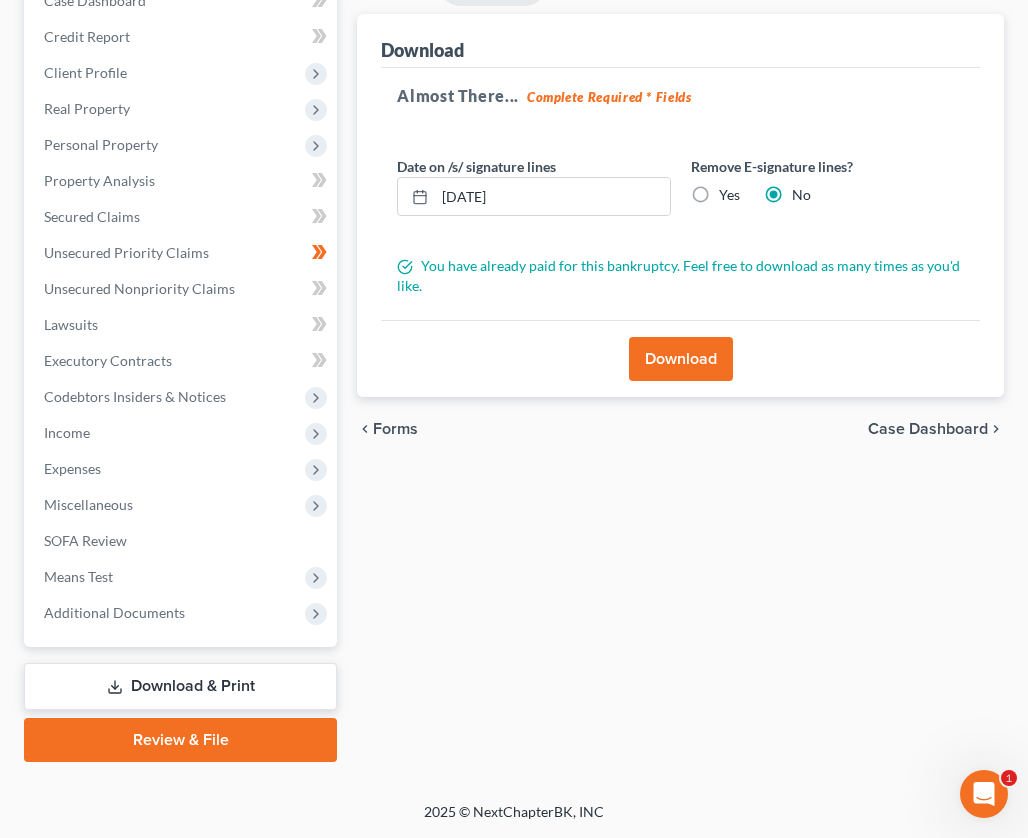 scroll, scrollTop: 261, scrollLeft: 0, axis: vertical 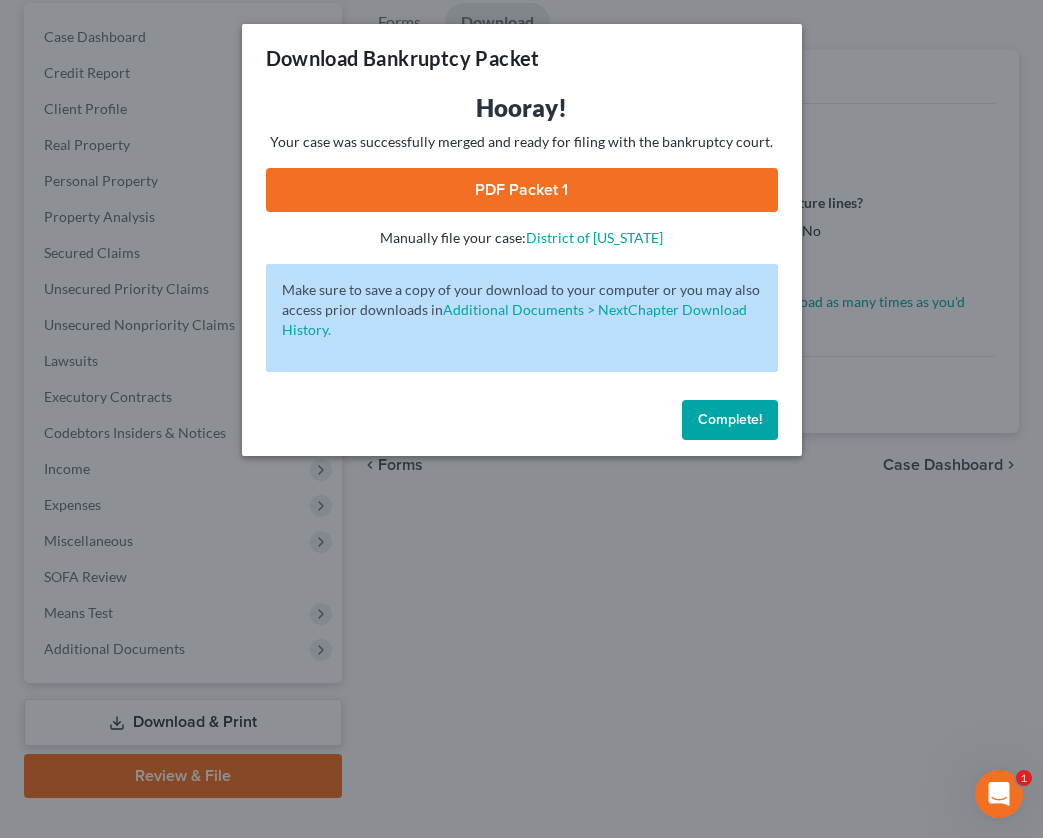 click on "PDF Packet 1" at bounding box center [522, 190] 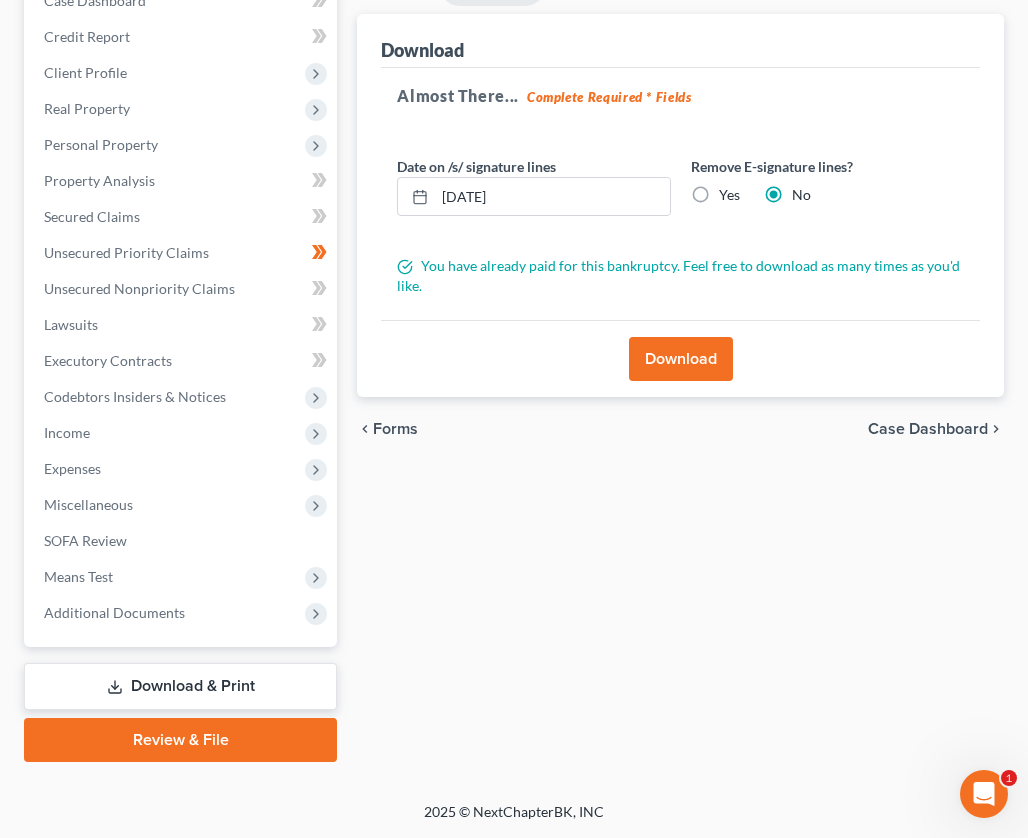 scroll, scrollTop: 0, scrollLeft: 0, axis: both 